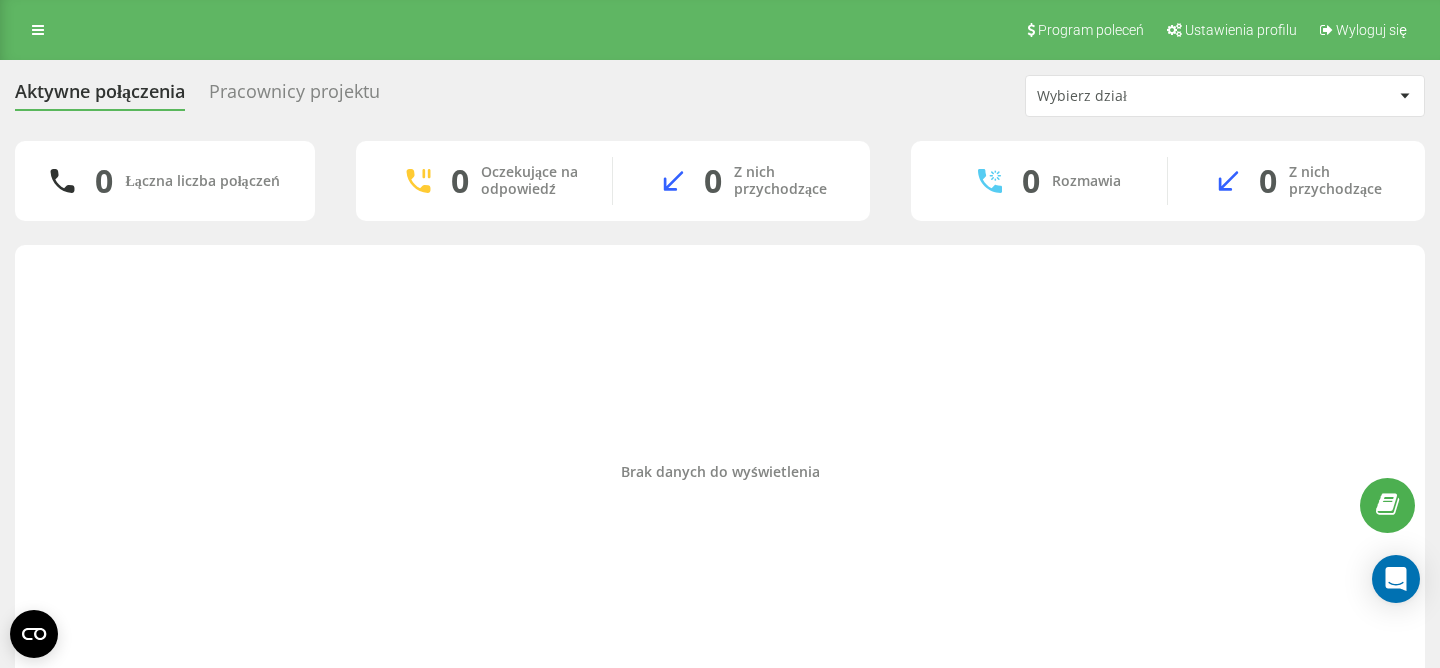 scroll, scrollTop: 0, scrollLeft: 0, axis: both 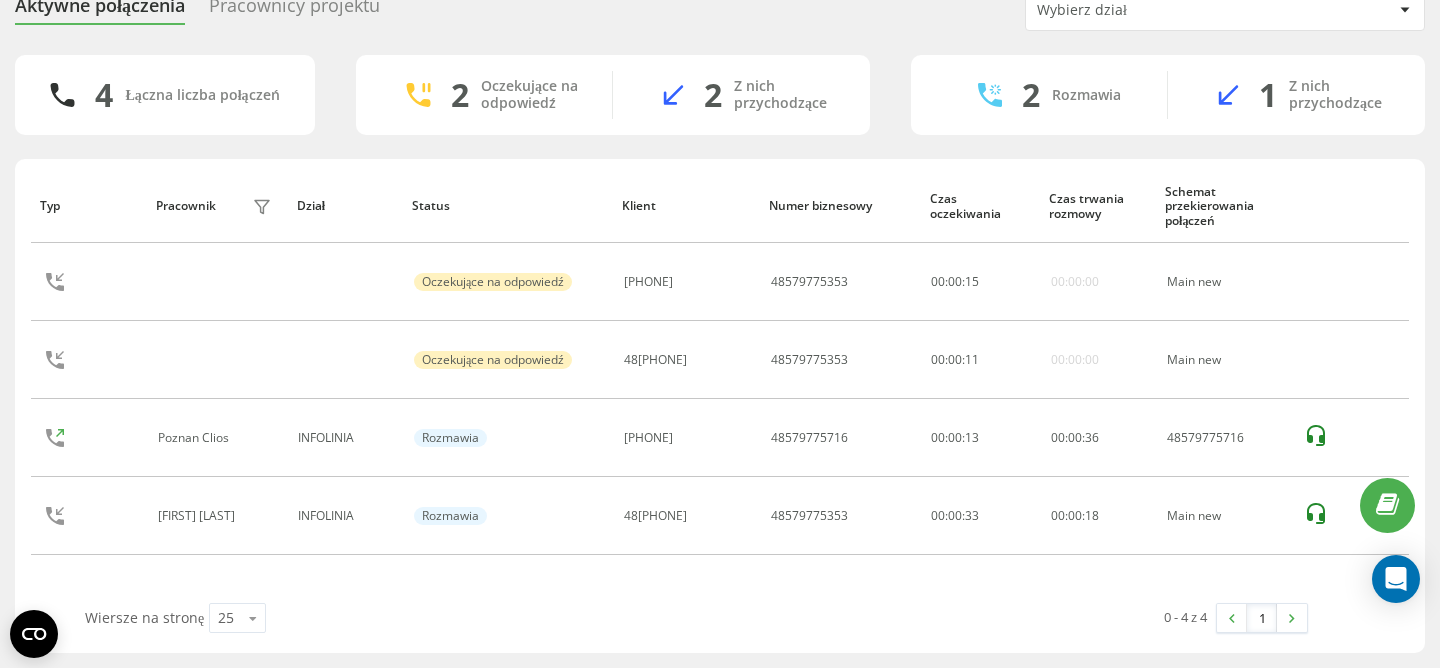 click on "Typ Pracownik  filtra  Dział Status Klient Numer biznesowy Czas oczekiwania Czas trwania rozmowy Schemat przekierowania połączeń Oczekujące na odpowiedź 48507374819 48579775353 00 : 00 : 15 00:00:00 Main new  Oczekujące na odpowiedź 48515906735 48579775353 00 : 00 : 11 00:00:00 Main new  Poznan Clios INFOLINIA Rozmawia 604994836 48579775716 00:00:13 00 : 00 : 36 48579775716 Klaudia Bogdanowicz INFOLINIA Rozmawia 48698766254 48579775353 00:00:33 00 : 00 : 18 Main new" at bounding box center (720, 386) 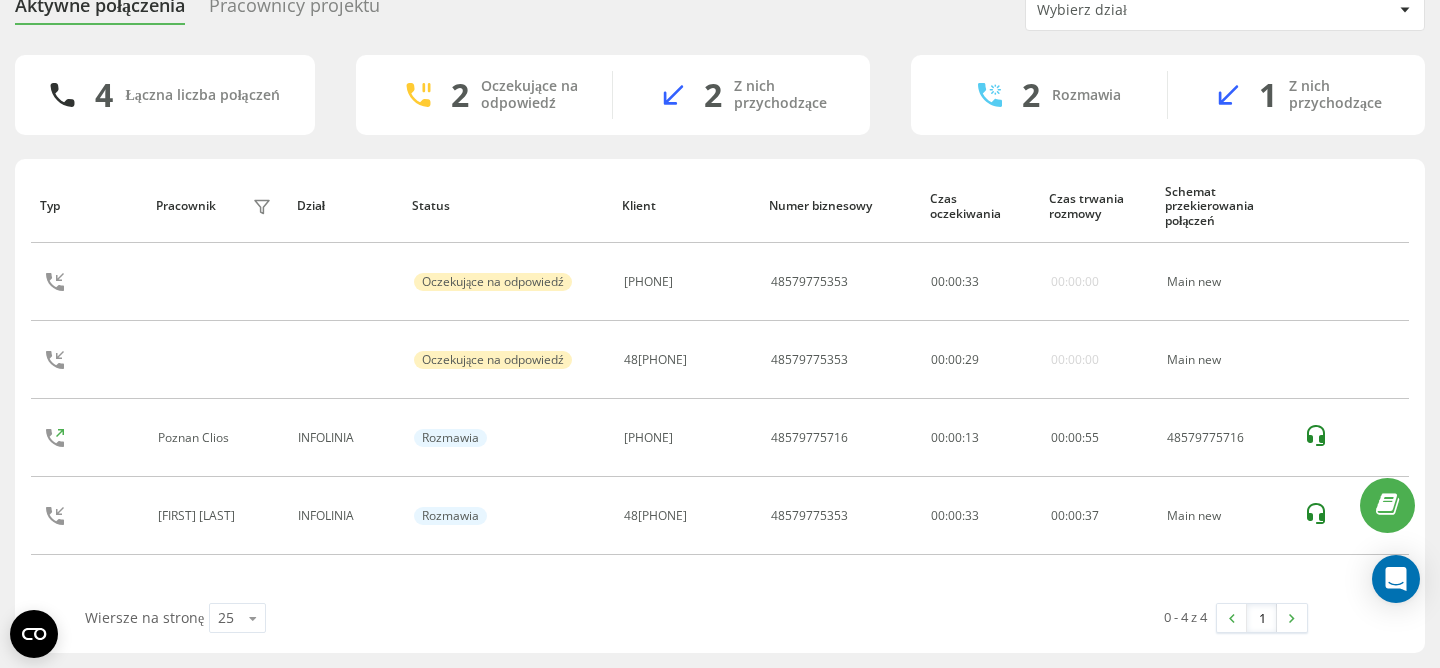scroll, scrollTop: 0, scrollLeft: 0, axis: both 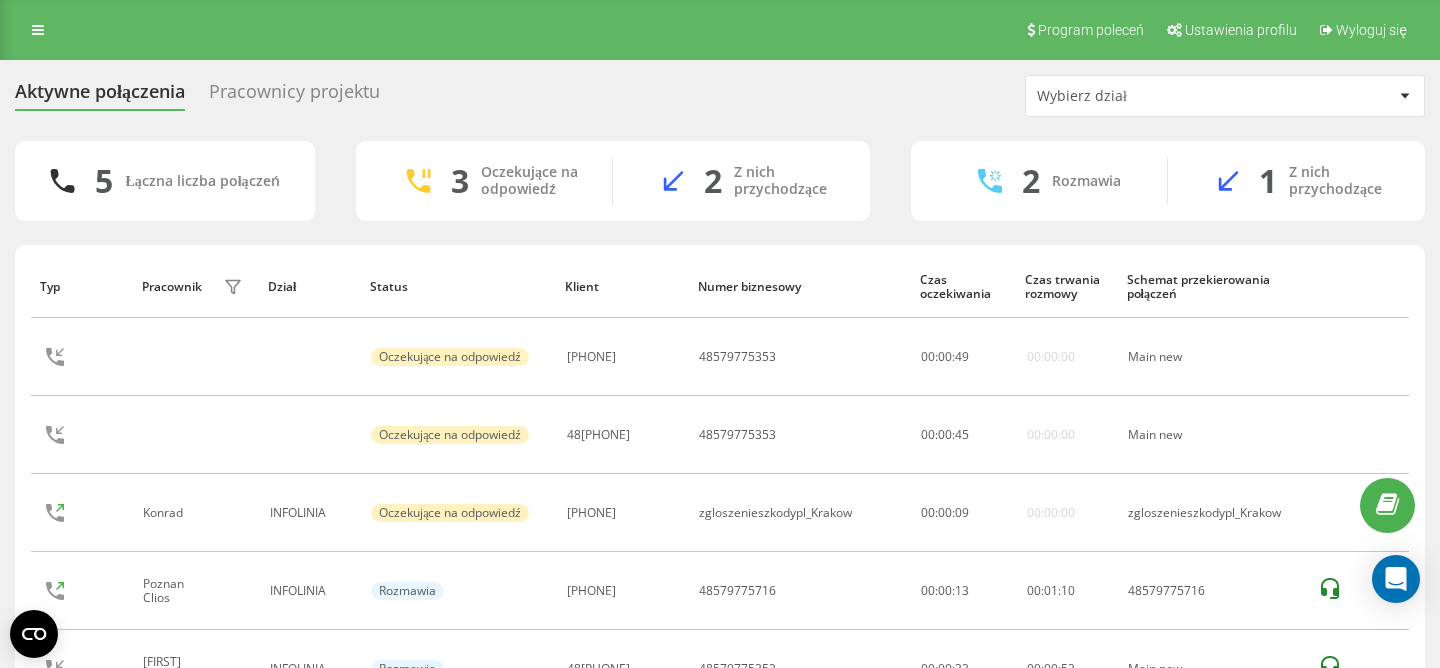 click on "5   Łączna liczba połączeń   3   Oczekujące na odpowiedź   2   Z nich przychodzące   2   Rozmawia   1   Z nich przychodzące Typ Pracownik  filtra  Dział Status Klient Numer biznesowy Czas oczekiwania Czas trwania rozmowy Schemat przekierowania połączeń Oczekujące na odpowiedź 48507374819 48579775353 00 : 00 : 49 00:00:00 Main new  Oczekujące na odpowiedź 48515906735 48579775353 00 : 00 : 45 00:00:00 Main new  Konrad INFOLINIA Oczekujące na odpowiedź 608311250 zgloszenieszkodypl_Krakow 00 : 00 : 09 00:00:00 zgloszenieszkodypl_Krakow Poznan Clios INFOLINIA Rozmawia 604994836 48579775716 00:00:13 00 : 01 : 10 48579775716 Klaudia Bogdanowicz INFOLINIA Rozmawia 48698766254 48579775353 00:00:33 00 : 00 : 53 Main new  Wiersze na stronę 25 10 25 50 100 0 - 5 z 5 1" at bounding box center [720, 454] 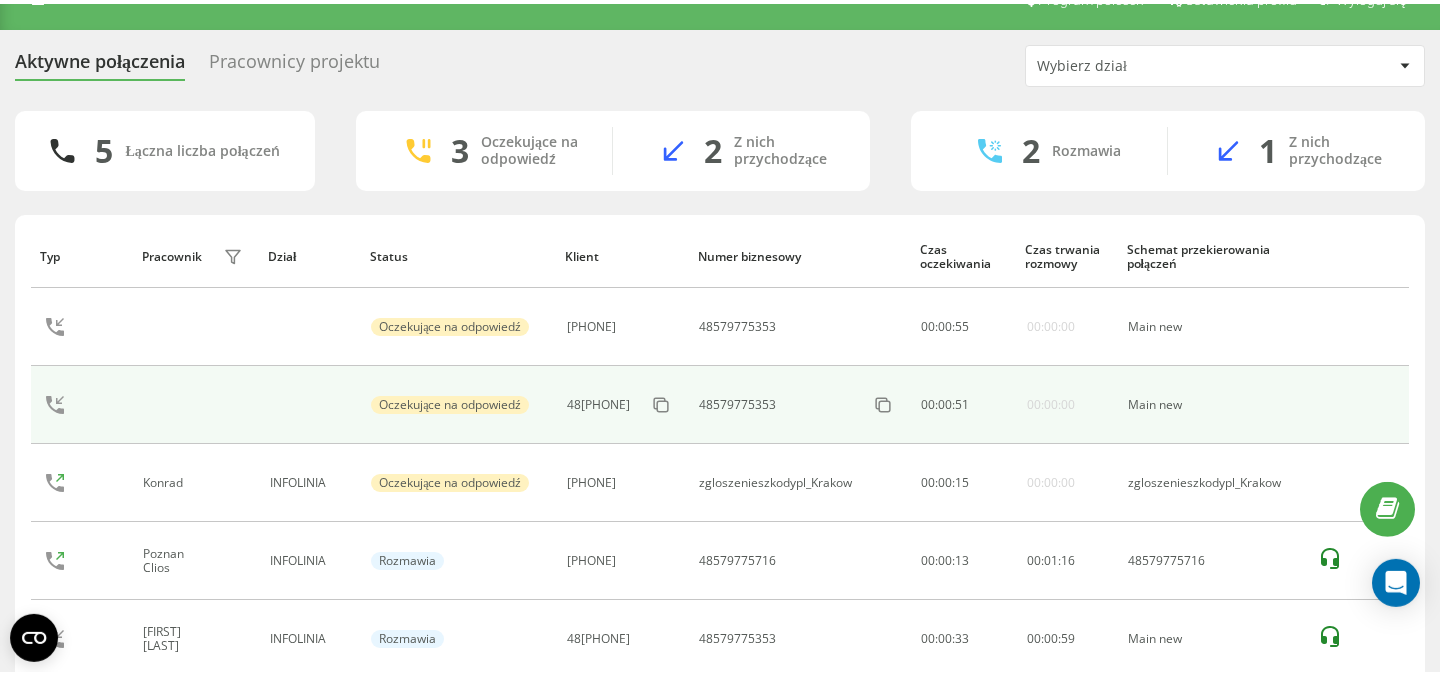 scroll, scrollTop: 0, scrollLeft: 0, axis: both 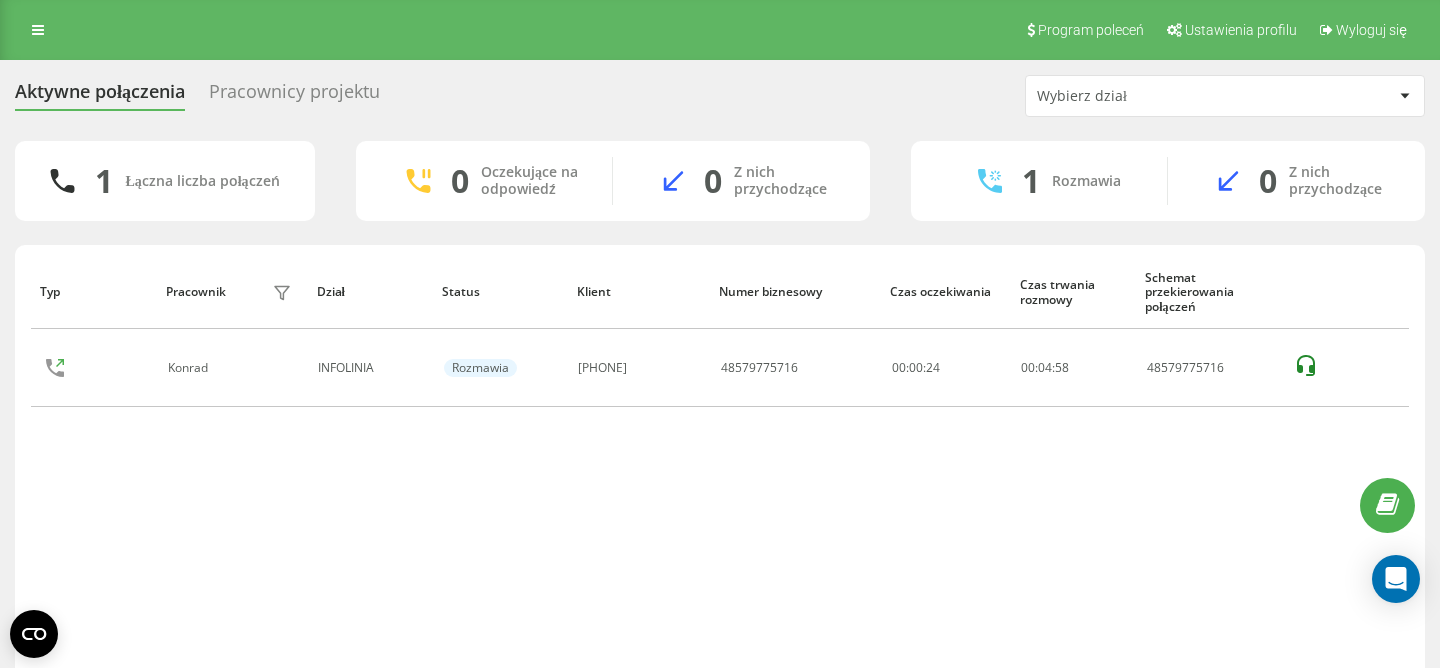 click on "Typ Pracownik  filtra  Dział Status Klient Numer biznesowy Czas oczekiwania Czas trwania rozmowy Schemat przekierowania połączeń Konrad INFOLINIA Rozmawia 608311250 48579775716 00:00:24 00 : 04 : 58 48579775716" at bounding box center [720, 472] 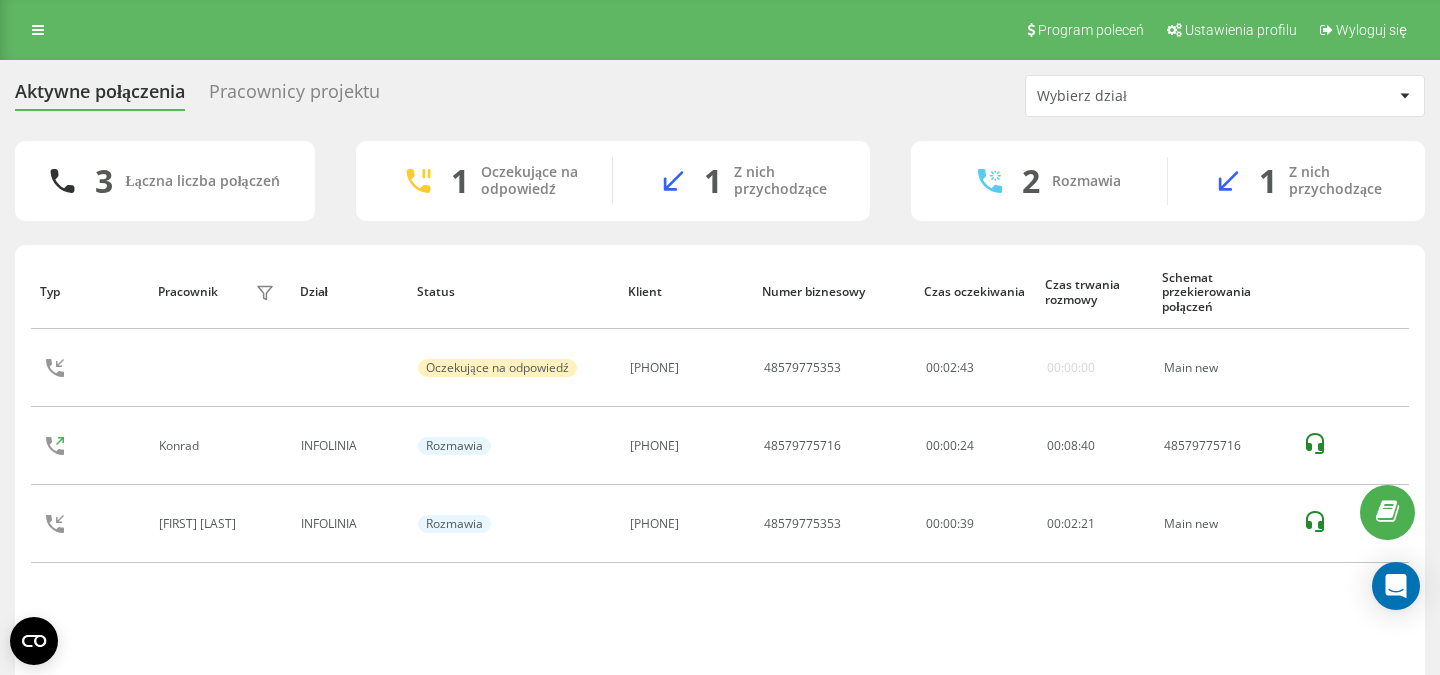 click on "3   Łączna liczba połączeń   1   Oczekujące na odpowiedź   1   Z nich przychodzące   2   Rozmawia   1   Z nich przychodzące" at bounding box center [720, 181] 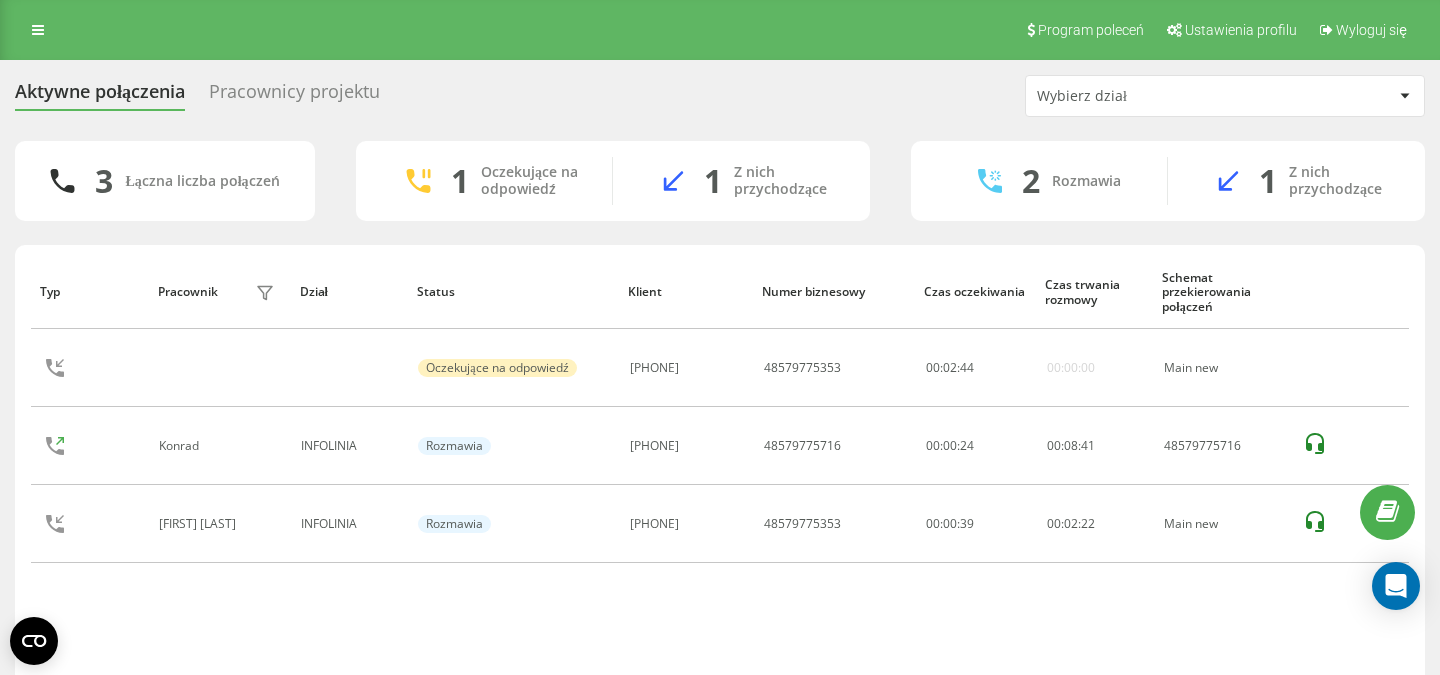 scroll, scrollTop: 84, scrollLeft: 0, axis: vertical 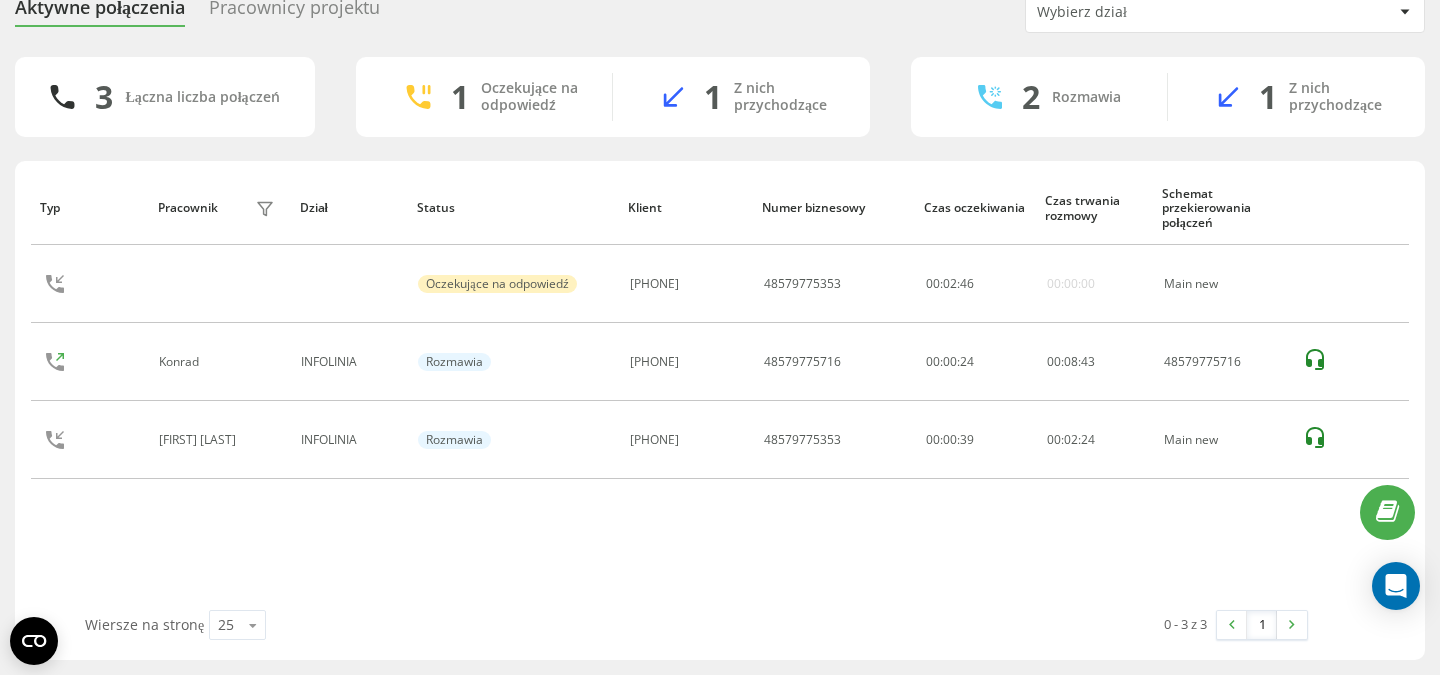 click on "Typ Pracownik  filtra  Dział Status Klient Numer biznesowy Czas oczekiwania Czas trwania rozmowy Schemat przekierowania połączeń Oczekujące na odpowiedź 48696462661 48579775353 00 : 02 : 46 00:00:00 Main new  Konrad INFOLINIA Rozmawia 608311250 48579775716 00:00:24 00 : 08 : 43 48579775716 Klaudia Bogdanowicz INFOLINIA Rozmawia 48791935374 48579775353 00:00:39 00 : 02 : 24 Main new" at bounding box center (720, 390) 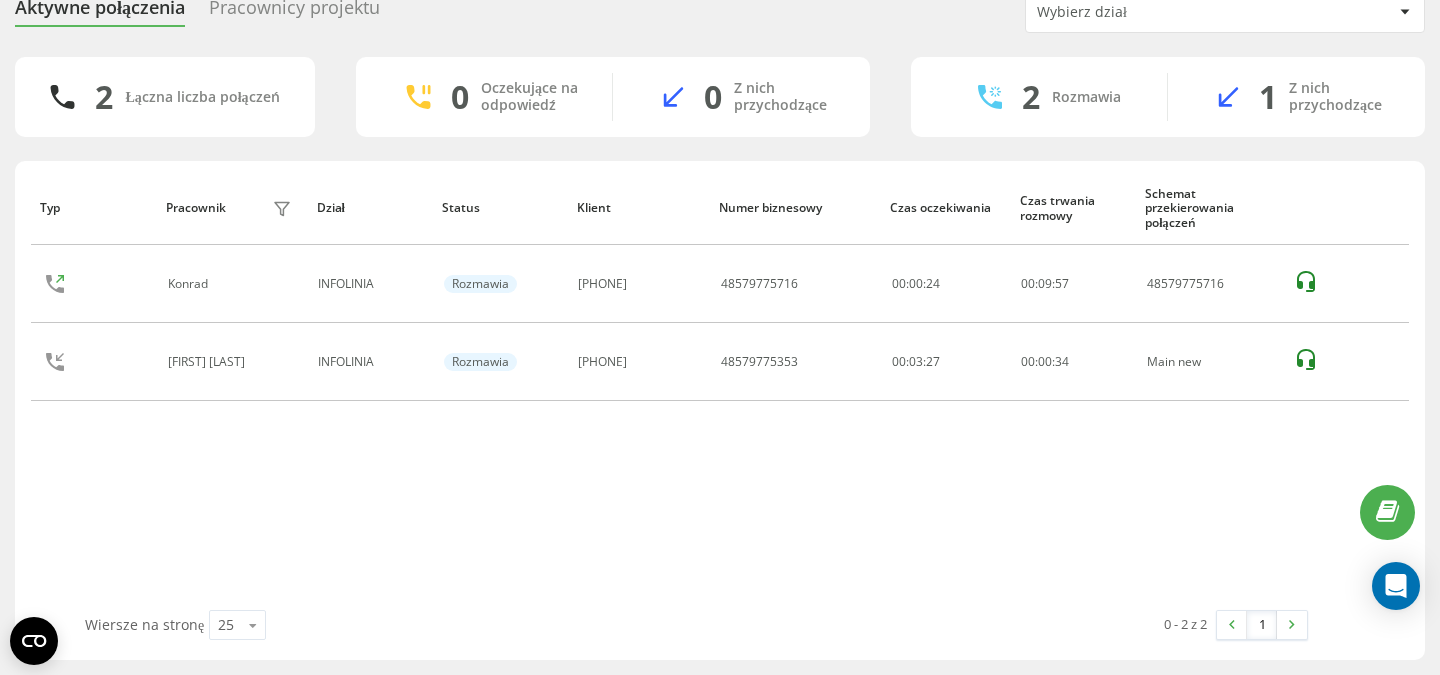 scroll, scrollTop: 0, scrollLeft: 0, axis: both 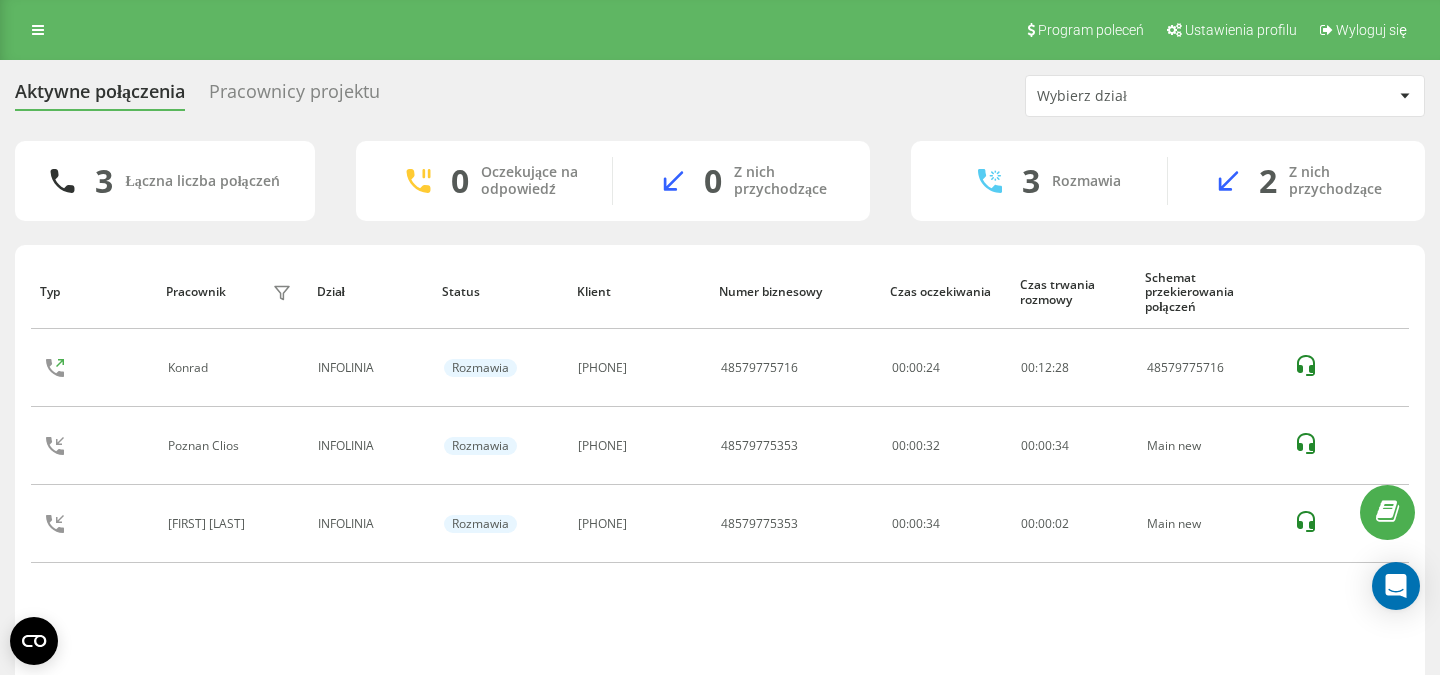 click on "Typ Pracownik  filtra  Dział Status Klient Numer biznesowy Czas oczekiwania Czas trwania rozmowy Schemat przekierowania połączeń Konrad INFOLINIA Rozmawia 608311250 48579775716 00:00:24 00 : 12 : 28 48579775716 Poznan Clios INFOLINIA Rozmawia 48606123197 48579775353 00:00:32 00 : 00 : 34 Main new  Klaudia Bogdanowicz INFOLINIA Rozmawia 48791935374 48579775353 00:00:34 00 : 00 : 02 Main new" at bounding box center (720, 474) 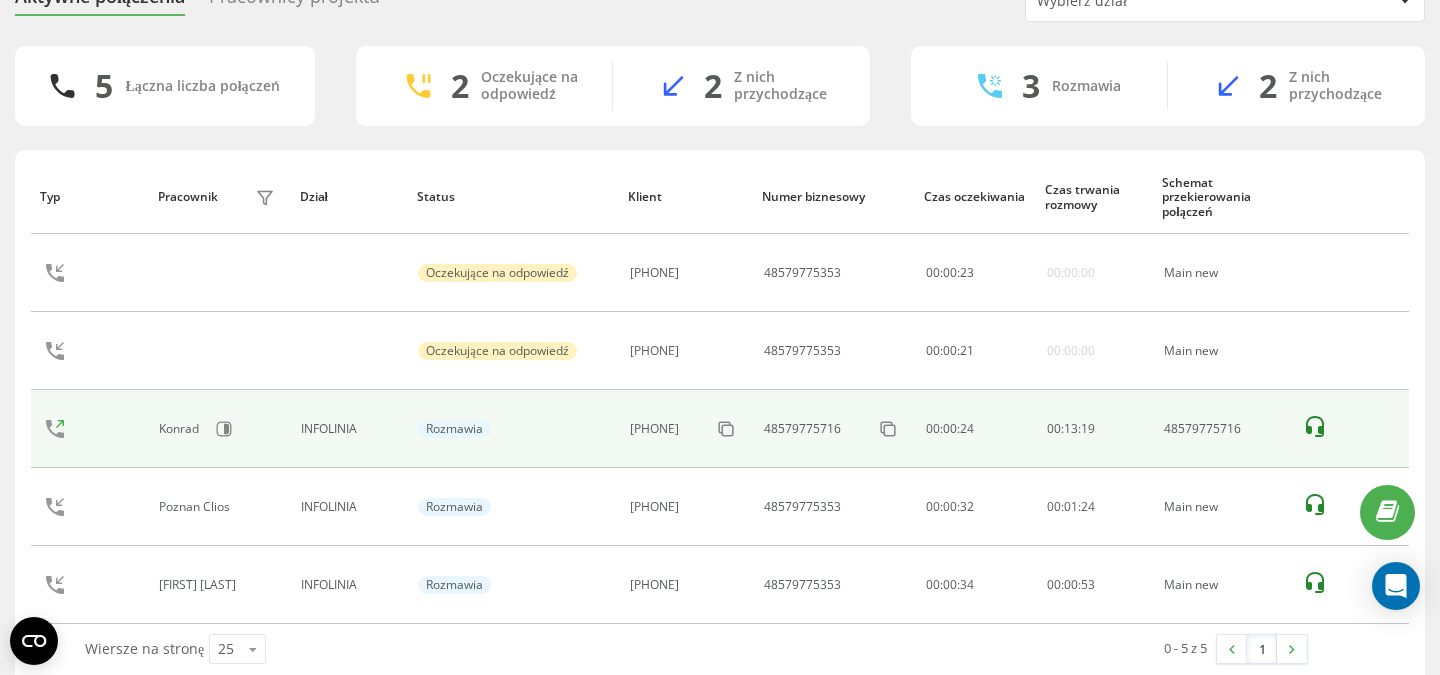 scroll, scrollTop: 84, scrollLeft: 0, axis: vertical 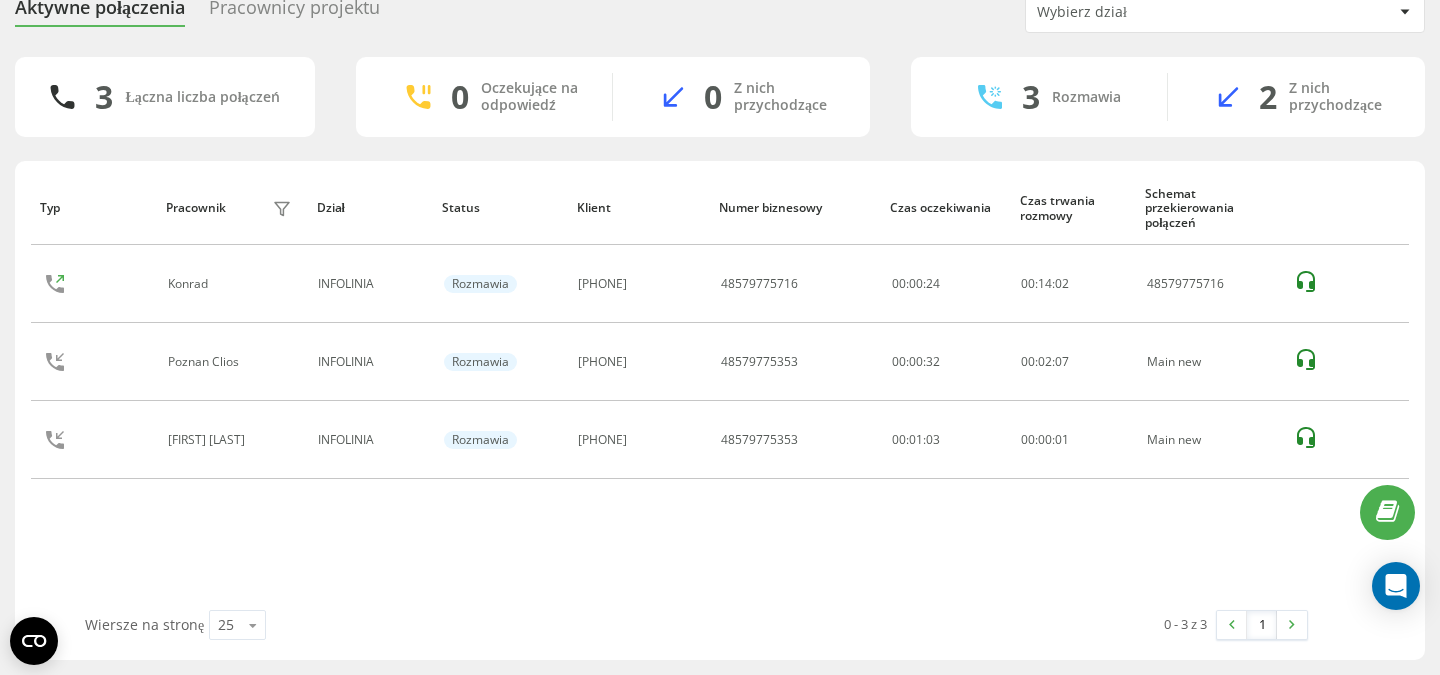 click on "Typ Pracownik  filtra  Dział Status Klient Numer biznesowy Czas oczekiwania Czas trwania rozmowy Schemat przekierowania połączeń Konrad INFOLINIA Rozmawia 608311250 48579775716 00:00:24 00 : 14 : 02 48579775716 Poznan Clios INFOLINIA Rozmawia 48606123197 48579775353 00:00:32 00 : 02 : 07 Main new  Klaudia Bogdanowicz INFOLINIA Rozmawia 48600476829 48579775353 00:01:03 00 : 00 : 01 Main new" at bounding box center (720, 390) 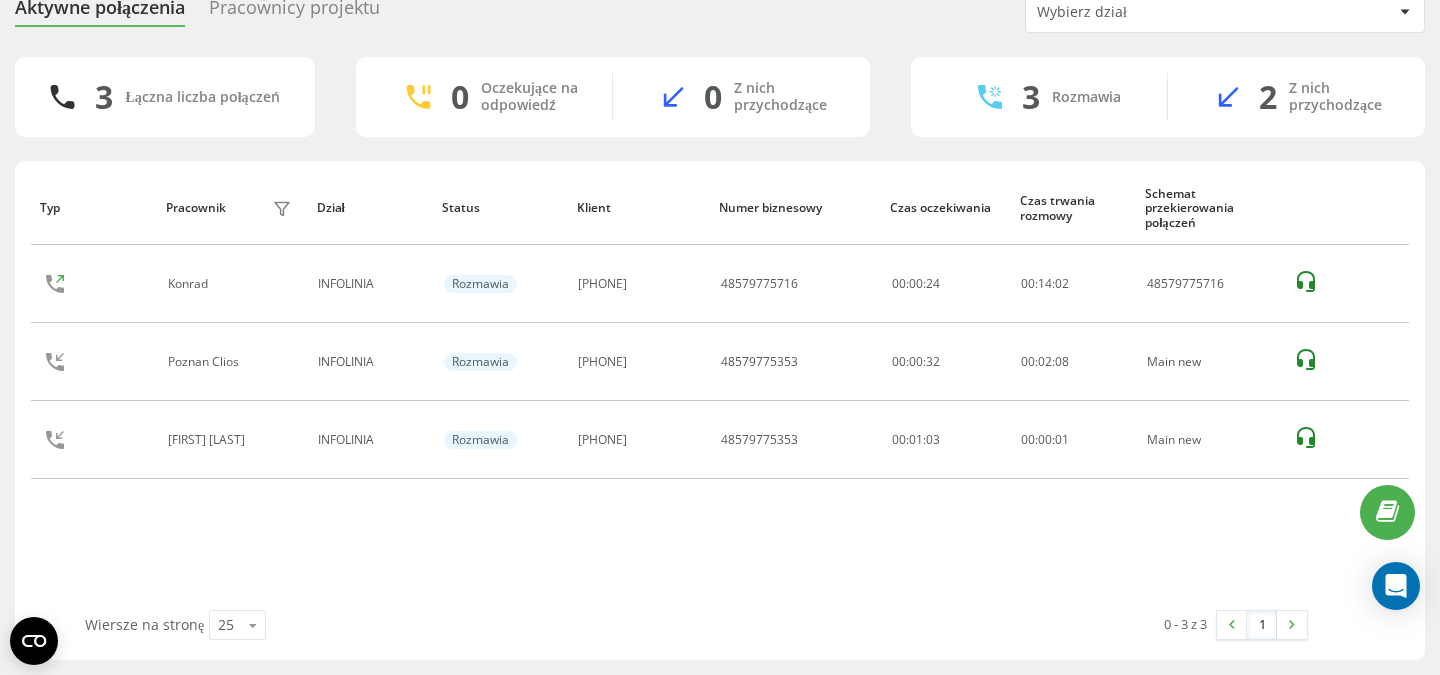 scroll, scrollTop: 0, scrollLeft: 0, axis: both 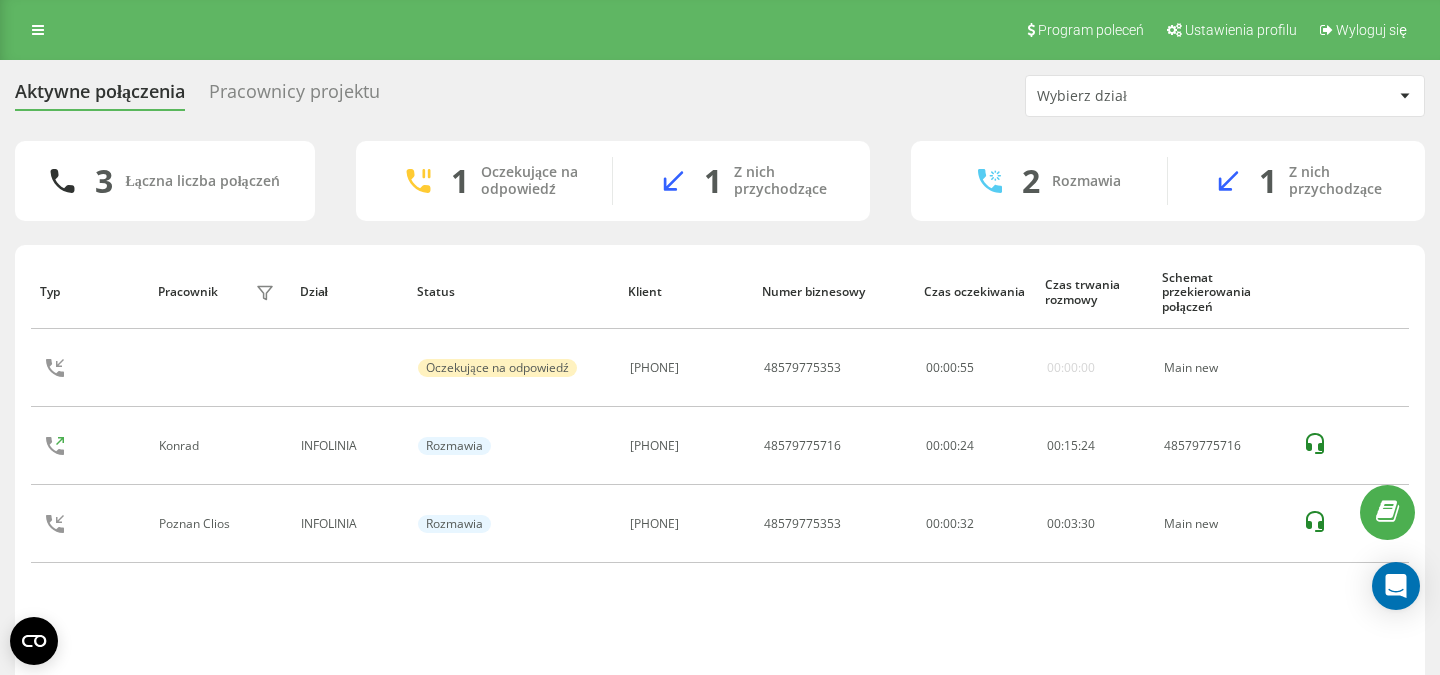 click on "Typ Pracownik  filtra  Dział Status Klient Numer biznesowy Czas oczekiwania Czas trwania rozmowy Schemat przekierowania połączeń Oczekujące na odpowiedź 48794145990 48579775353 00 : 00 : 55 00:00:00 Main new  Konrad INFOLINIA Rozmawia 608311250 48579775716 00:00:24 00 : 15 : 24 48579775716 Poznan Clios INFOLINIA Rozmawia 48606123197 48579775353 00:00:32 00 : 03 : 30 Main new" at bounding box center [720, 474] 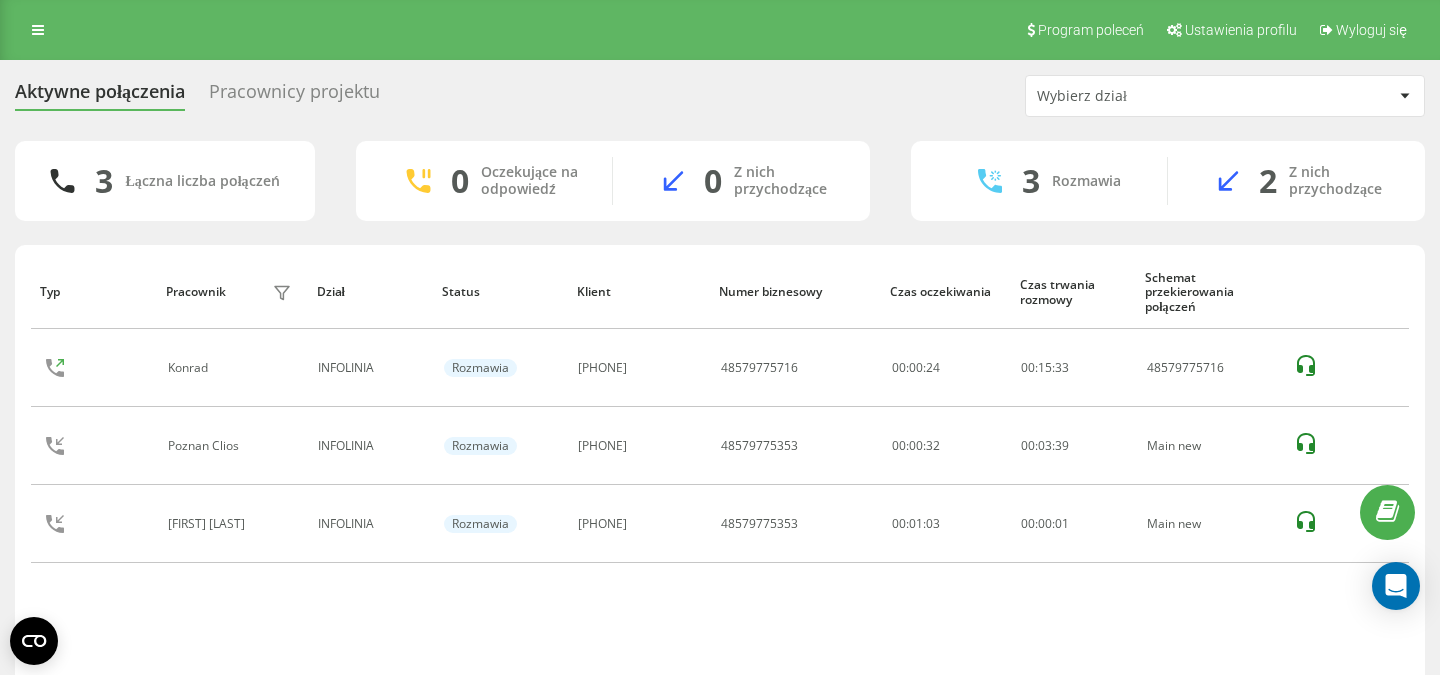 click on "Typ Pracownik  filtra  Dział Status Klient Numer biznesowy Czas oczekiwania Czas trwania rozmowy Schemat przekierowania połączeń Konrad INFOLINIA Rozmawia 608311250 48579775716 00:00:24 00 : 15 : 33 48579775716 Poznan Clios INFOLINIA Rozmawia 48606123197 48579775353 00:00:32 00 : 03 : 39 Main new  Klaudia Bogdanowicz INFOLINIA Rozmawia 48794145990 48579775353 00:01:03 00 : 00 : 01 Main new" at bounding box center [720, 474] 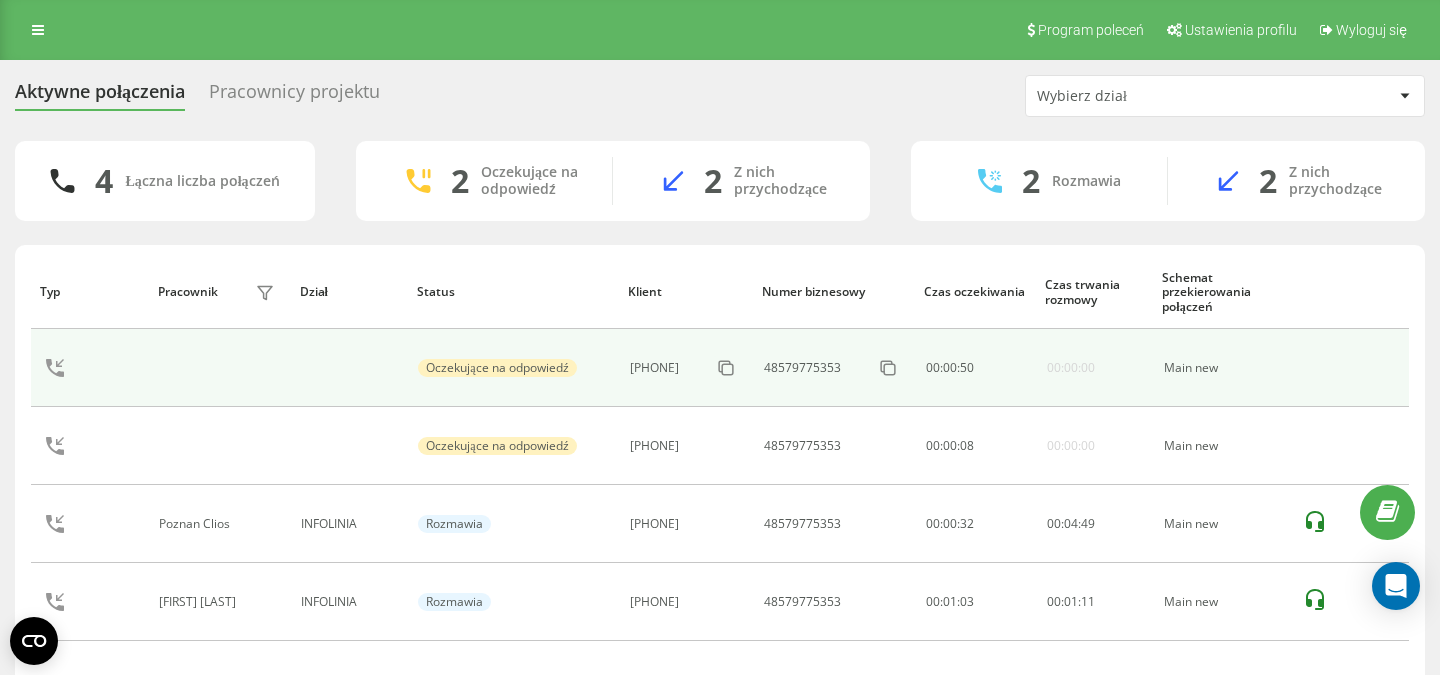scroll, scrollTop: 84, scrollLeft: 0, axis: vertical 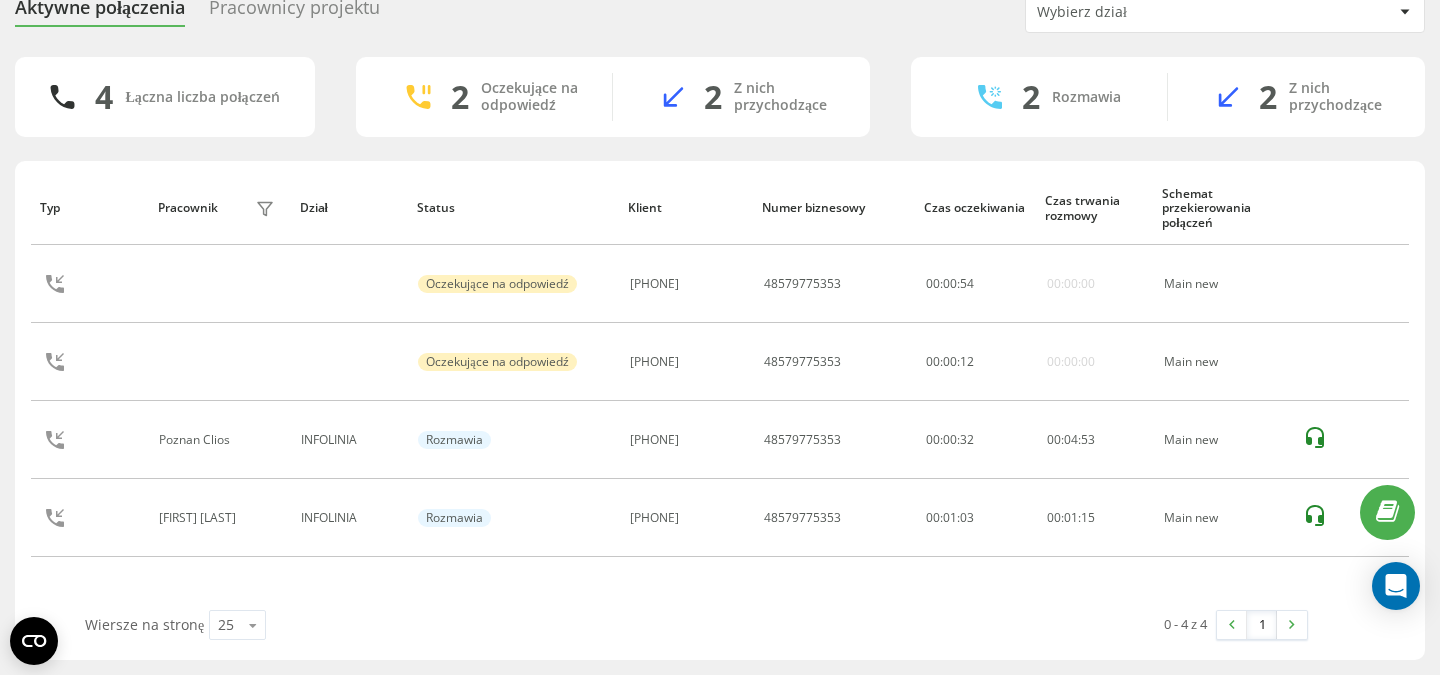 click on "Typ Pracownik  filtra  Dział Status Klient Numer biznesowy Czas oczekiwania Czas trwania rozmowy Schemat przekierowania połączeń Oczekujące na odpowiedź 48513147218 48579775353 00 : 00 : 54 00:00:00 Main new  Oczekujące na odpowiedź 48782593320 48579775353 00 : 00 : 12 00:00:00 Main new  Poznan Clios INFOLINIA Rozmawia 48606123197 48579775353 00:00:32 00 : 04 : 53 Main new  Klaudia Bogdanowicz INFOLINIA Rozmawia 48794145990 48579775353 00:01:03 00 : 01 : 15 Main new" at bounding box center [720, 390] 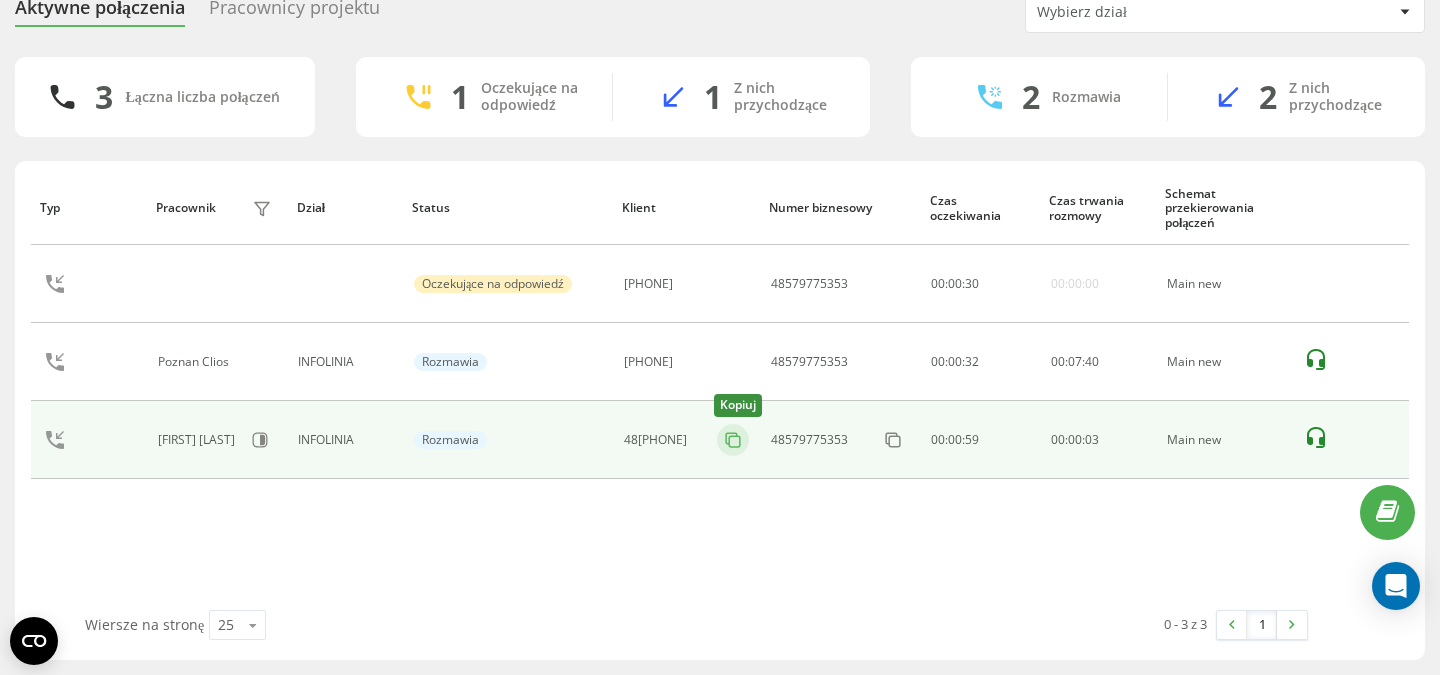 click 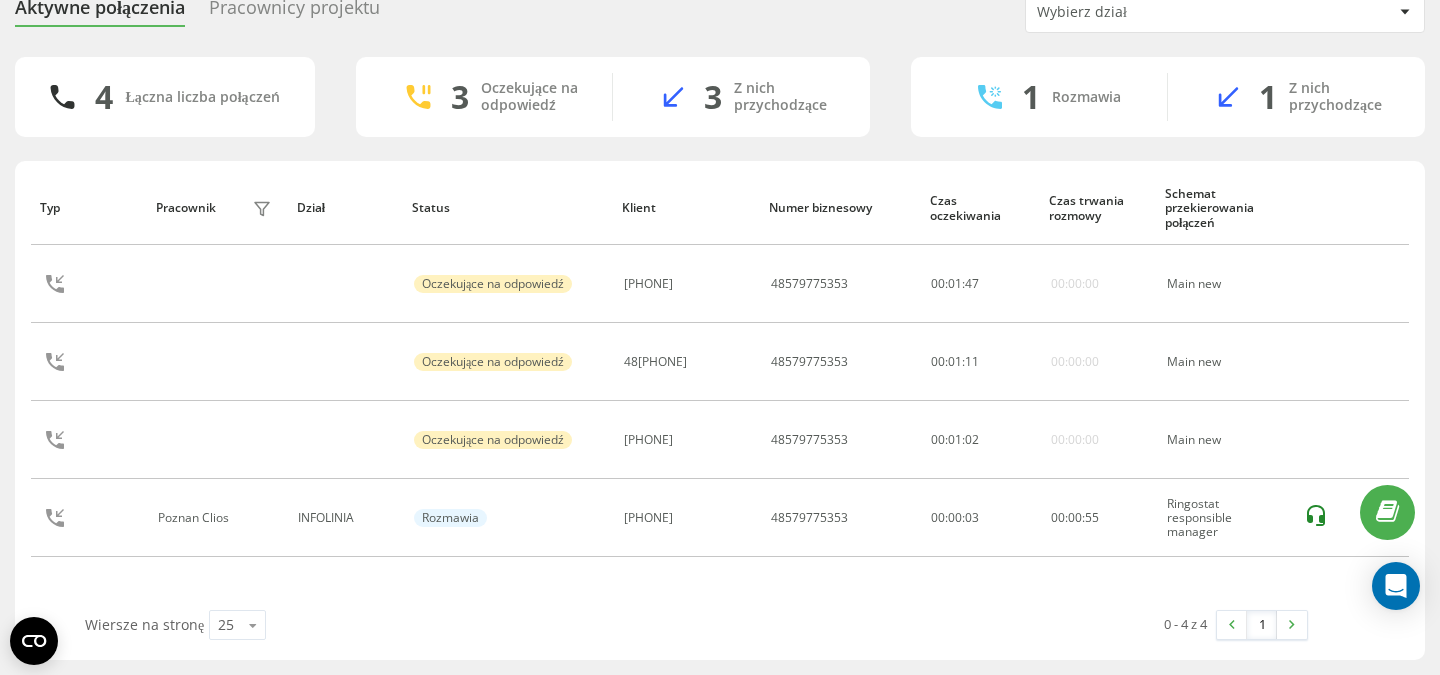scroll, scrollTop: 84, scrollLeft: 0, axis: vertical 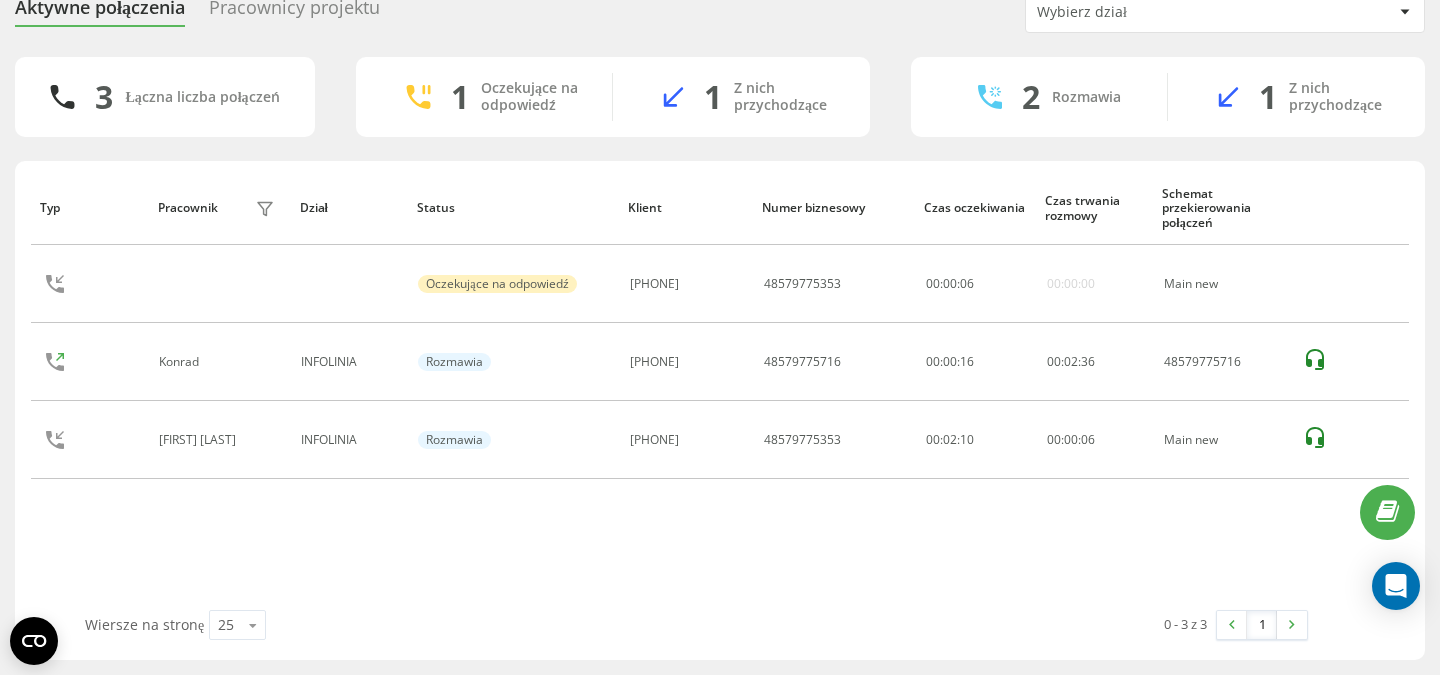 click on "Typ Pracownik  filtra  Dział Status Klient Numer biznesowy Czas oczekiwania Czas trwania rozmowy Schemat przekierowania połączeń Oczekujące na odpowiedź 48502874374 48579775353 00 : 00 : 06 00:00:00 Main new  Konrad INFOLINIA Rozmawia 501672770 48579775716 00:00:16 00 : 02 : 36 48579775716 Klaudia Bogdanowicz INFOLINIA Rozmawia 48798701675 48579775353 00:02:10 00 : 00 : 06 Main new" at bounding box center [720, 390] 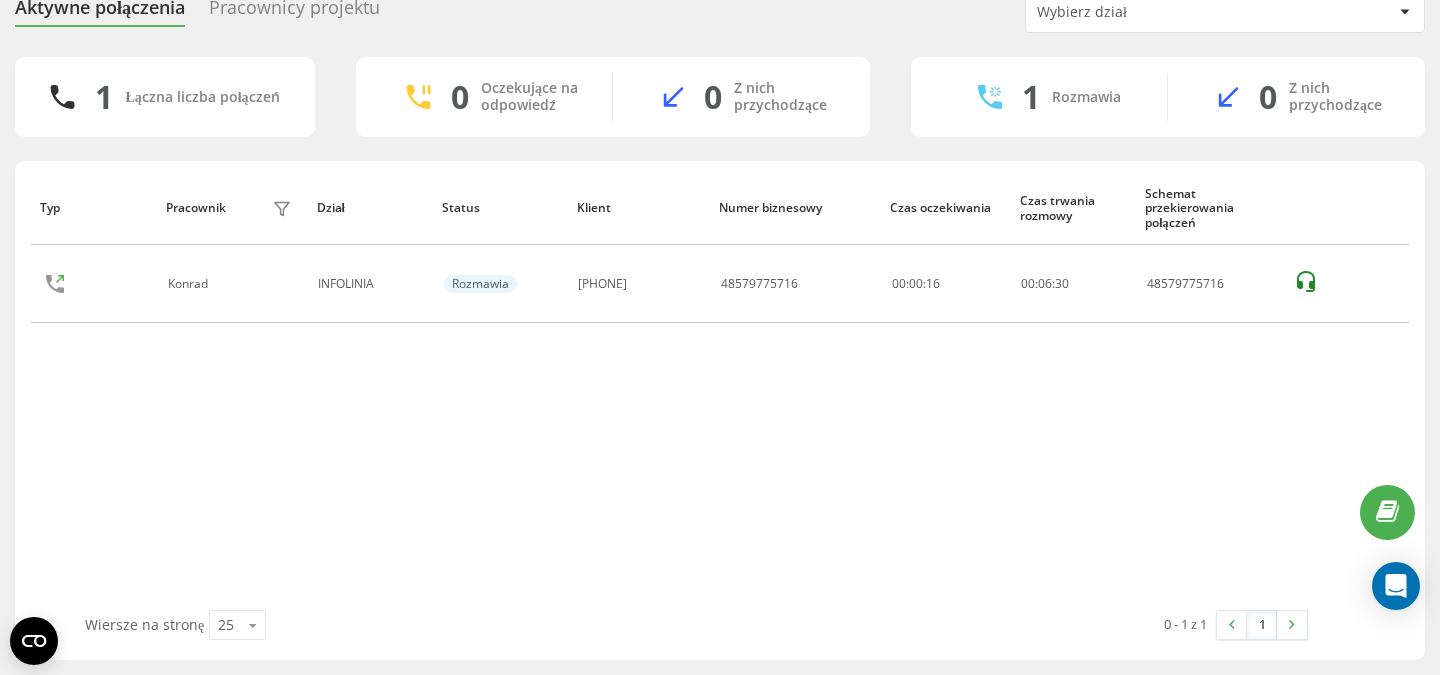 scroll, scrollTop: 54, scrollLeft: 0, axis: vertical 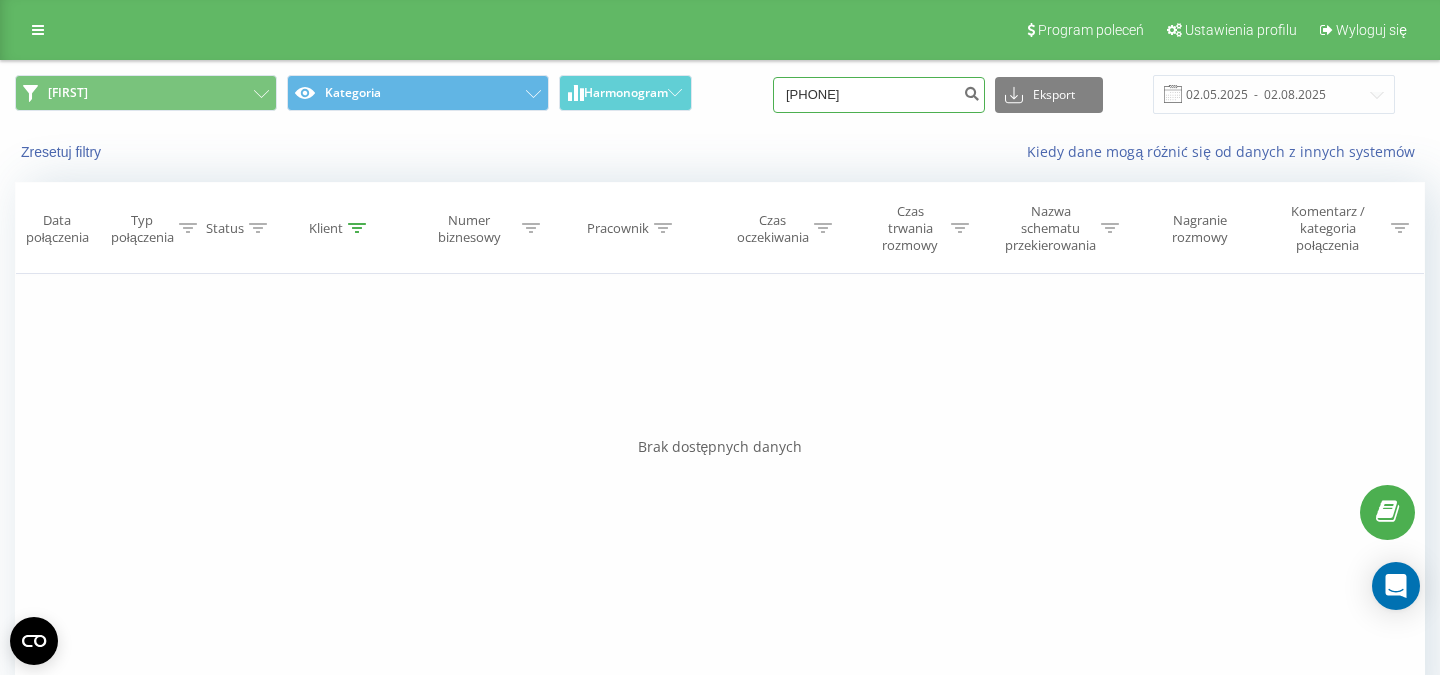 click on "[PHONE]" at bounding box center (879, 95) 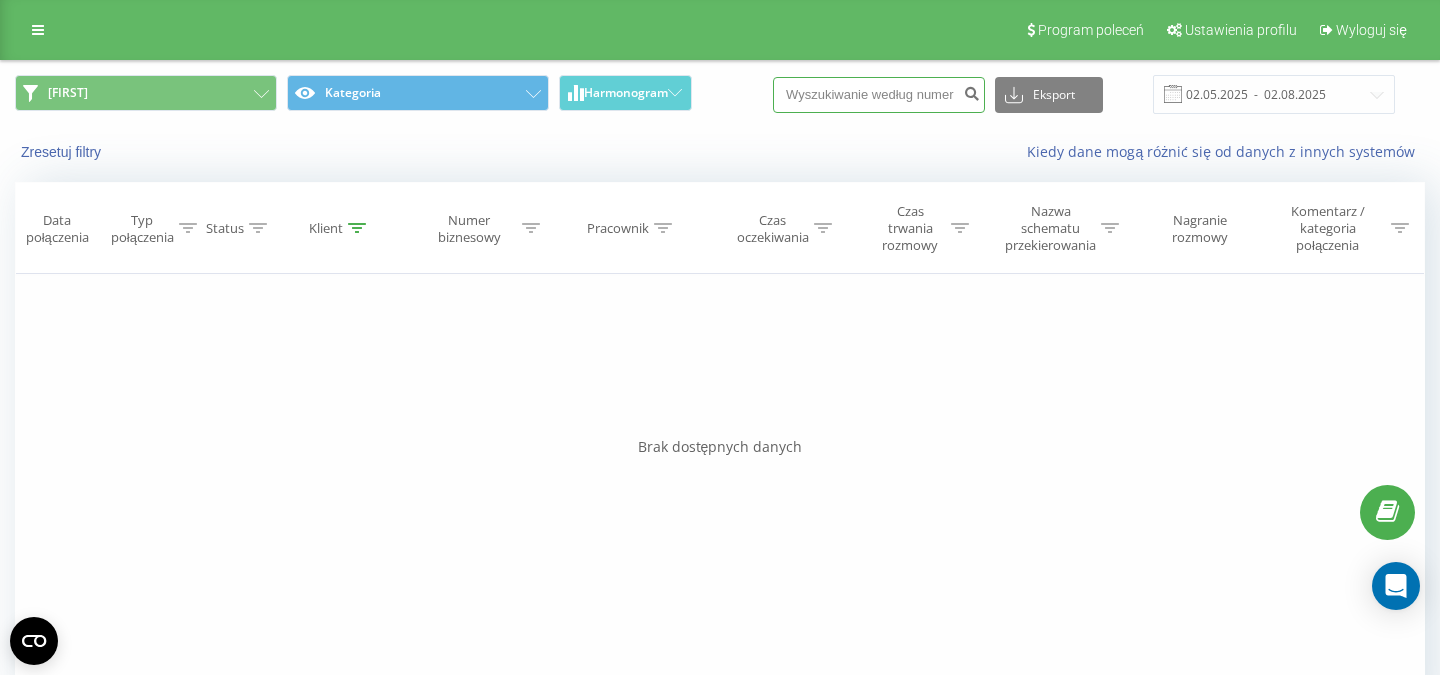click at bounding box center (879, 95) 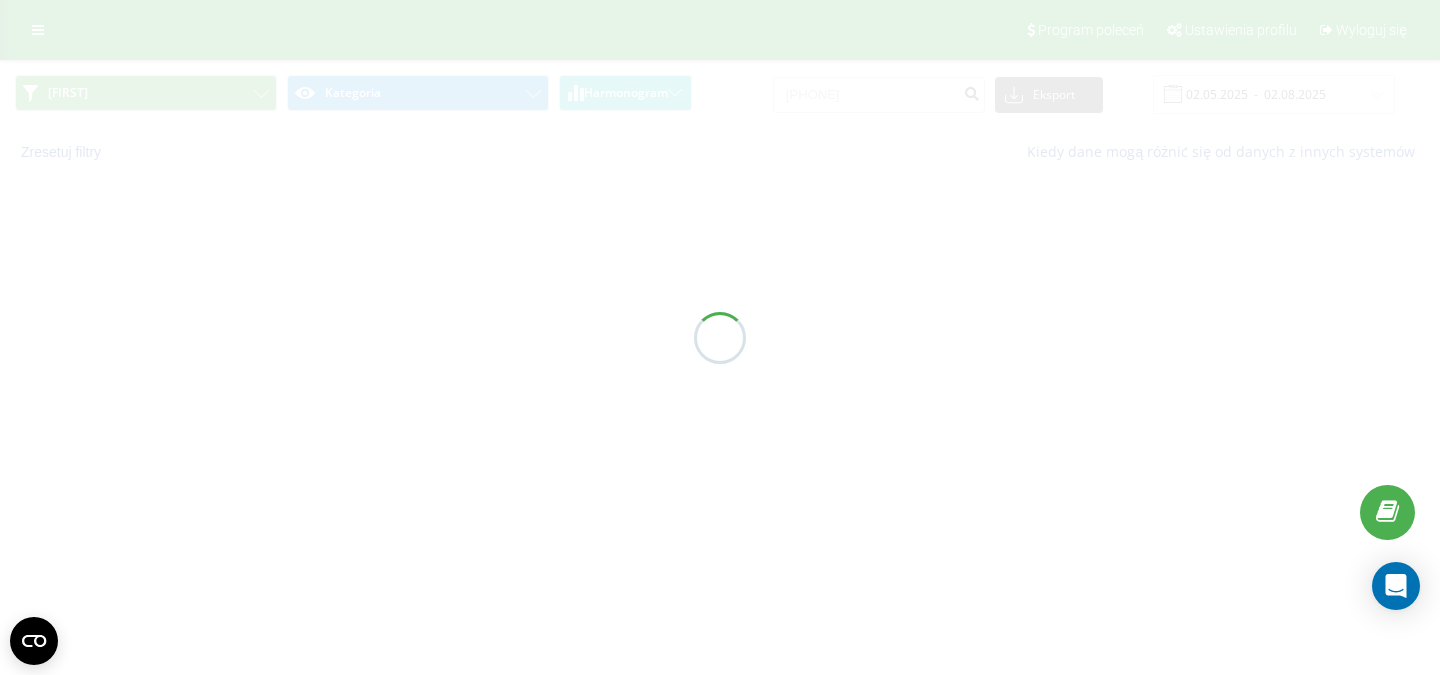 scroll, scrollTop: 0, scrollLeft: 0, axis: both 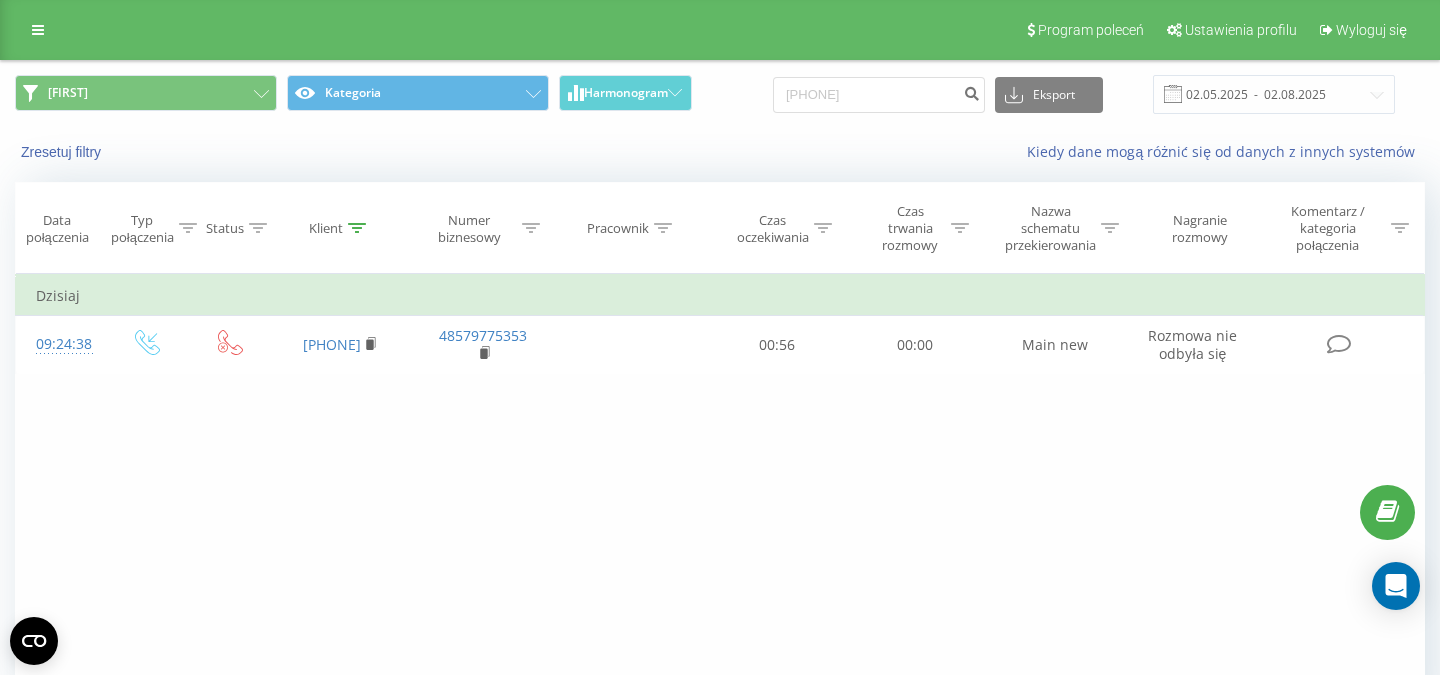 click on "KLAUDIA Kategoria Harmonogram 48664093325 Eksport .csv .xls .xlsx 02.05.2025  -  02.08.2025" at bounding box center (720, 94) 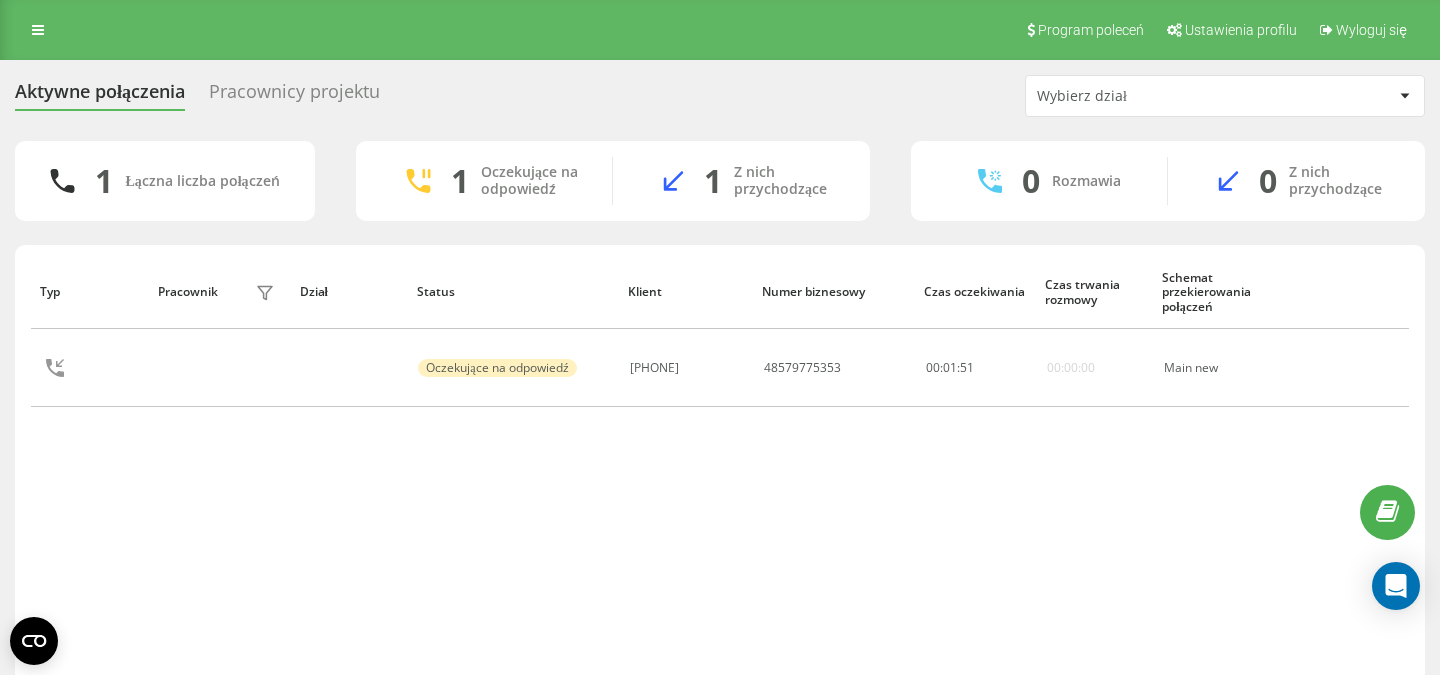 scroll, scrollTop: 0, scrollLeft: 0, axis: both 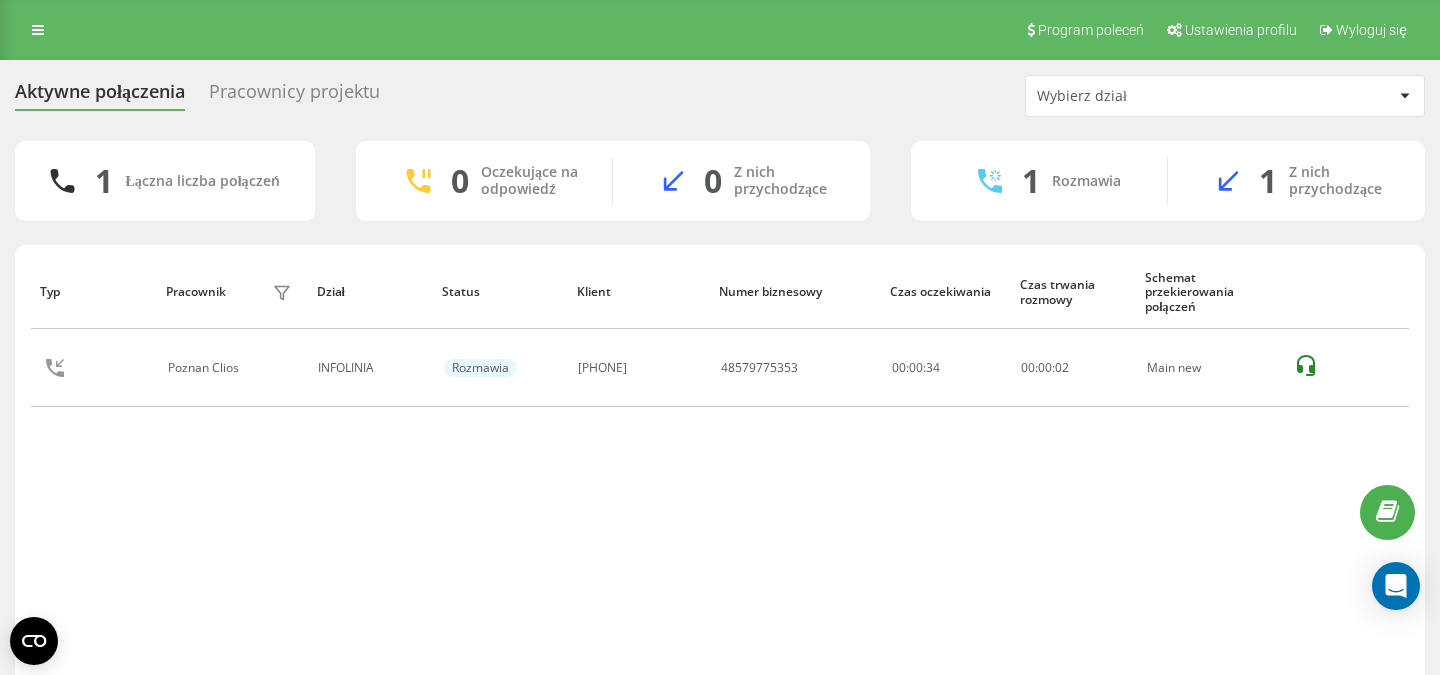 click on "Typ Pracownik  filtra  Dział Status Klient Numer biznesowy Czas oczekiwania Czas trwania rozmowy Schemat przekierowania połączeń Poznan Clios INFOLINIA Rozmawia 48504106102 48579775353 00:00:34 00 : 00 : 02 Main new" at bounding box center (720, 474) 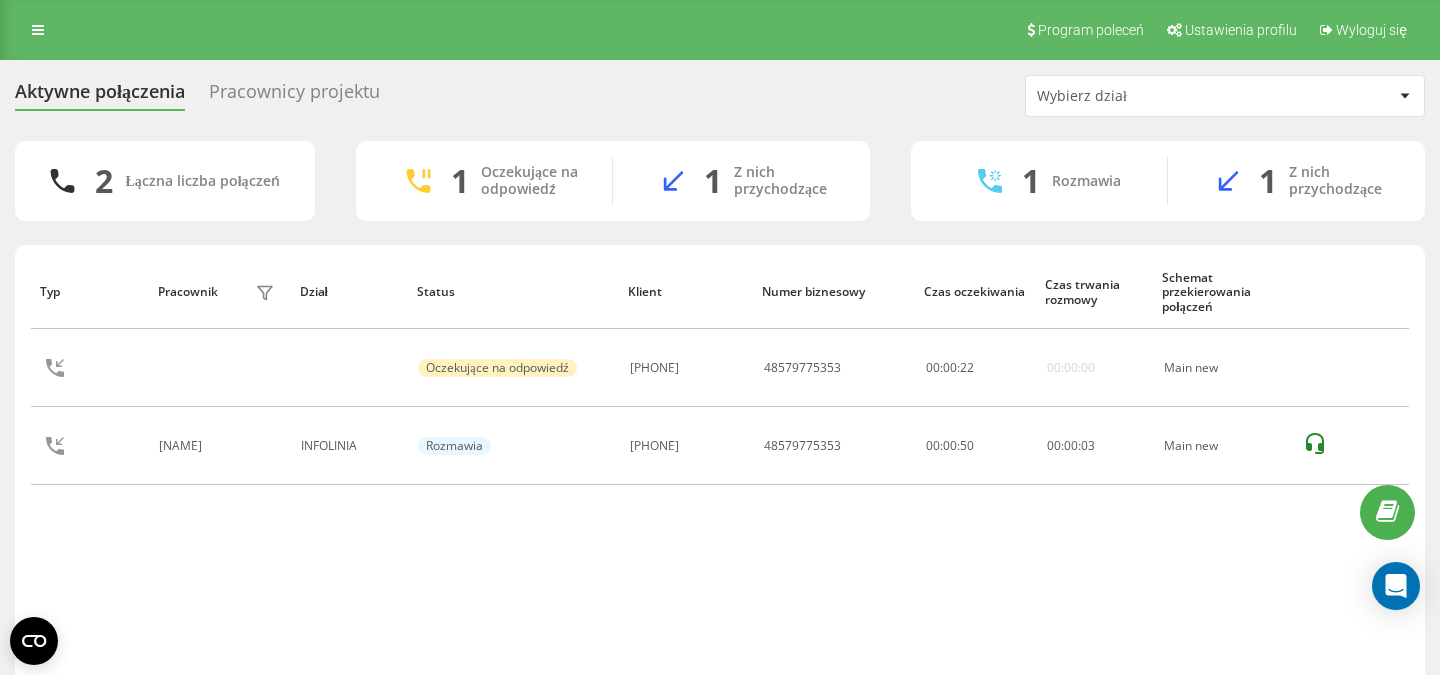 click on "Typ Pracownik  filtra  Dział Status Klient Numer biznesowy Czas oczekiwania Czas trwania rozmowy Schemat przekierowania połączeń Oczekujące na odpowiedź 48733311948 48579775353 00 : 00 : 22 00:00:00 Main new  Klaudia Bogdanowicz INFOLINIA Rozmawia 48530358865 48579775353 00:00:50 00 : 00 : 03 Main new" at bounding box center [720, 474] 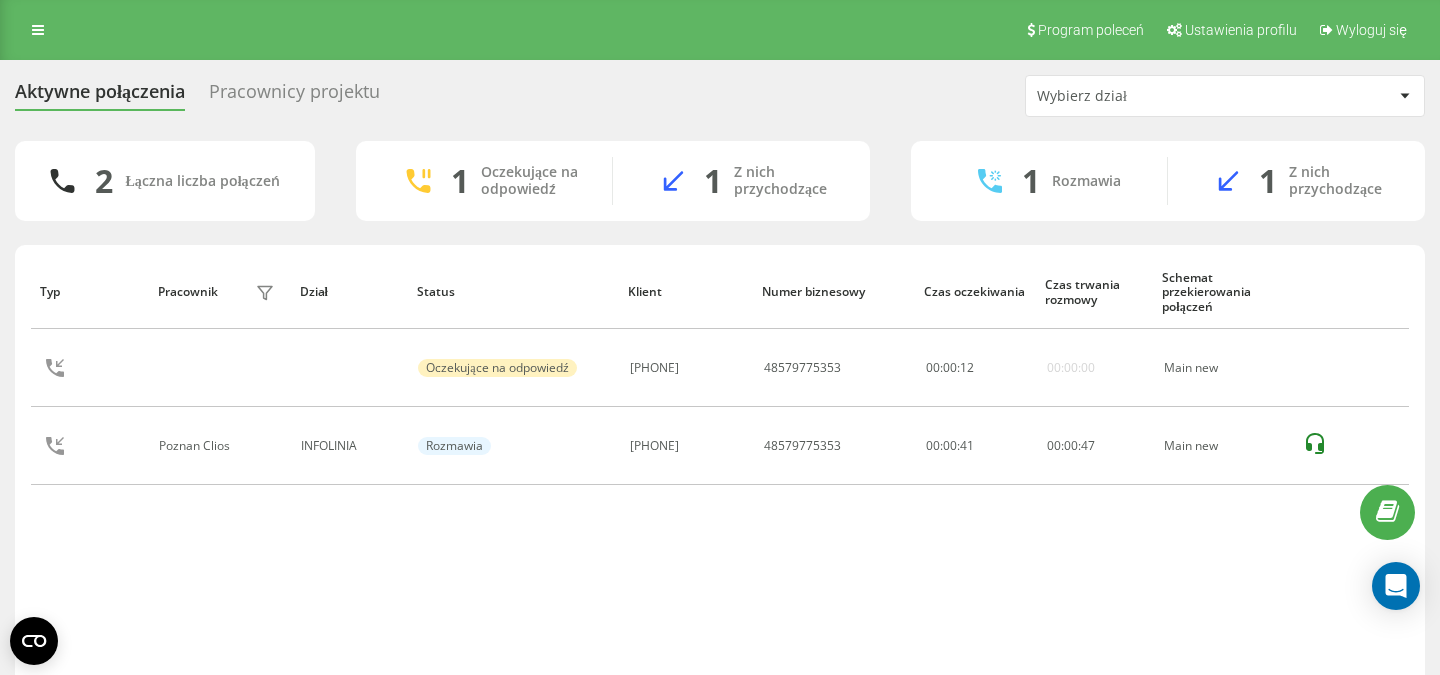 click on "Typ Pracownik  filtra  Dział Status Klient Numer biznesowy Czas oczekiwania Czas trwania rozmowy Schemat przekierowania połączeń Oczekujące na odpowiedź 48693724241 48579775353 00 : 00 : 12 00:00:00 Main new  Poznan Clios INFOLINIA Rozmawia 48733311948 48579775353 00:00:41 00 : 00 : 47 Main new" at bounding box center [720, 474] 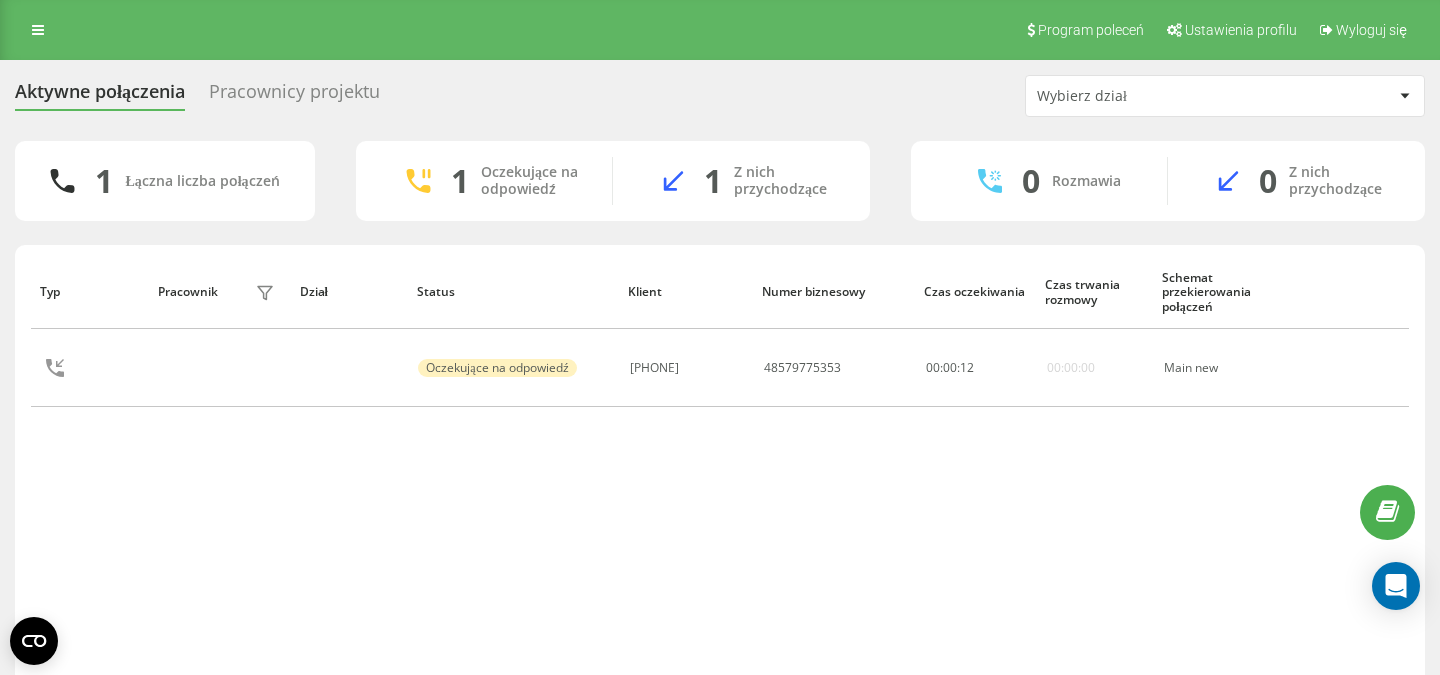 click on "Typ Pracownik  filtra  Dział Status Klient Numer biznesowy Czas oczekiwania Czas trwania rozmowy Schemat przekierowania połączeń Oczekujące na odpowiedź 48500571897 48579775353 00 : 00 : 12 00:00:00 Main new" at bounding box center (720, 474) 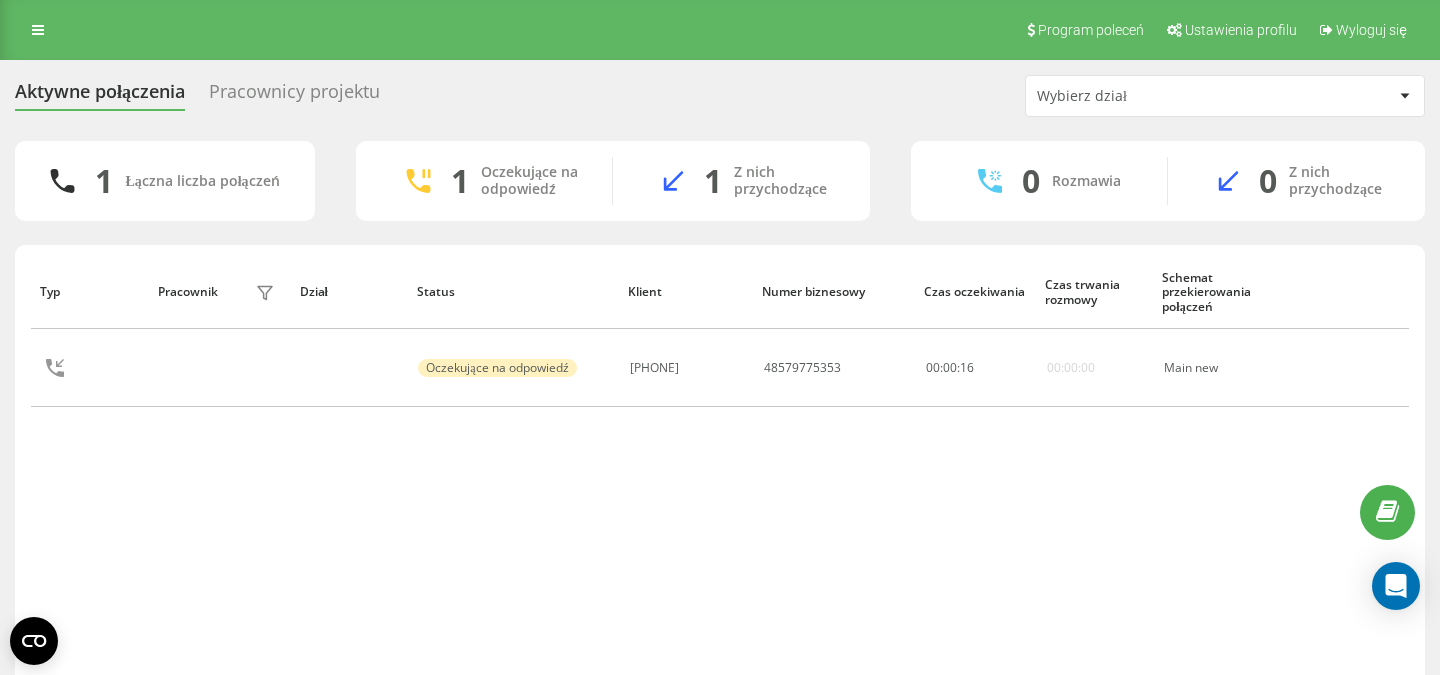 click on "Typ Pracownik  filtra  Dział Status Klient Numer biznesowy Czas oczekiwania Czas trwania rozmowy Schemat przekierowania połączeń Oczekujące na odpowiedź 48508682820 48579775353 00 : 00 : 16 00:00:00 Main new" at bounding box center [720, 474] 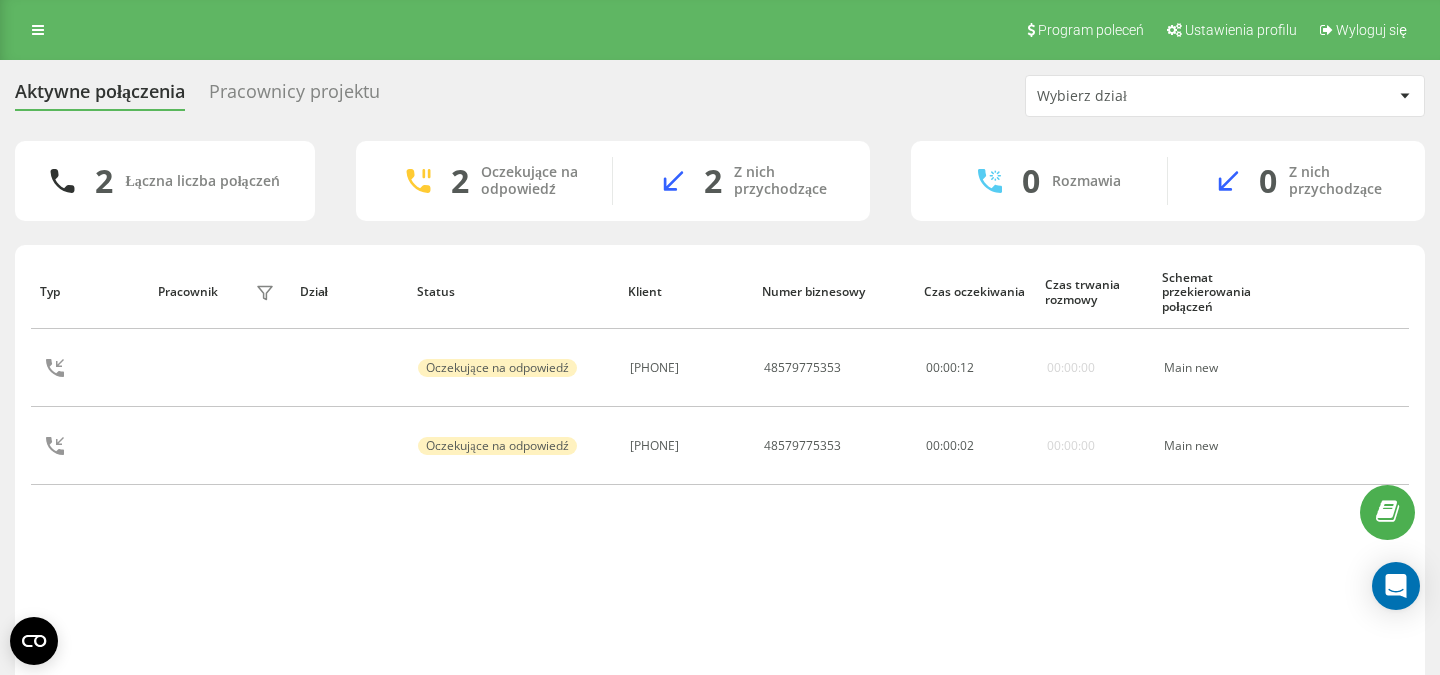 click on "Typ Pracownik  filtra  Dział Status Klient Numer biznesowy Czas oczekiwania Czas trwania rozmowy Schemat przekierowania połączeń Oczekujące na odpowiedź 48889263487 48579775353 00 : 00 : 12 00:00:00 Main new  Oczekujące na odpowiedź 48661710155 48579775353 00 : 00 : 02 00:00:00 Main new" at bounding box center (720, 474) 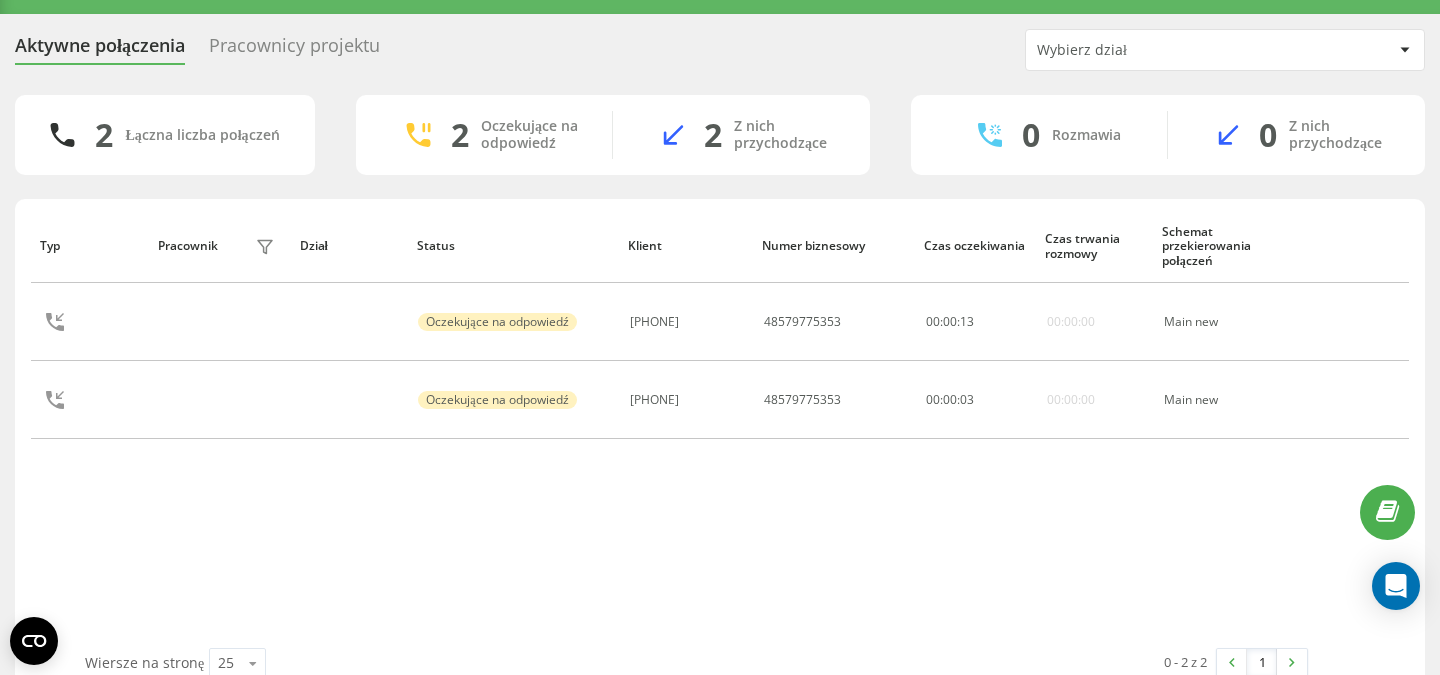 scroll, scrollTop: 84, scrollLeft: 0, axis: vertical 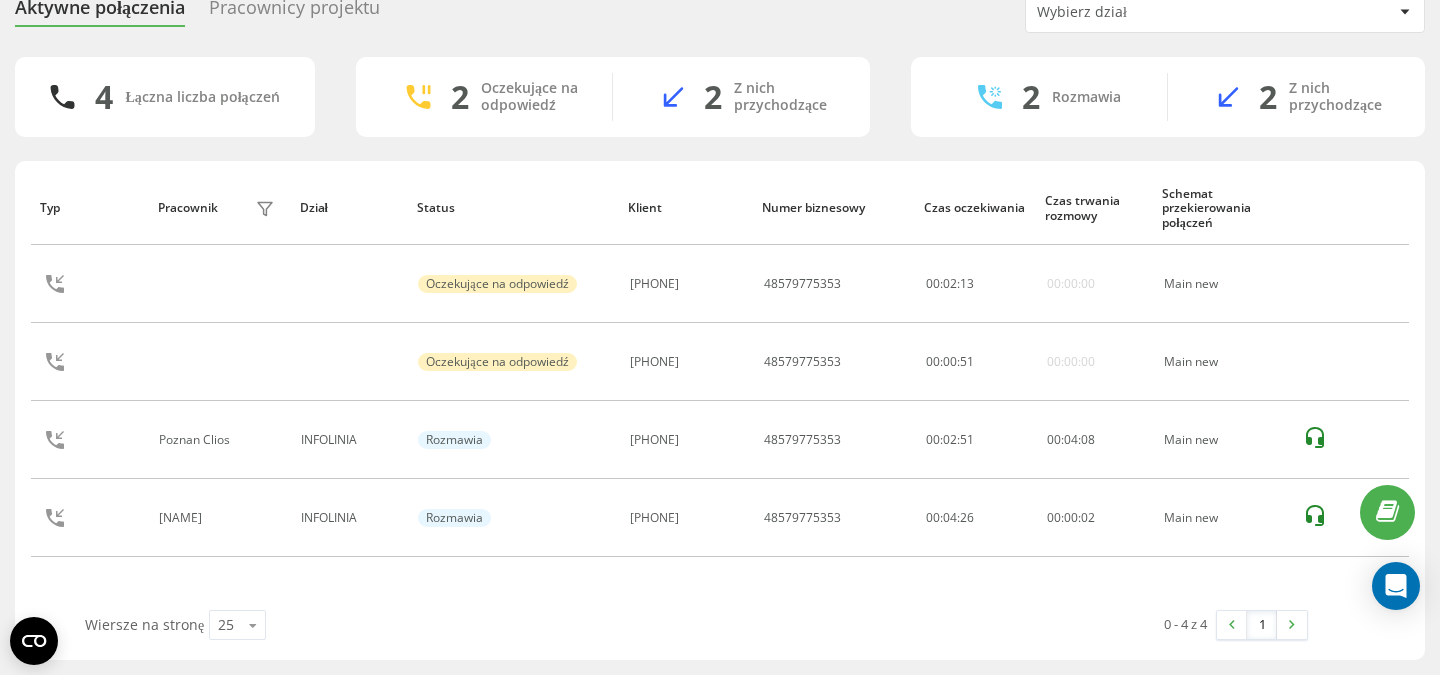 click on "Wiersze na stronę 25 10 25 50 100" at bounding box center (384, 625) 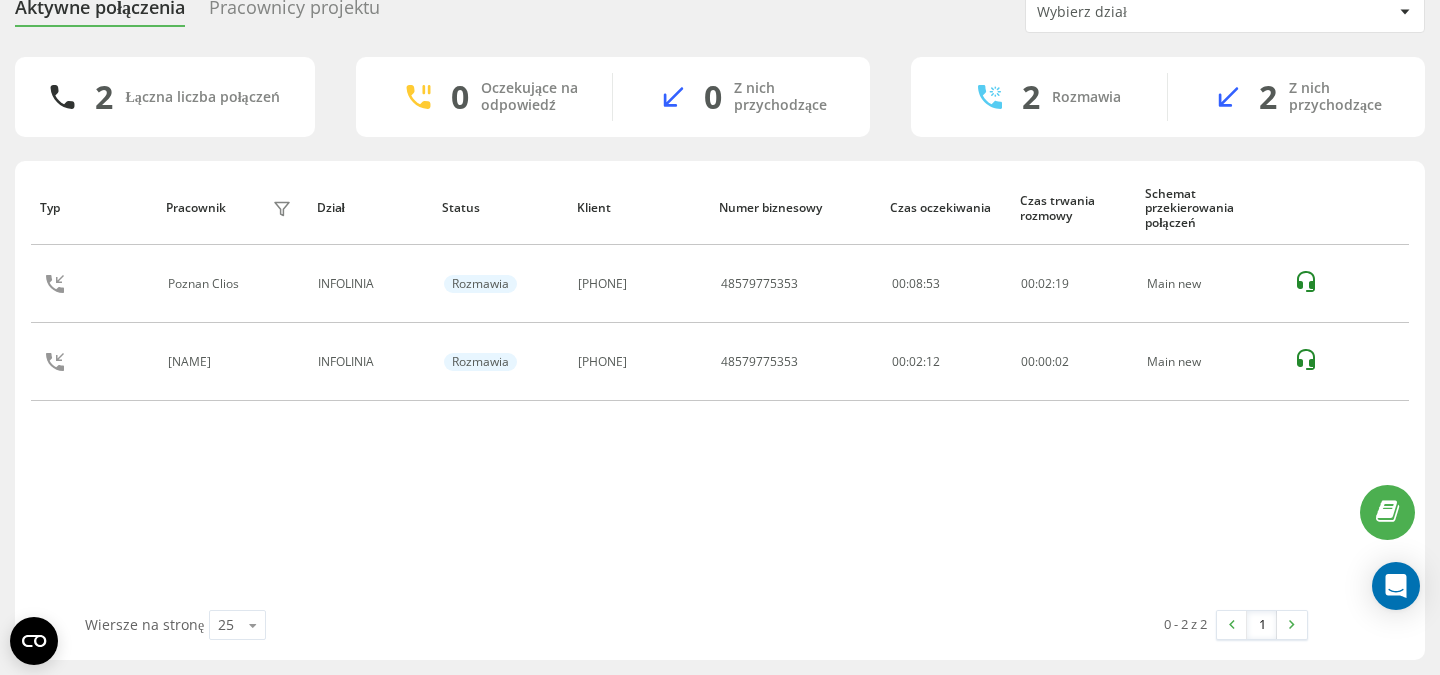 scroll, scrollTop: 0, scrollLeft: 0, axis: both 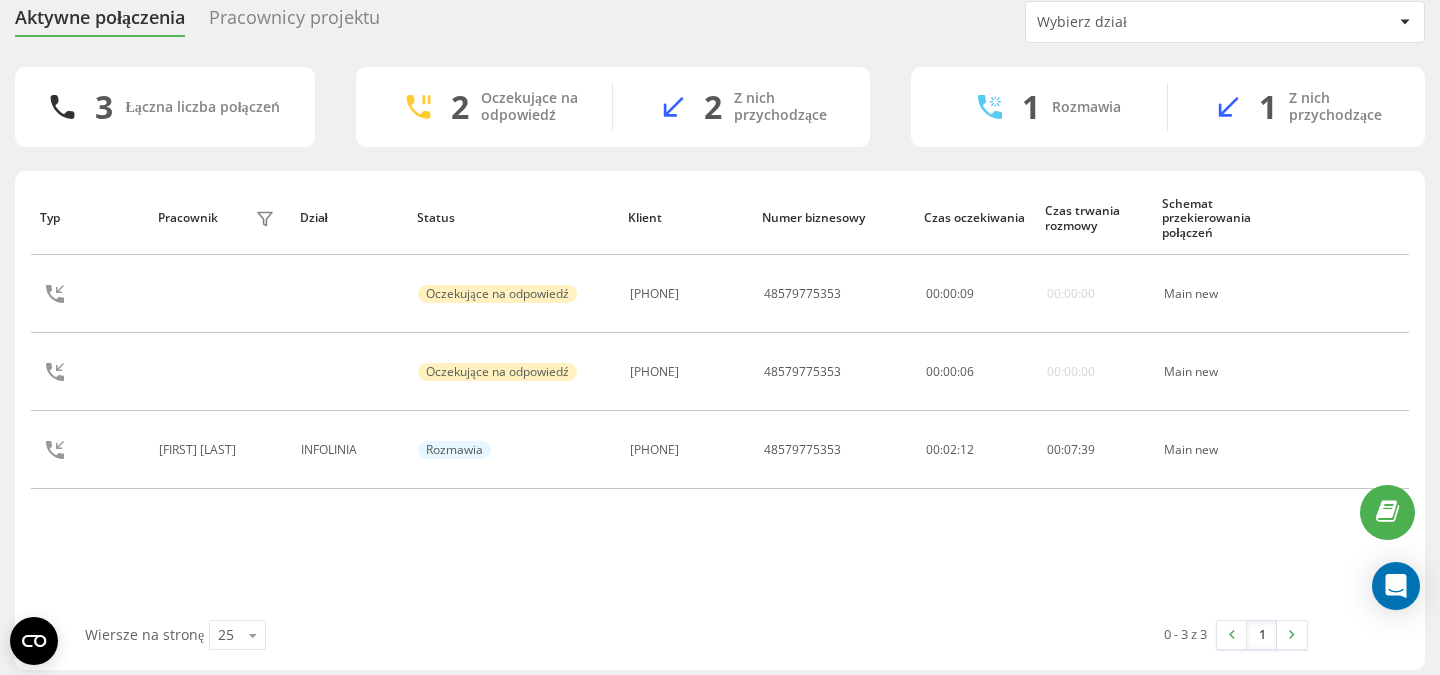click on "Typ Pracownik  filtra  Dział Status Klient Numer biznesowy Czas oczekiwania Czas trwania rozmowy Schemat przekierowania połączeń Oczekujące na odpowiedź [PHONE] [PHONE] 00 : 00 : 09 00:00:00 Main new  Oczekujące na odpowiedź [PHONE] [PHONE] 00 : 00 : 06 00:00:00 Main new  Klaudia Bogdanowicz INFOLINIA Rozmawia [PHONE] [PHONE] 00:02:12 00 : 07 : 39 Main new" at bounding box center [720, 400] 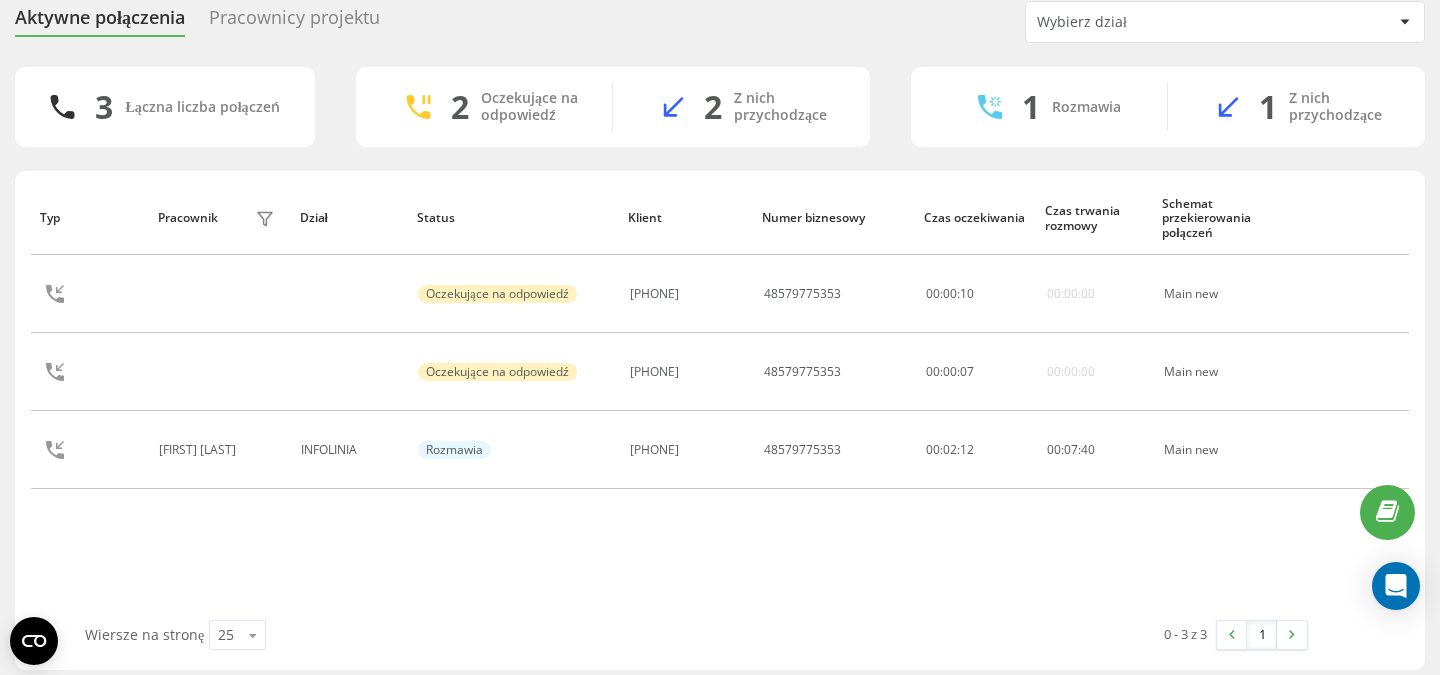 scroll, scrollTop: 84, scrollLeft: 0, axis: vertical 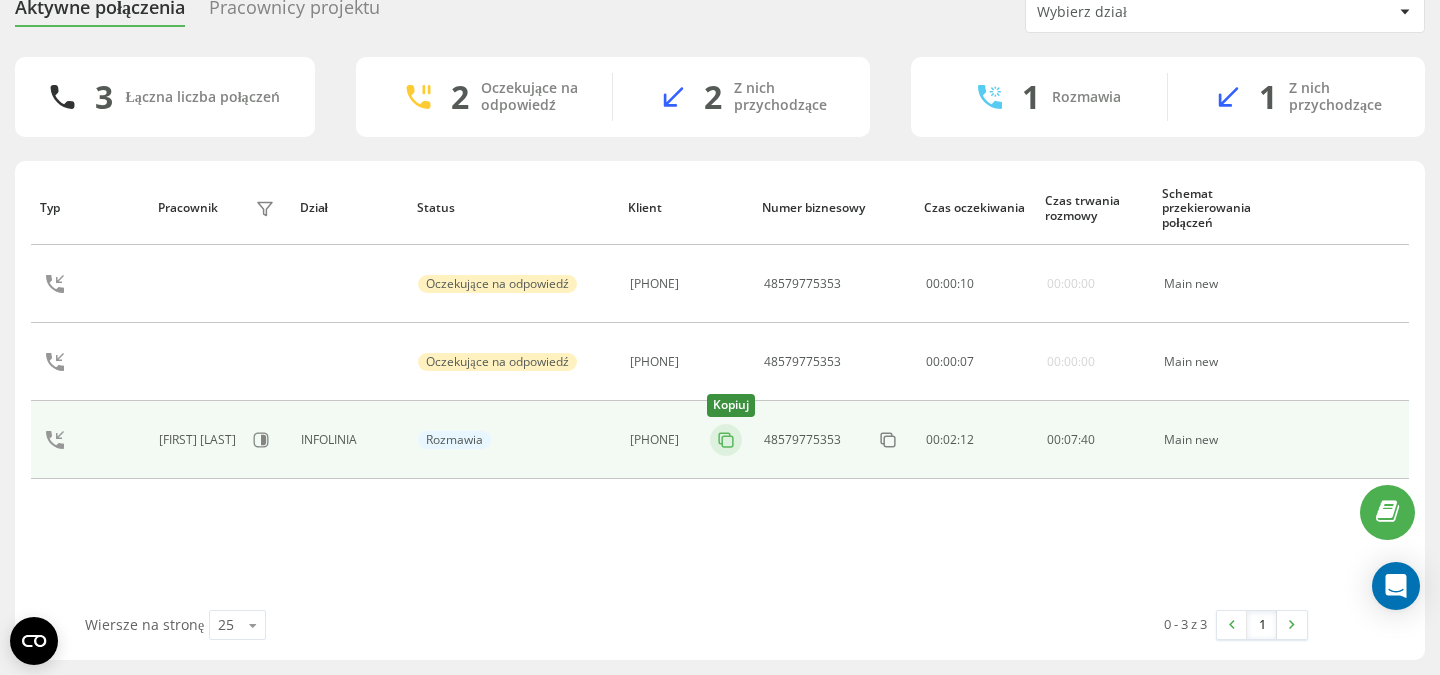 click 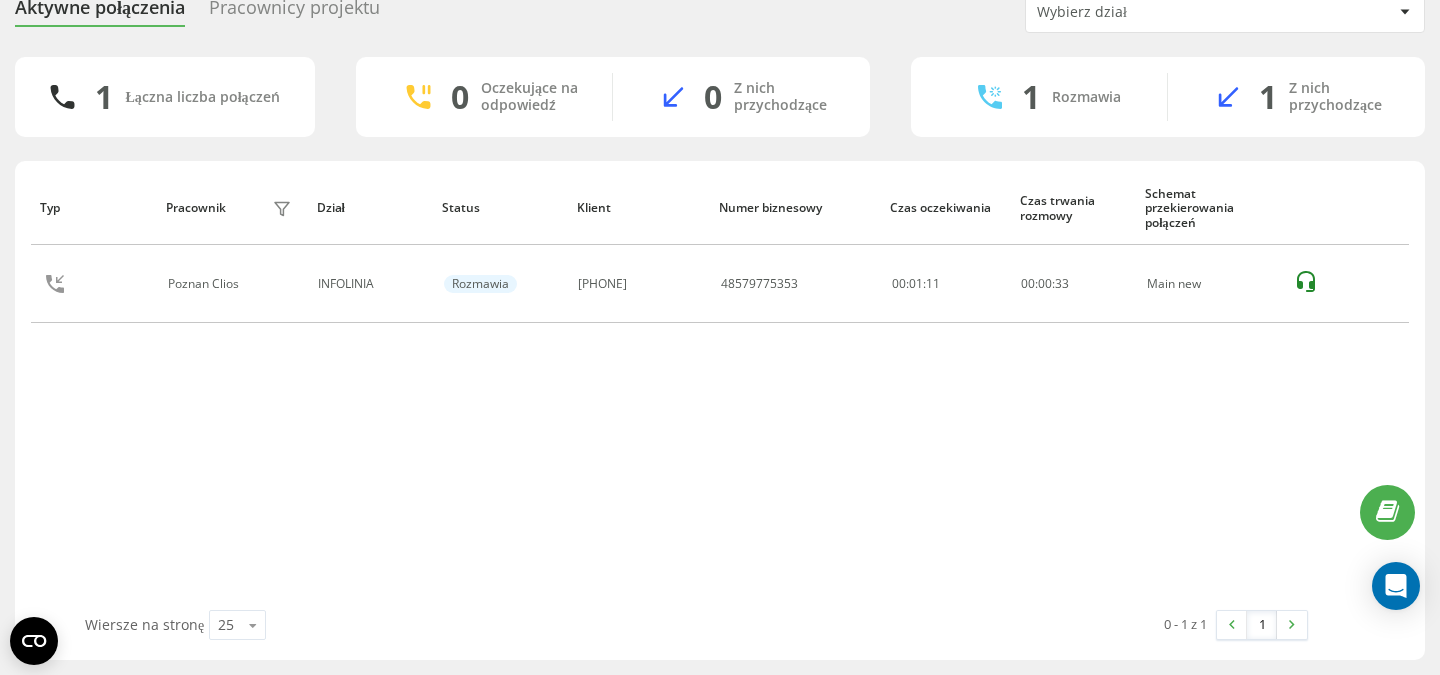 scroll, scrollTop: 0, scrollLeft: 0, axis: both 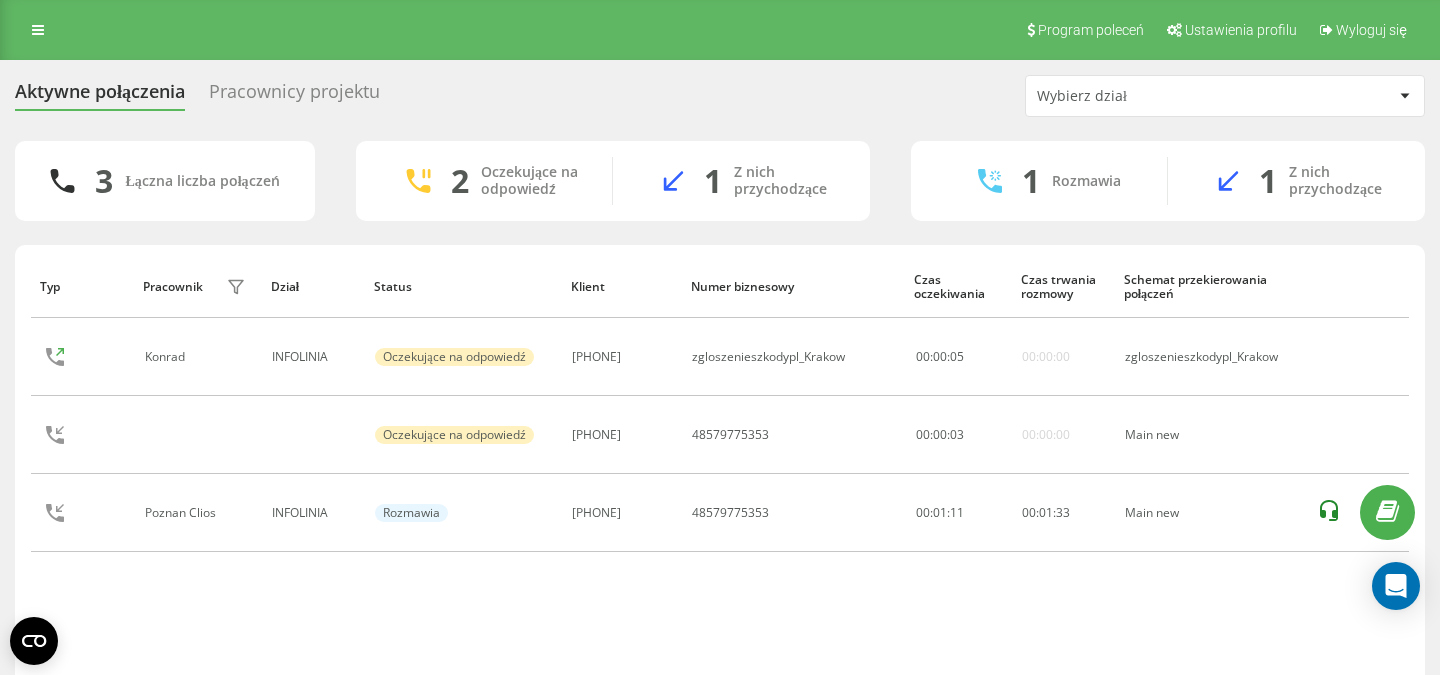 click on "Typ Pracownik  filtra  Dział Status Klient Numer biznesowy Czas oczekiwania Czas trwania rozmowy Schemat przekierowania połączeń Konrad INFOLINIA Oczekujące na odpowiedź [PHONE] zgloszenieszkodypl_Krakow 00 : 00 : 05 00:00:00 zgloszenieszkodypl_Krakow Oczekujące na odpowiedź [PHONE] [PHONE] 00 : 00 : 03 00:00:00 Main new  Poznan Clios INFOLINIA Rozmawia [PHONE] [PHONE] 00:01:11 00 : 01 : 33 Main new" at bounding box center [720, 474] 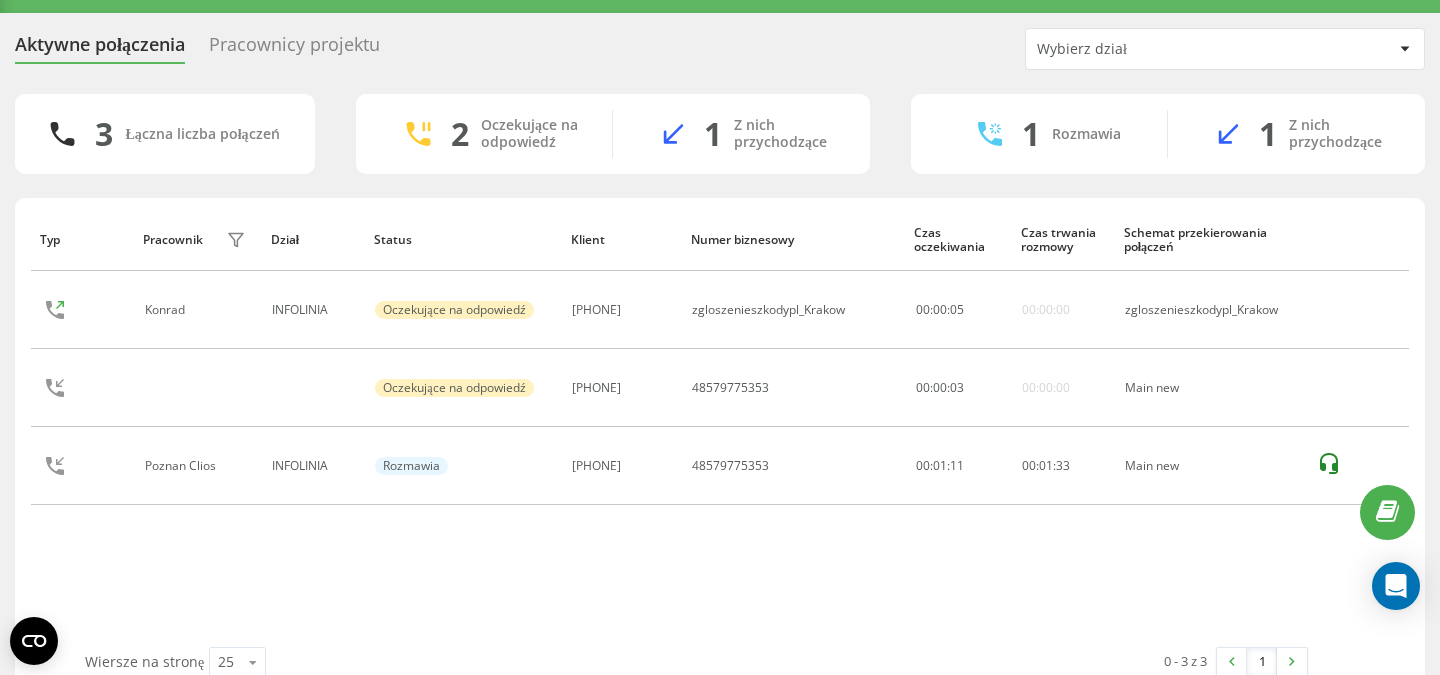 scroll, scrollTop: 84, scrollLeft: 0, axis: vertical 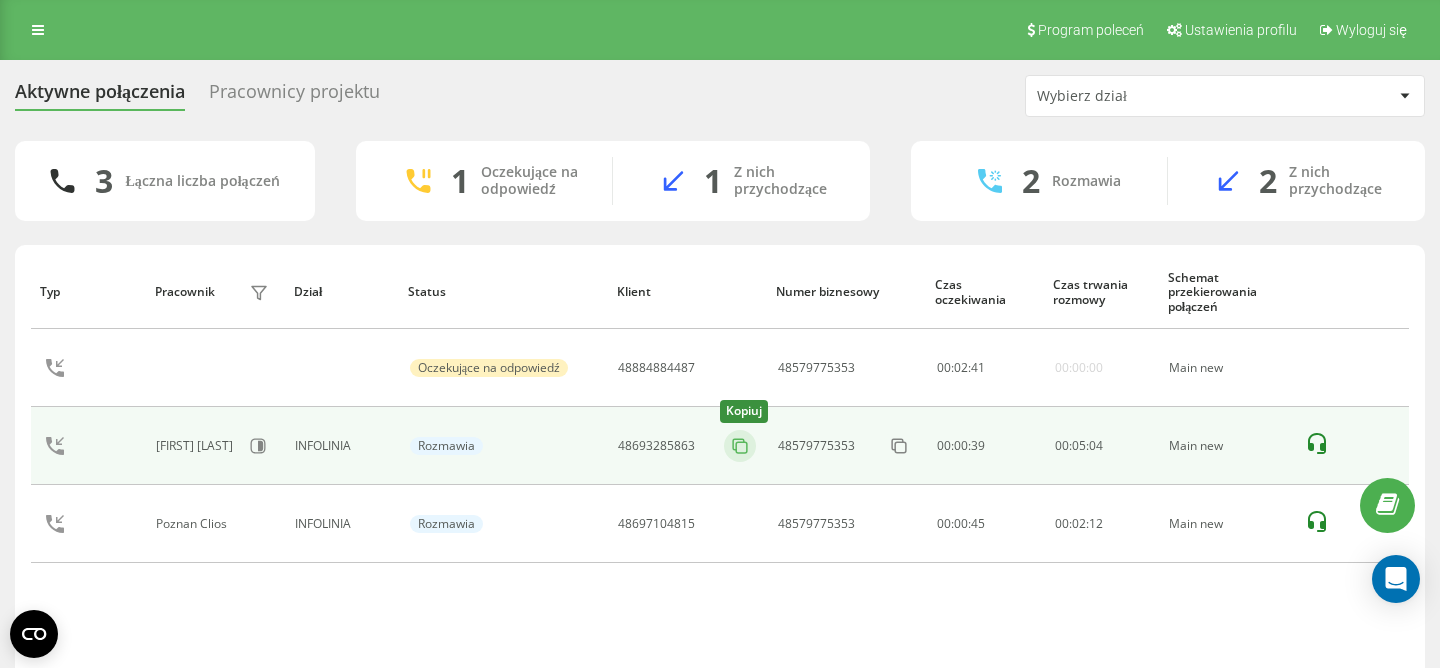 click 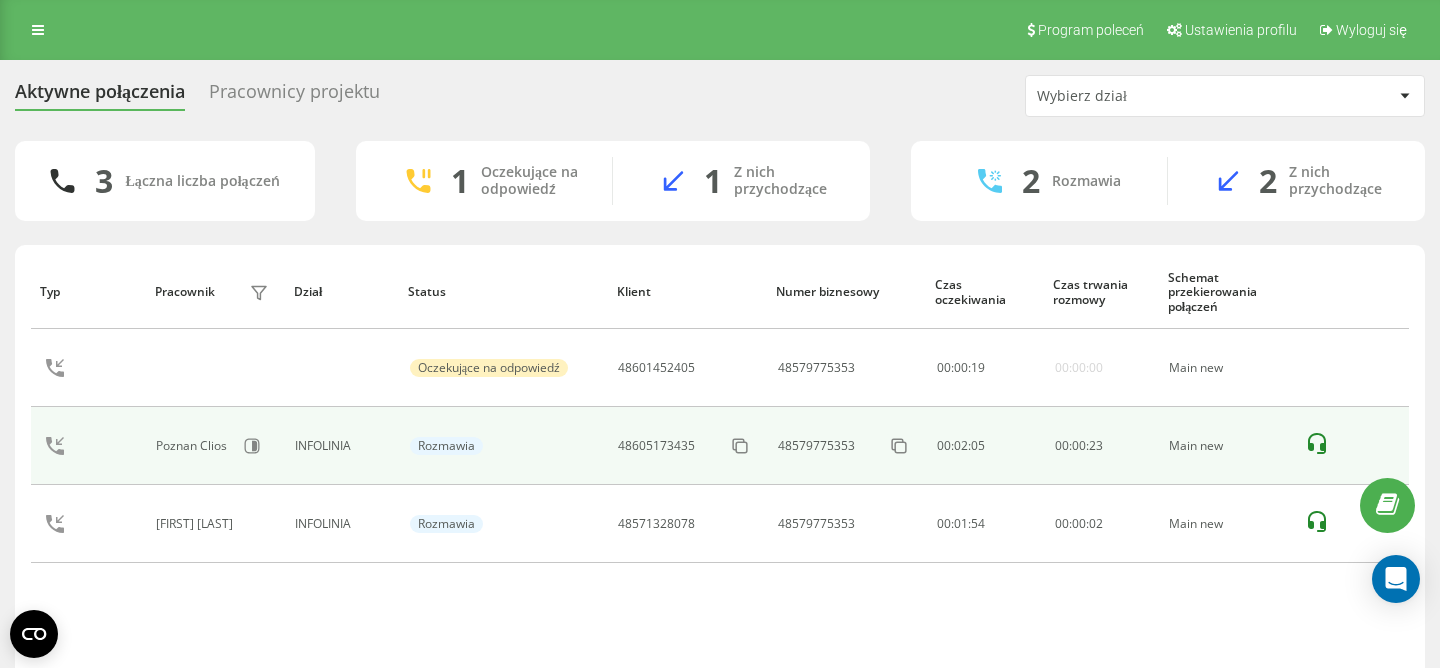 scroll, scrollTop: 86, scrollLeft: 0, axis: vertical 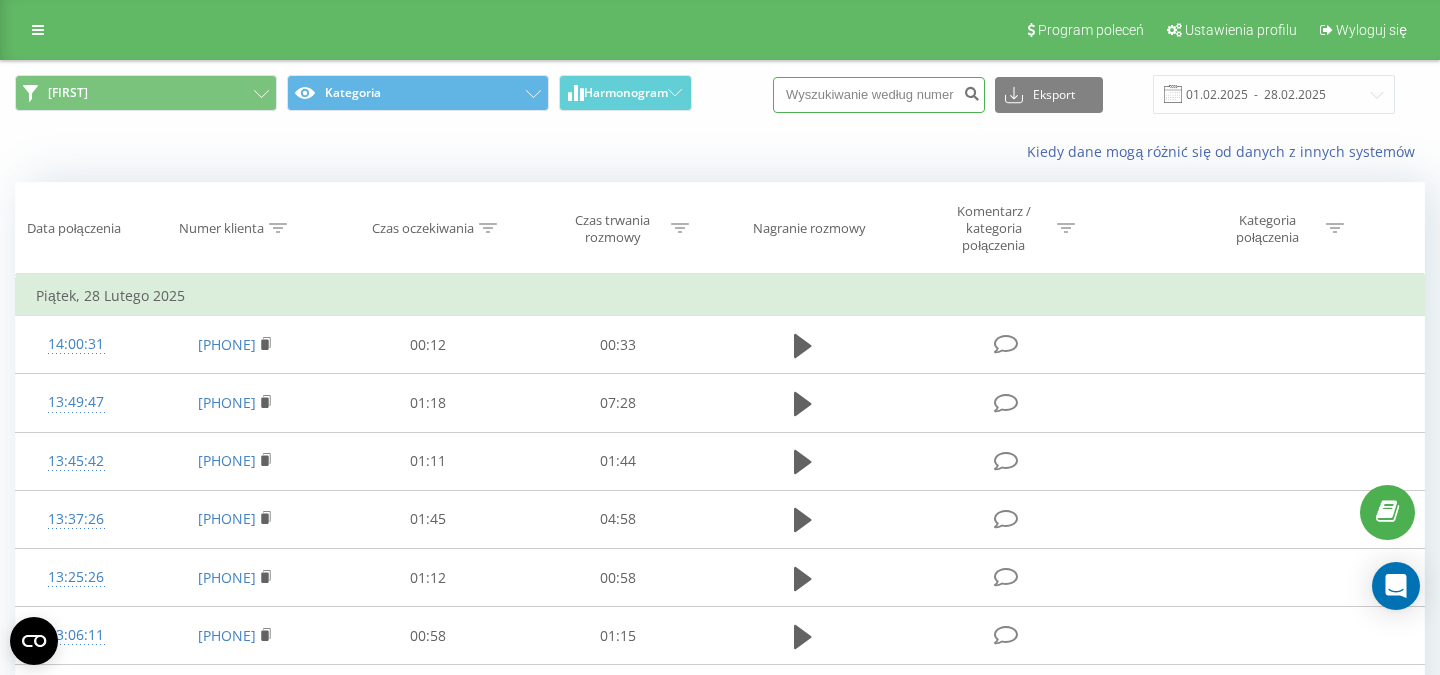 click at bounding box center [879, 95] 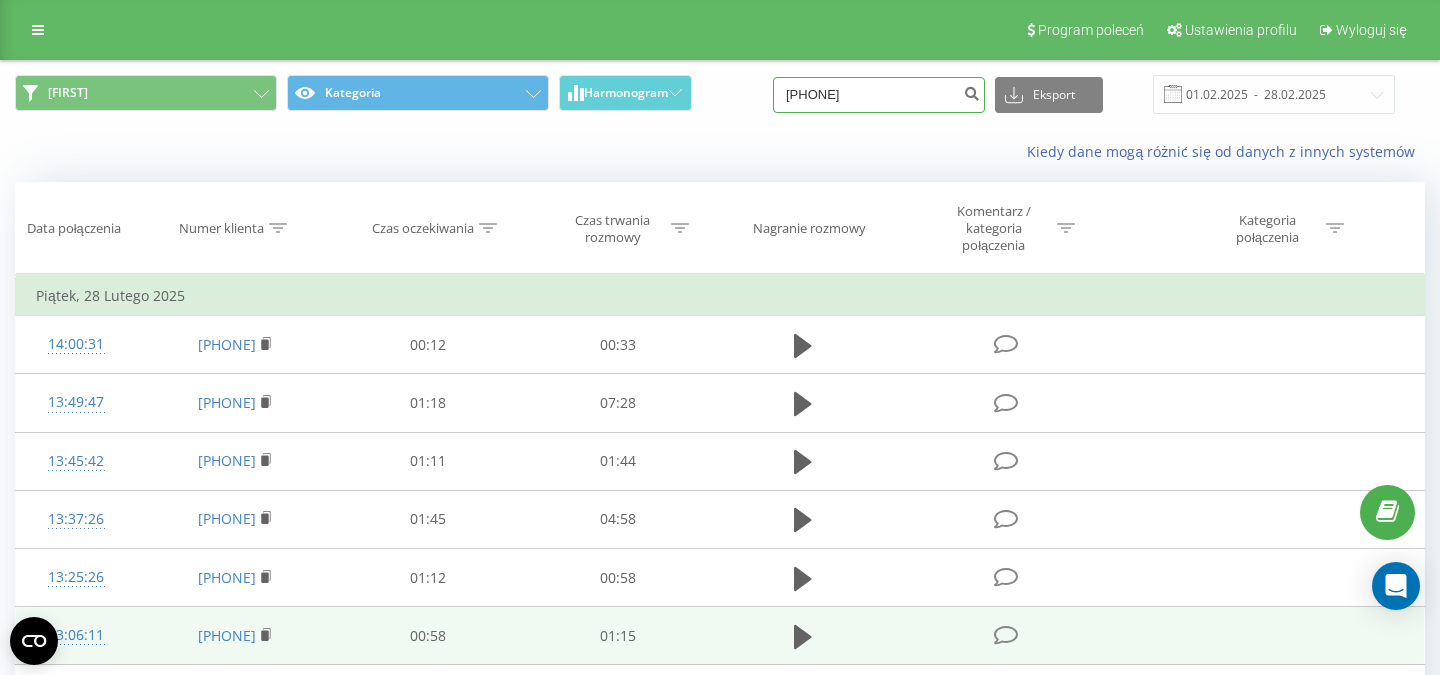 type on "[PHONE]" 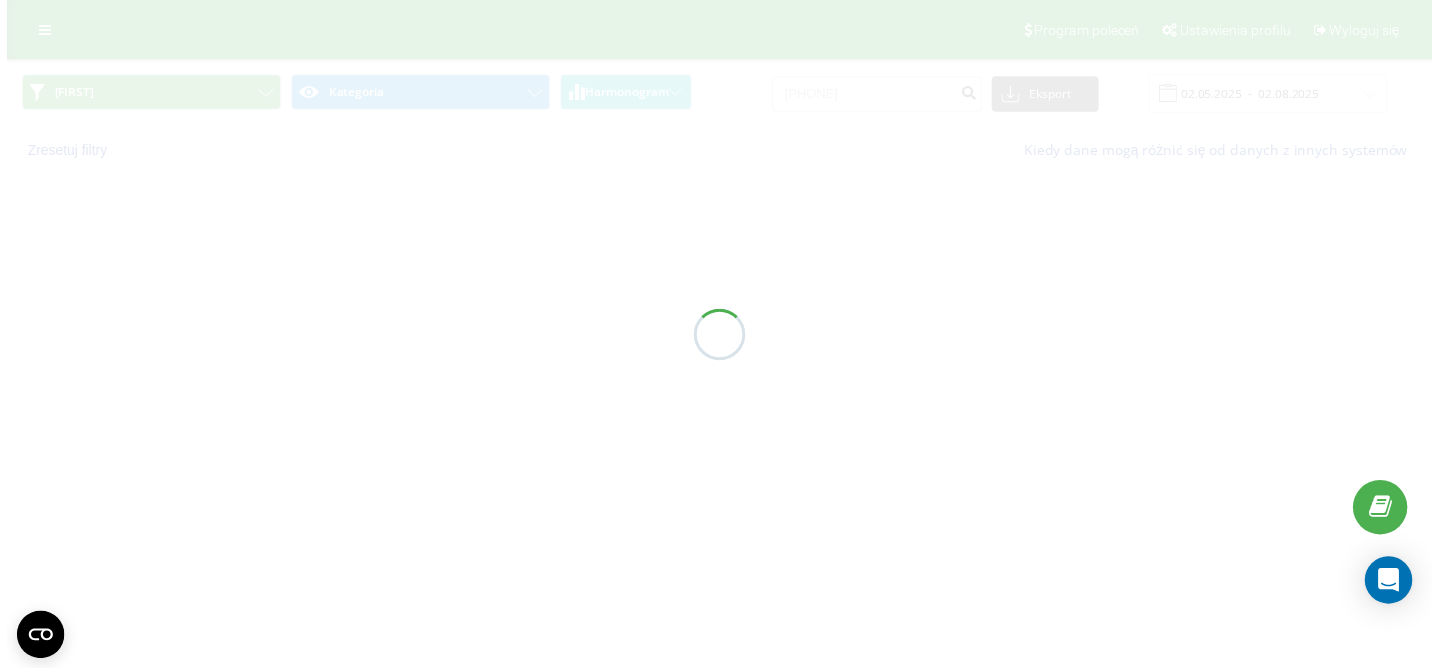 scroll, scrollTop: 0, scrollLeft: 0, axis: both 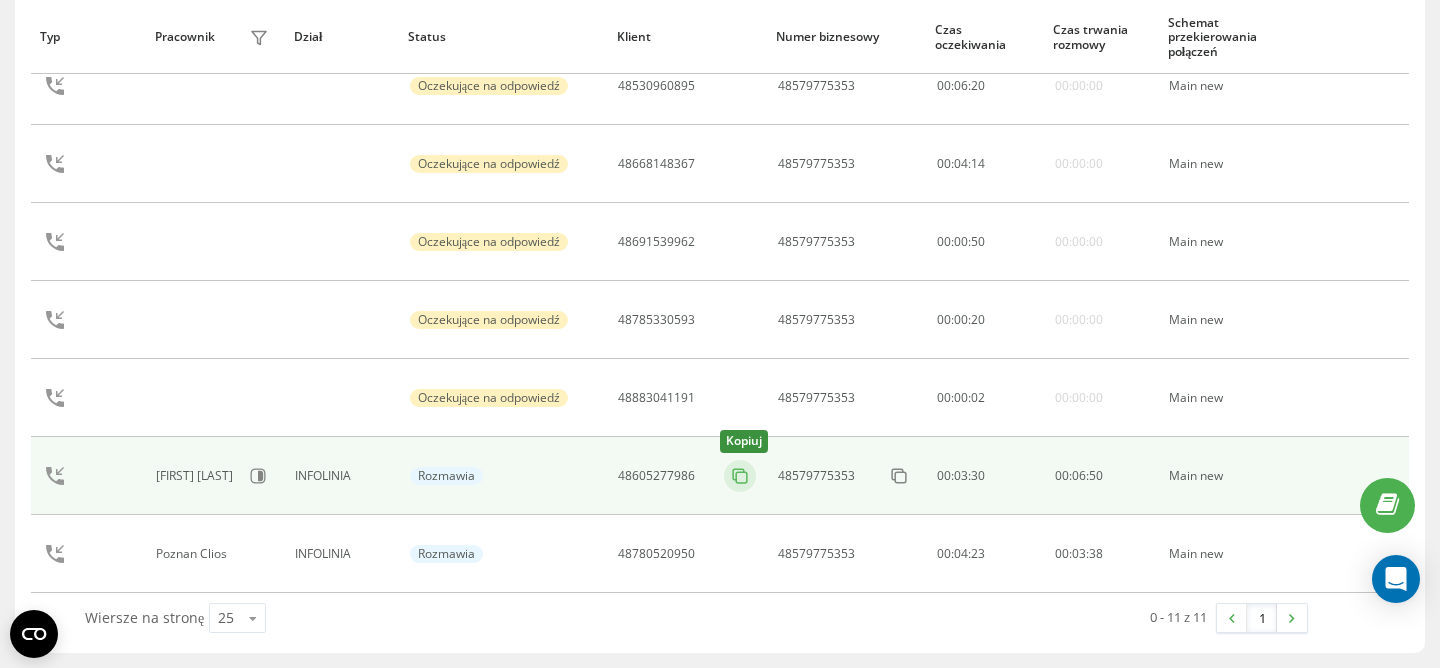 click 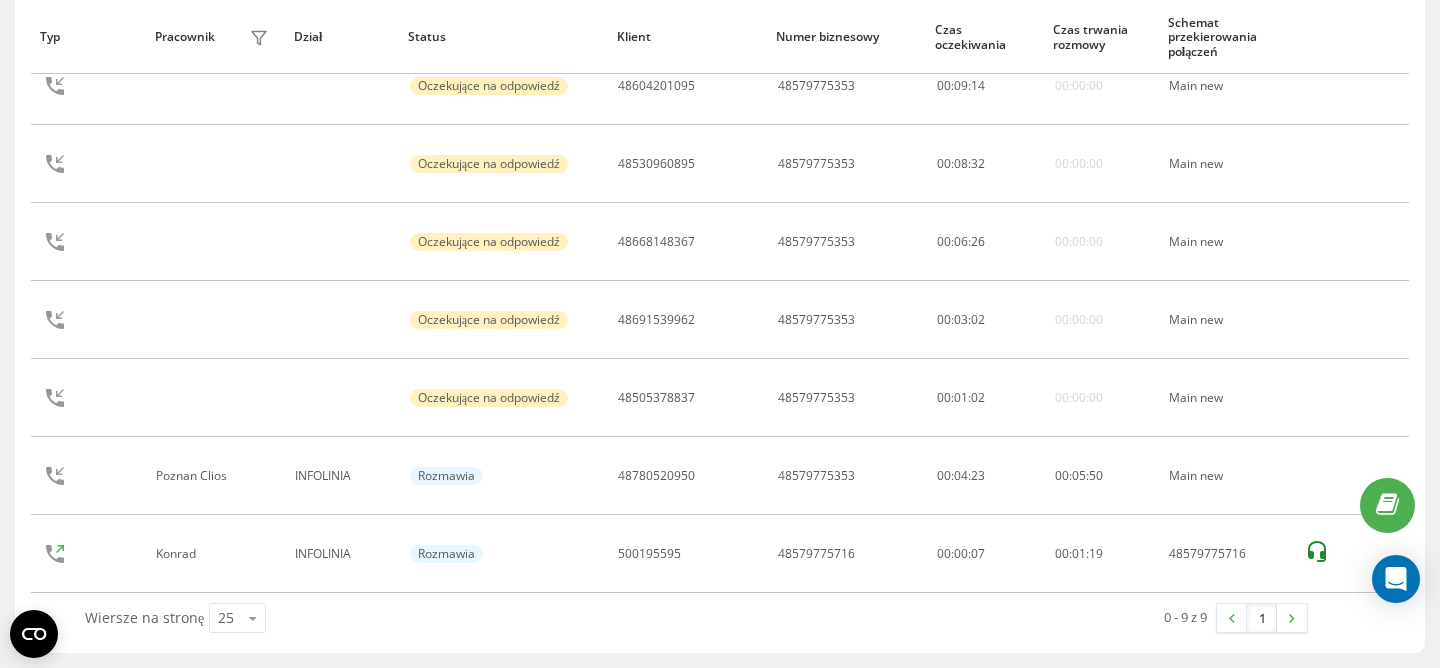 scroll, scrollTop: 438, scrollLeft: 0, axis: vertical 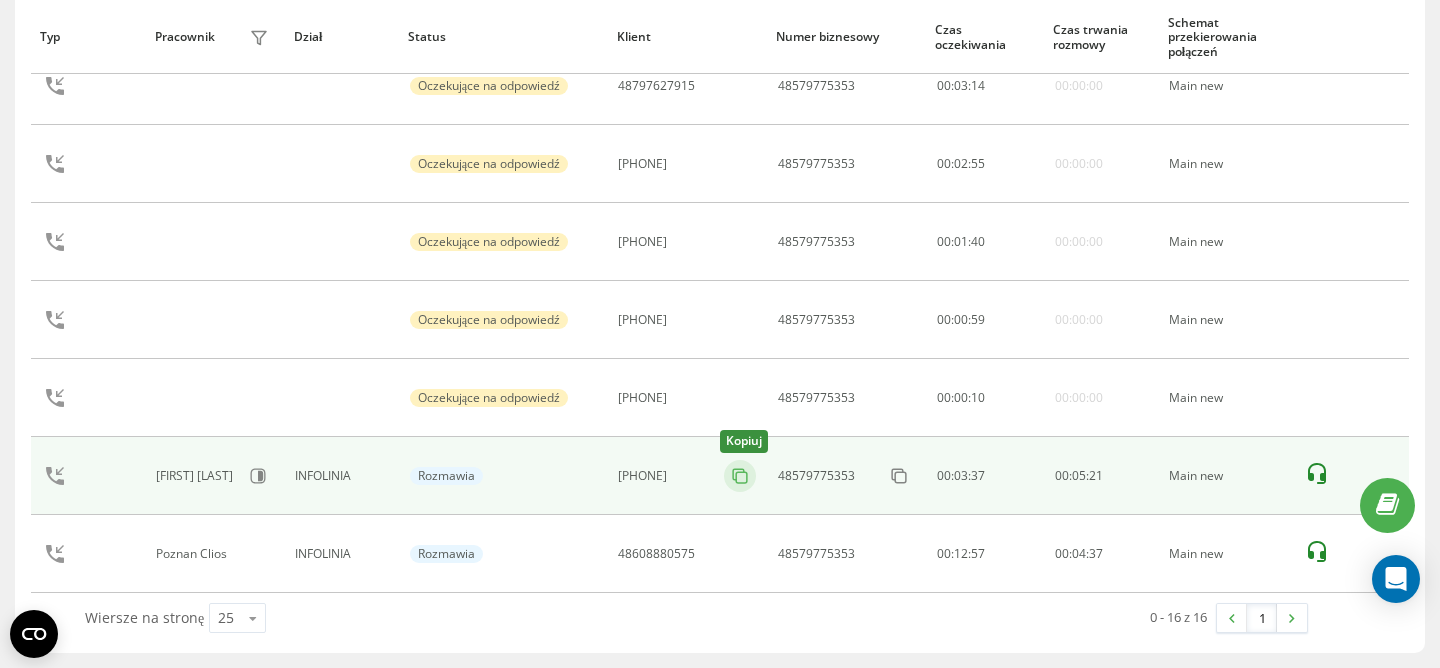 click 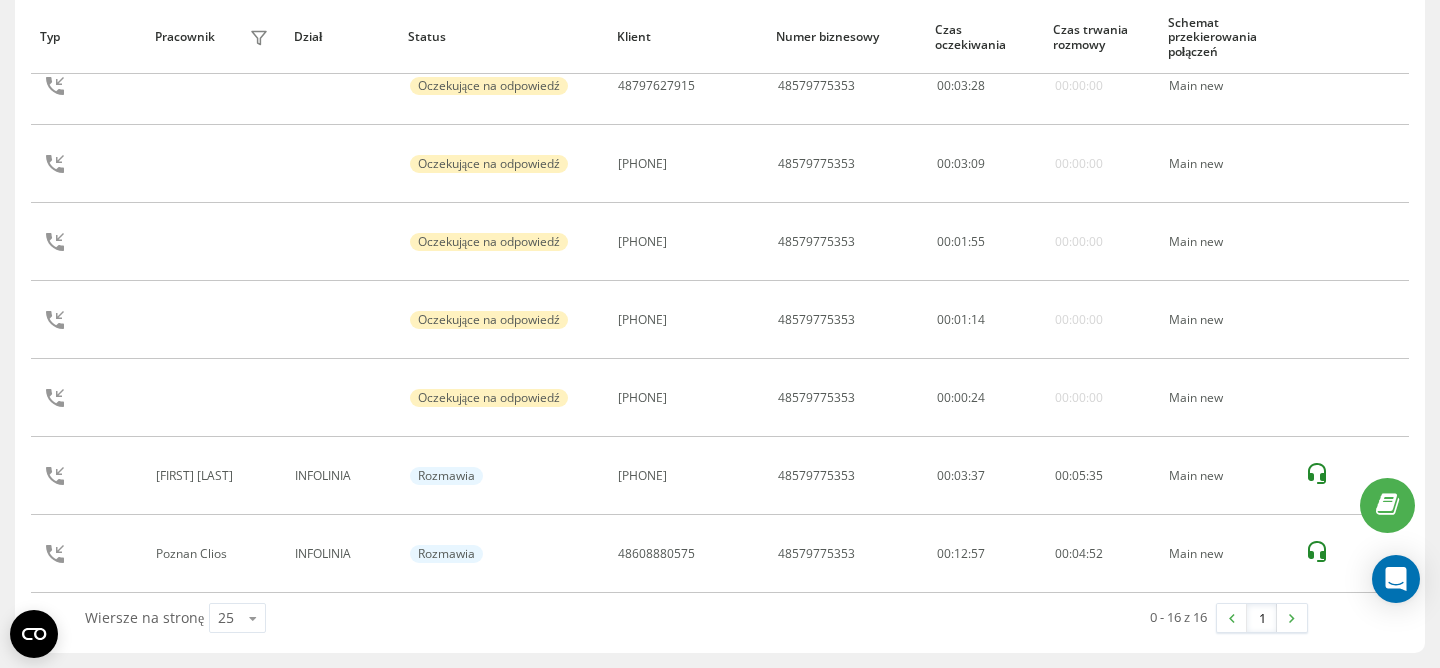 scroll, scrollTop: 906, scrollLeft: 0, axis: vertical 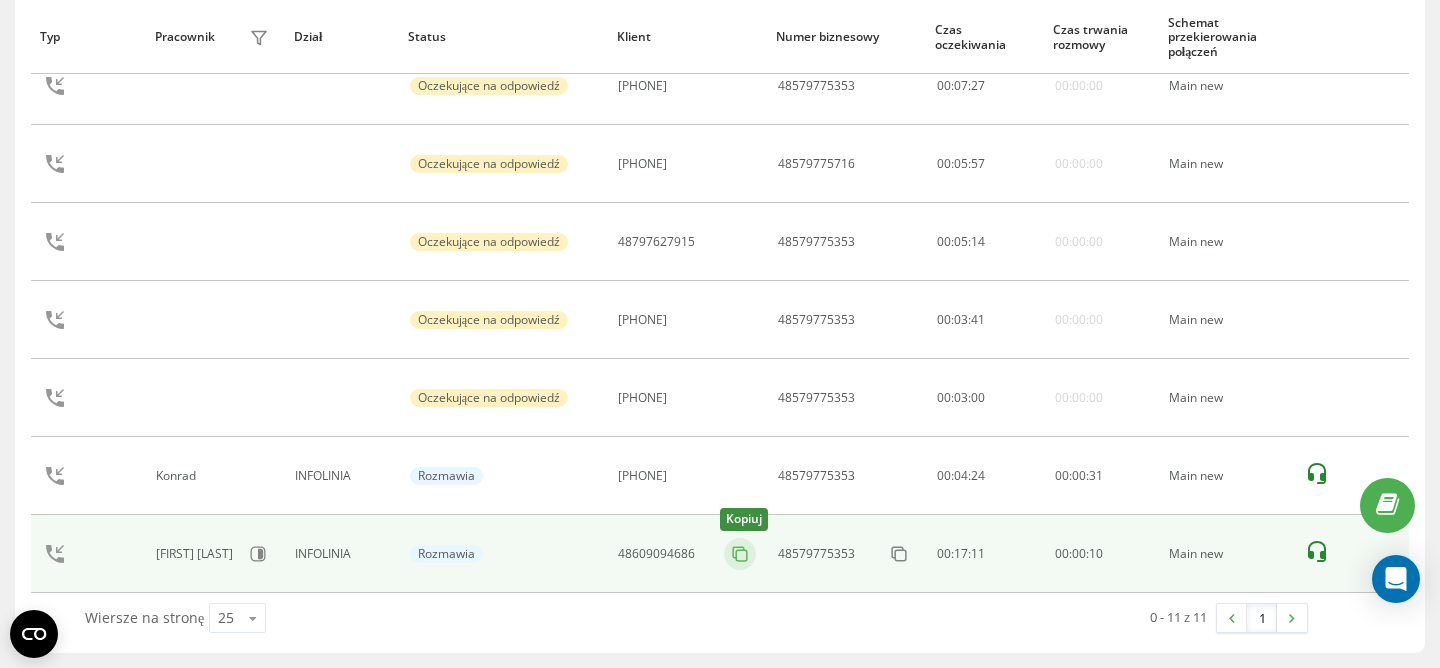 click 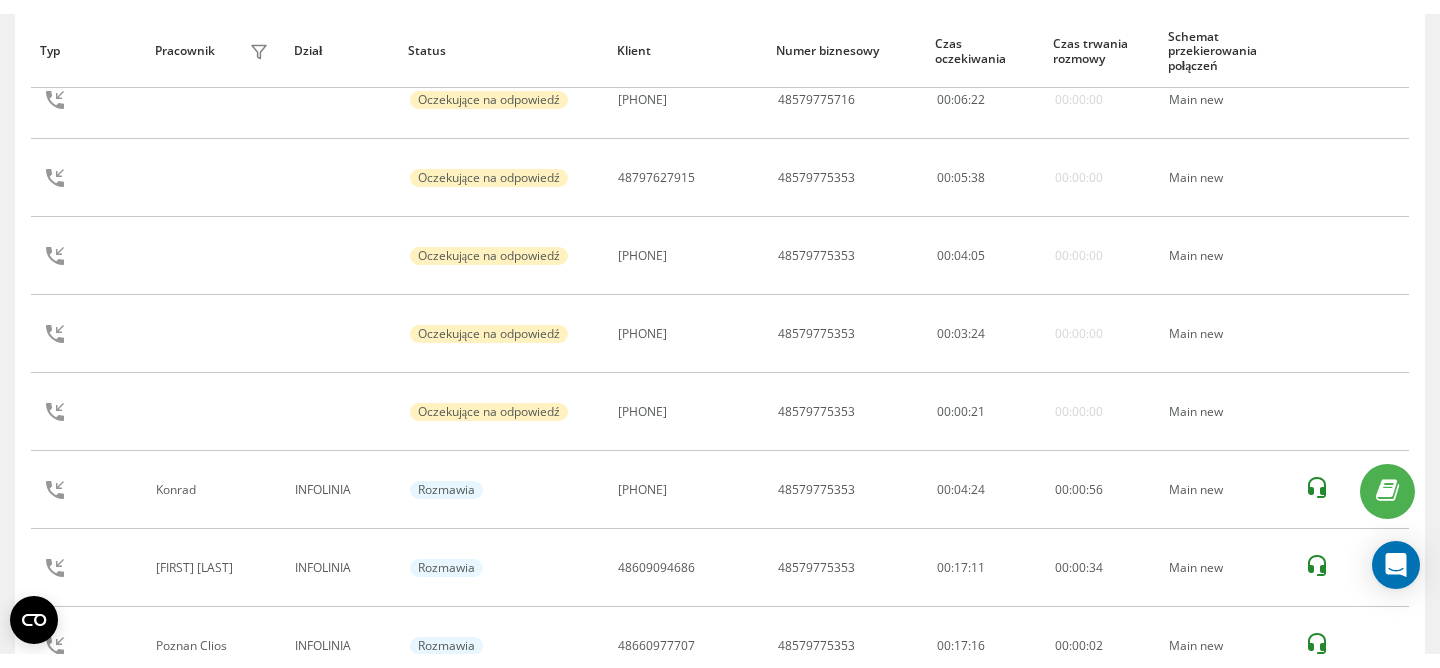 scroll, scrollTop: 516, scrollLeft: 0, axis: vertical 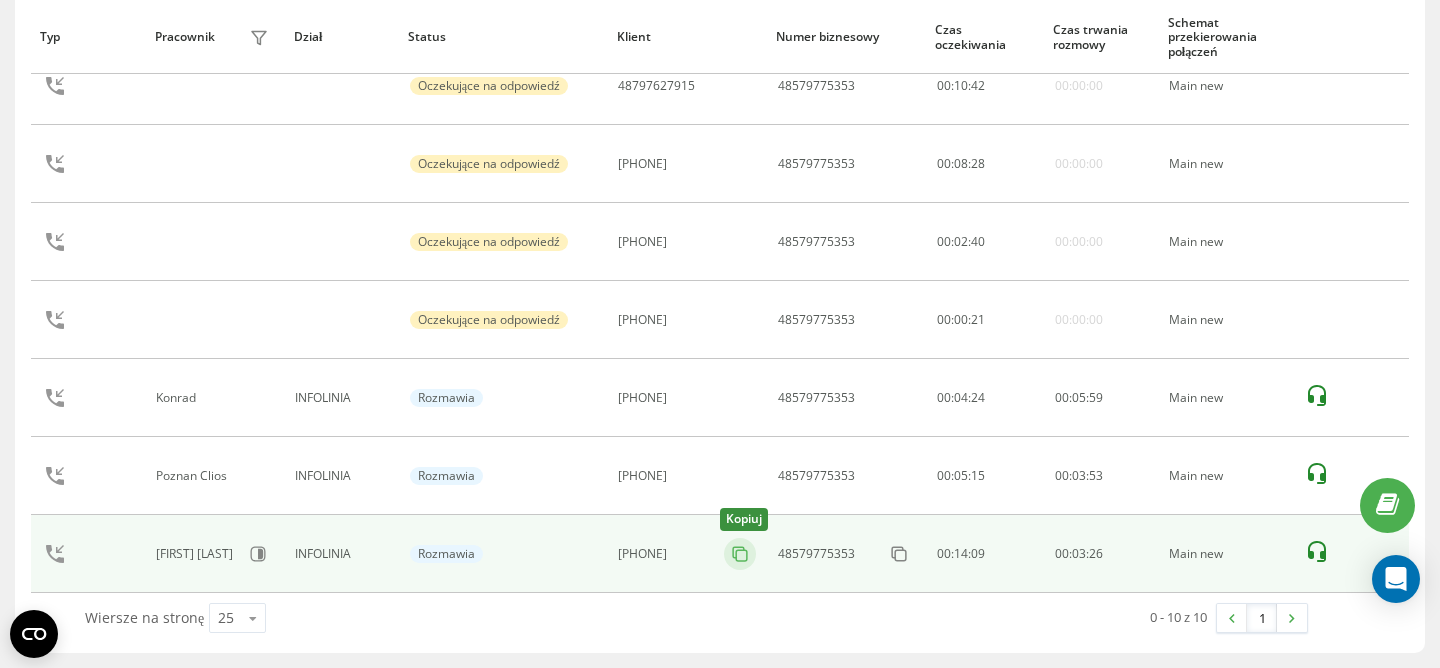 click 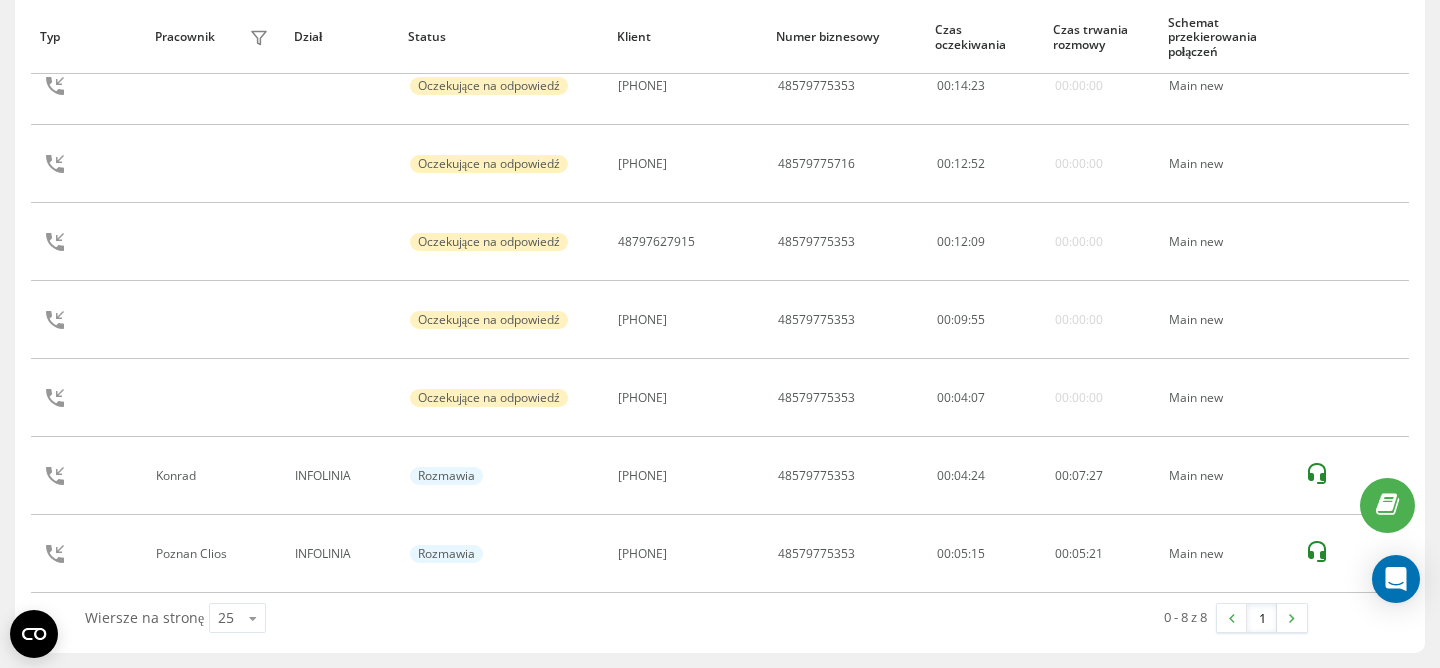 scroll, scrollTop: 360, scrollLeft: 0, axis: vertical 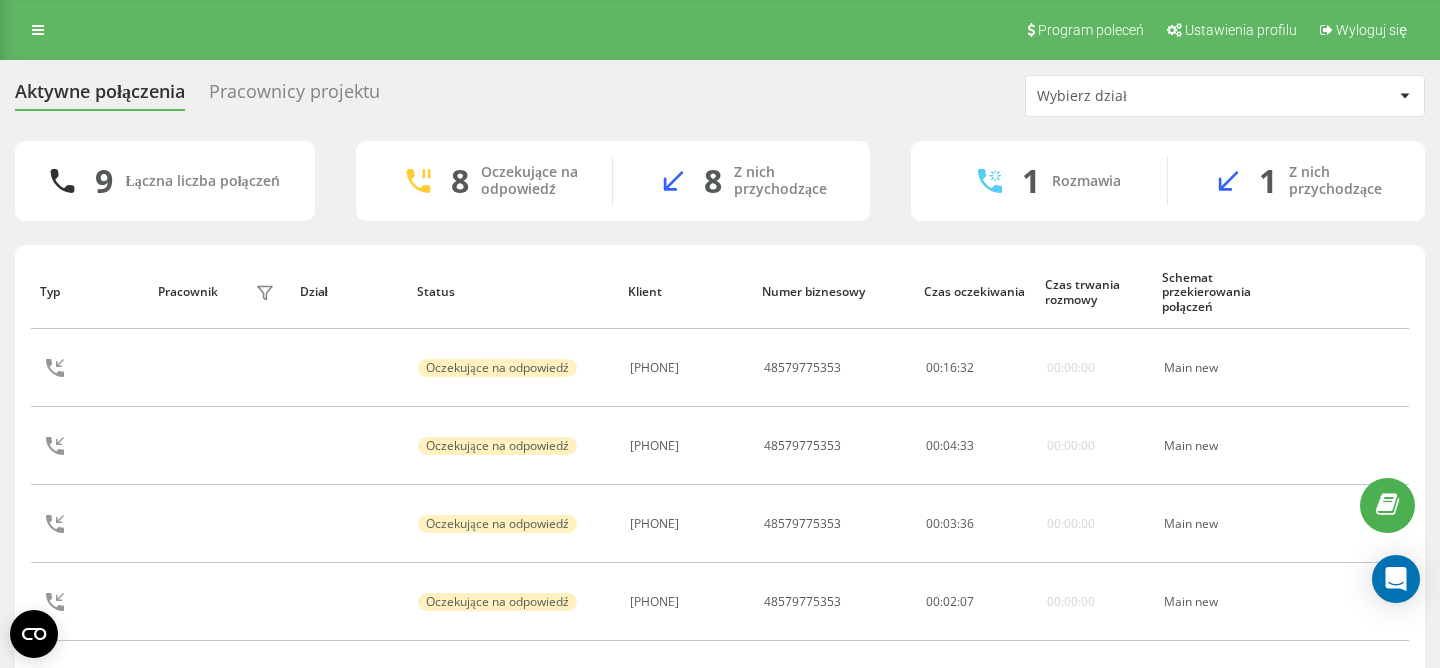 click on "Aktywne połączenia Pracownicy projektu Wybierz dział" at bounding box center (720, 96) 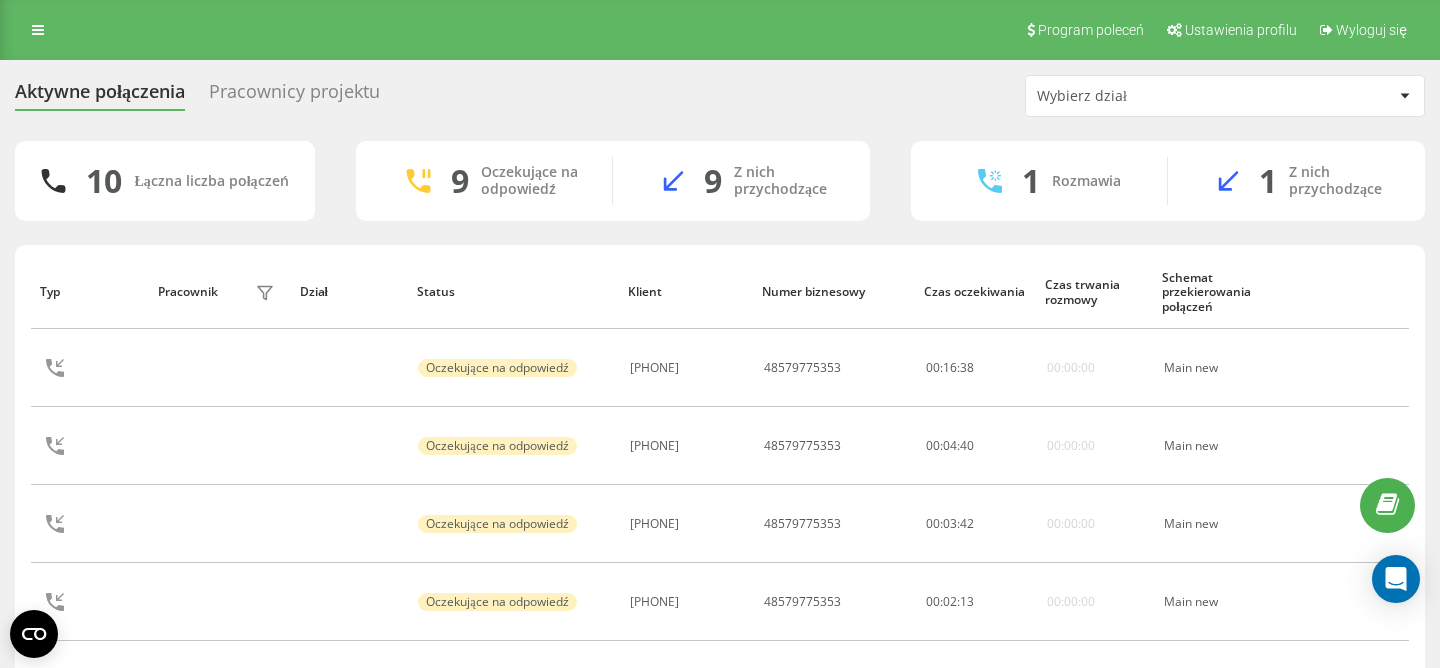 click on "10   Łączna liczba połączeń   9   Oczekujące na odpowiedź   9   Z nich przychodzące   1   Rozmawia   1   Z nich przychodzące Typ Pracownik  filtra  Dział Status Klient Numer biznesowy Czas oczekiwania Czas trwania rozmowy Schemat przekierowania połączeń Oczekujące na odpowiedź 48607177255 48579775353 00 : 16 : 38 00:00:00 Main new  Oczekujące na odpowiedź 48502169795 48579775353 00 : 04 : 40 00:00:00 Main new  Oczekujące na odpowiedź 48514170410 48579775353 00 : 03 : 42 00:00:00 Main new  Oczekujące na odpowiedź 48603854224 48579775353 00 : 02 : 13 00:00:00 Main new  Oczekujące na odpowiedź 48603067126 48579775353 00 : 02 : 08 00:00:00 Main new  Oczekujące na odpowiedź 48784579942 48579775353 00 : 01 : 20 00:00:00 Main new  Oczekujące na odpowiedź 48535054400 48579775353 00 : 00 : 51 00:00:00 Main new  Oczekujące na odpowiedź 48607189571 48579775353 00 : 00 : 13 00:00:00 Main new  Oczekujące na odpowiedź 48693106854 48579775353 00 : 00 : 04 00:00:00 Main new  INFOLINIA 00 : 05" at bounding box center [720, 655] 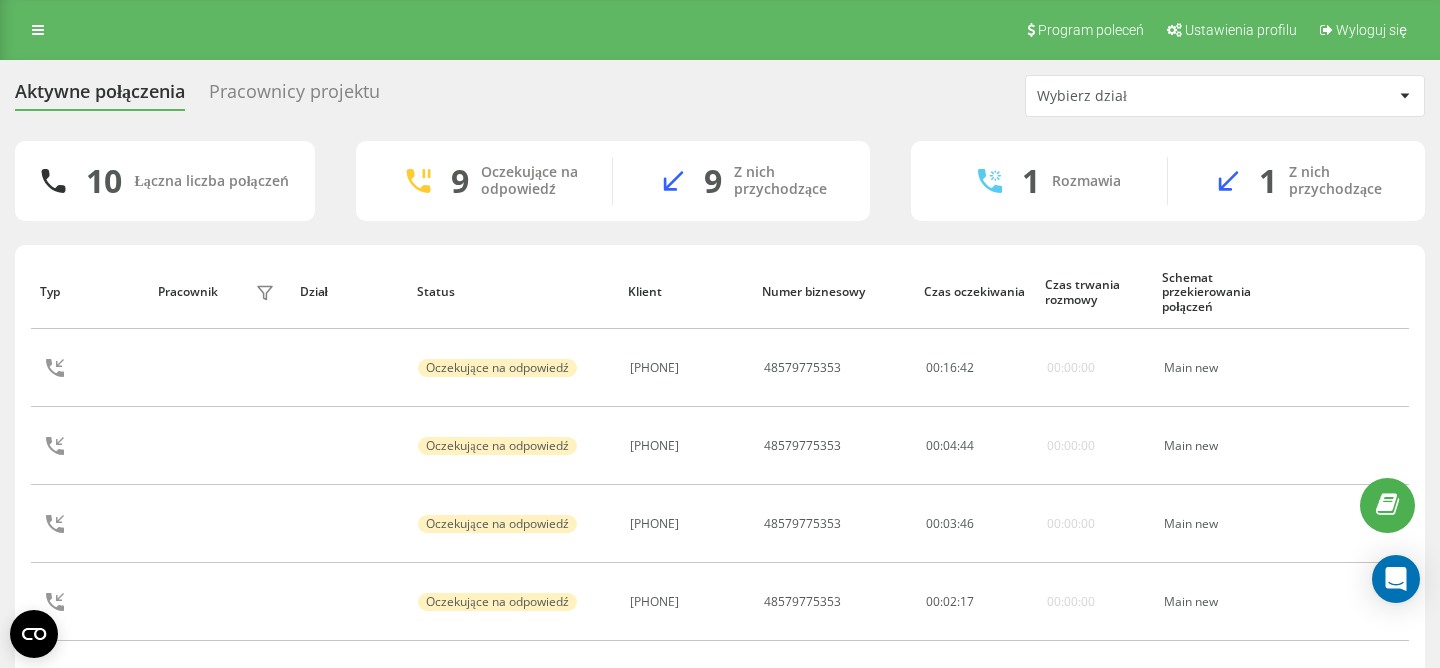 scroll, scrollTop: 516, scrollLeft: 0, axis: vertical 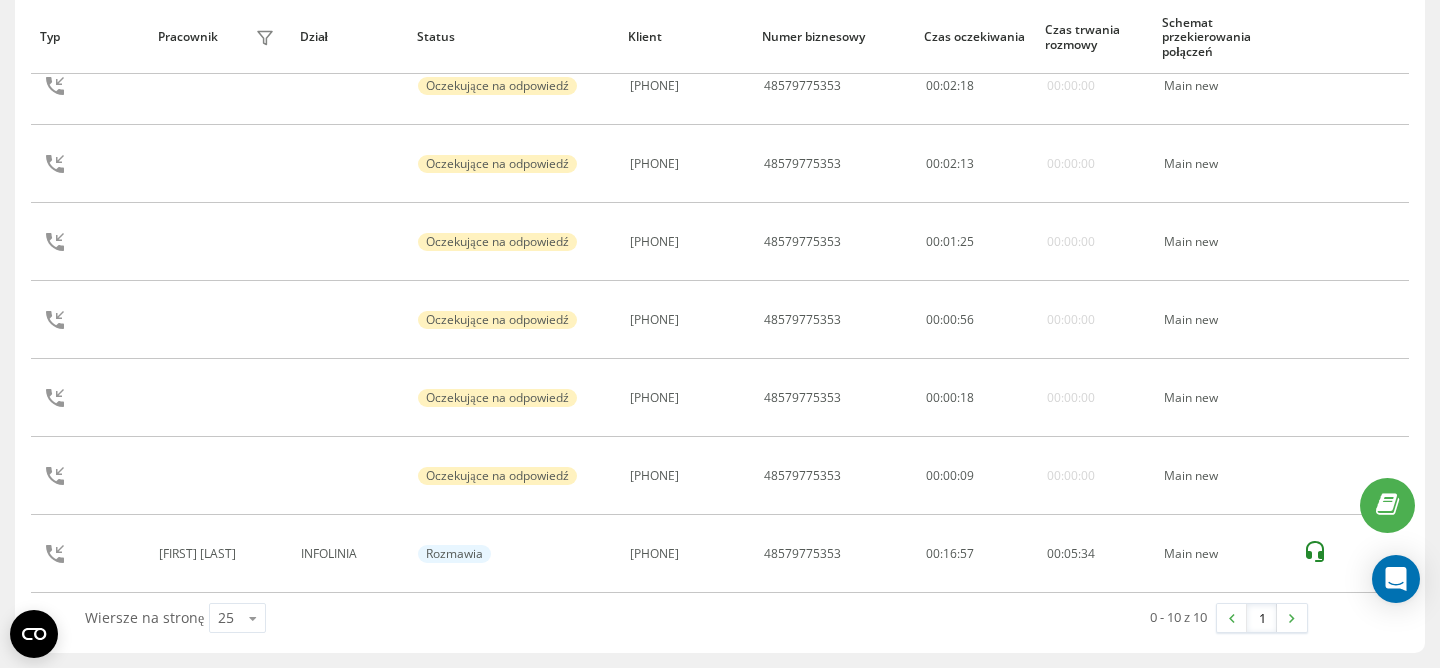 click on "0 - 10 z 10 1" at bounding box center [1010, 618] 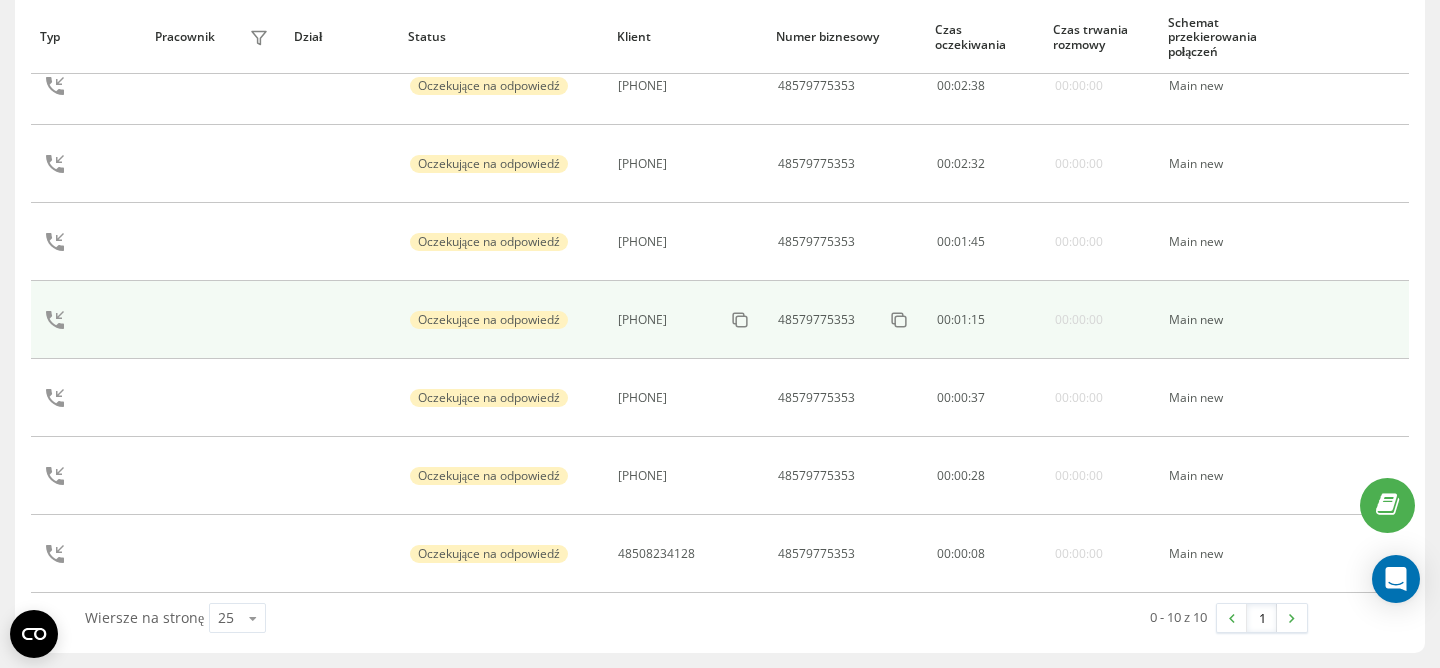 scroll, scrollTop: 0, scrollLeft: 0, axis: both 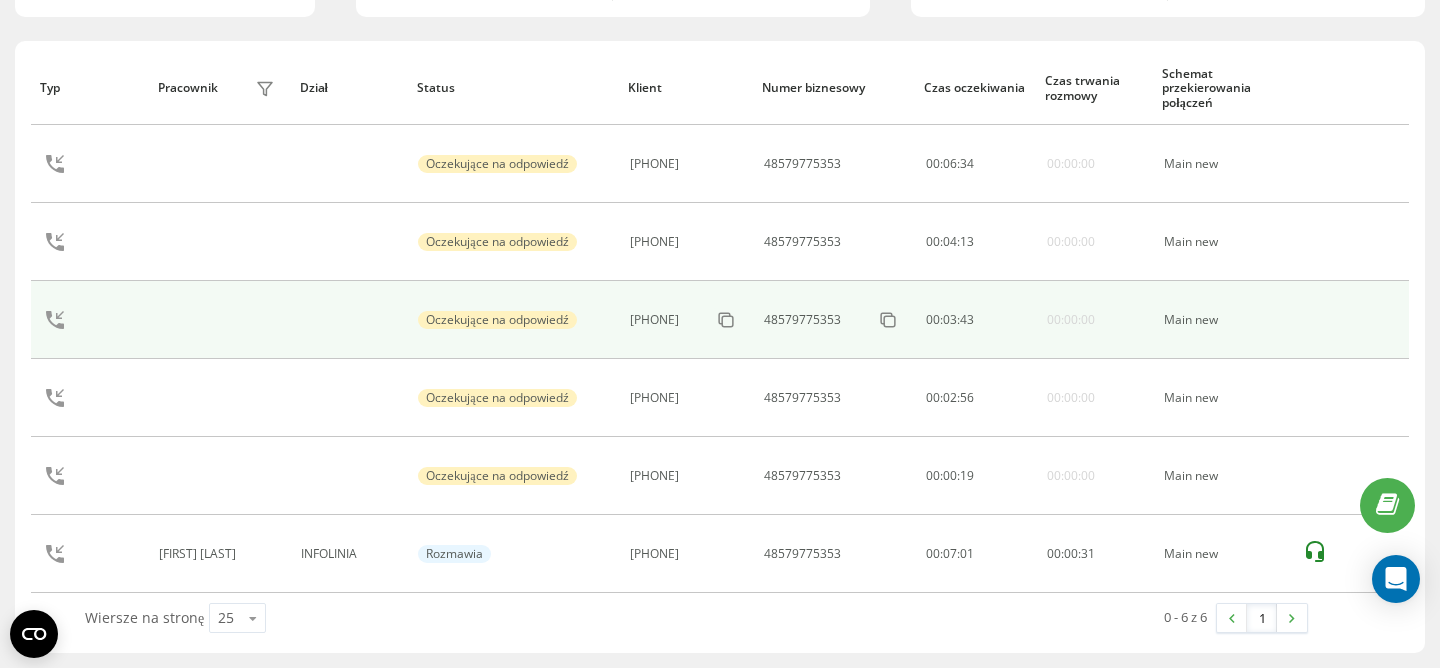 click on "48535054400" at bounding box center [686, 320] 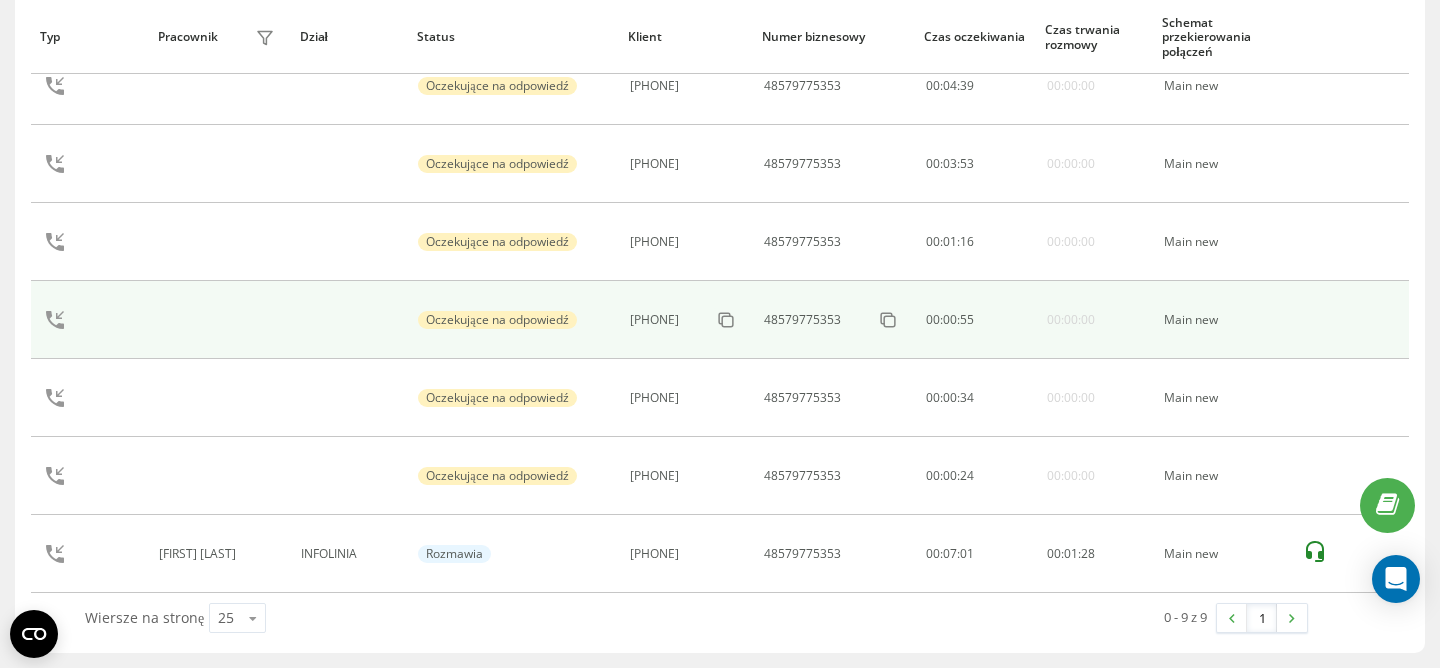 scroll, scrollTop: 0, scrollLeft: 0, axis: both 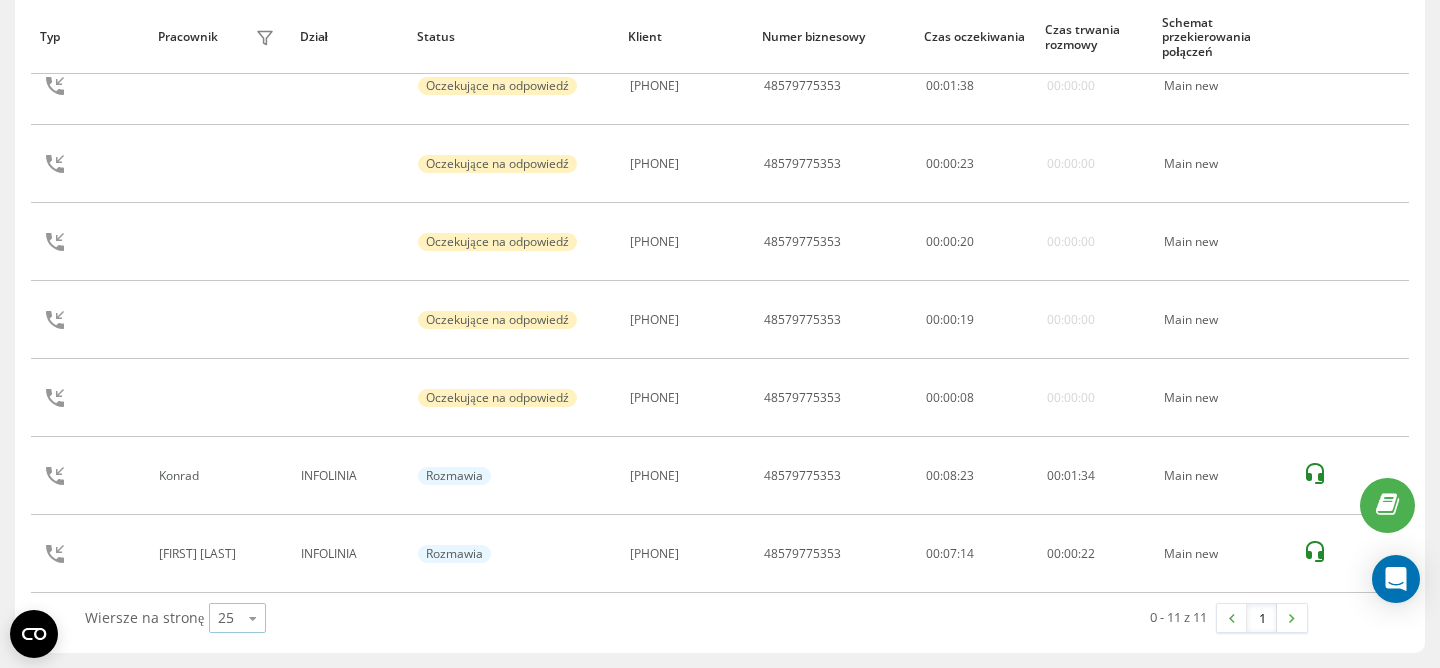 click at bounding box center [253, 618] 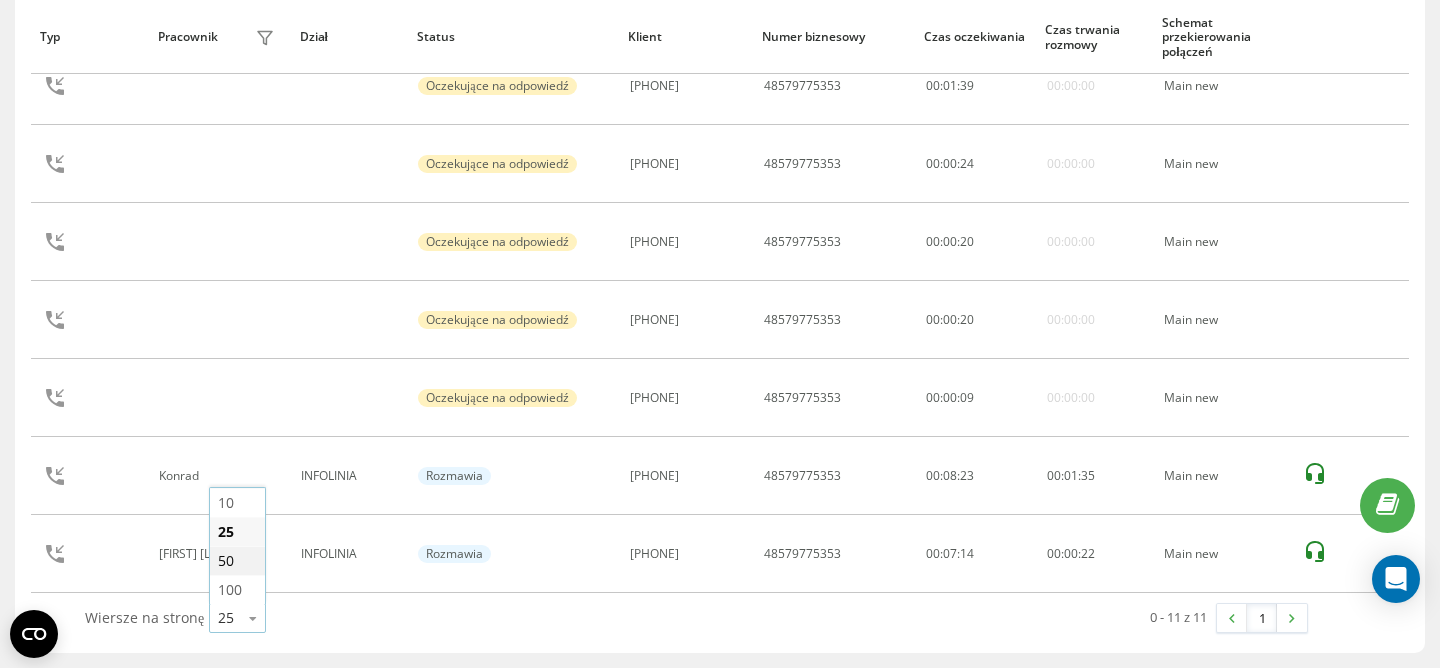 click on "50" at bounding box center [226, 560] 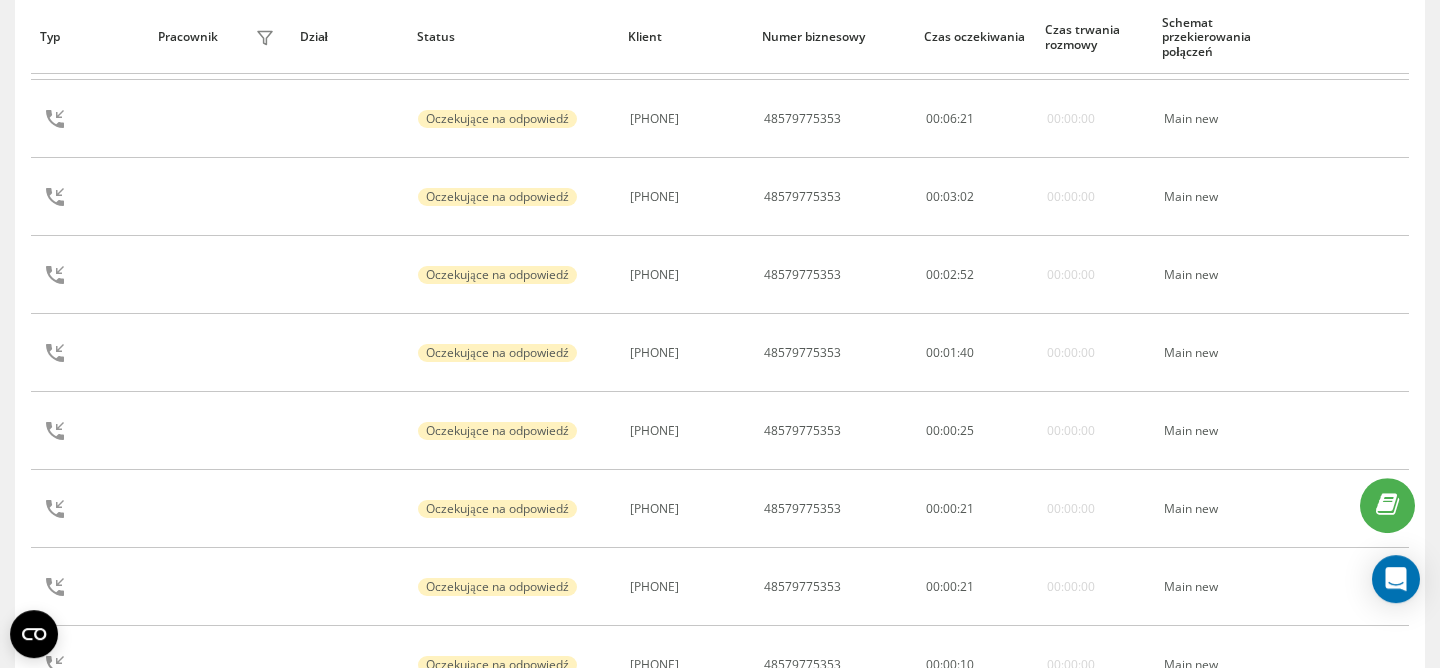 scroll, scrollTop: 0, scrollLeft: 0, axis: both 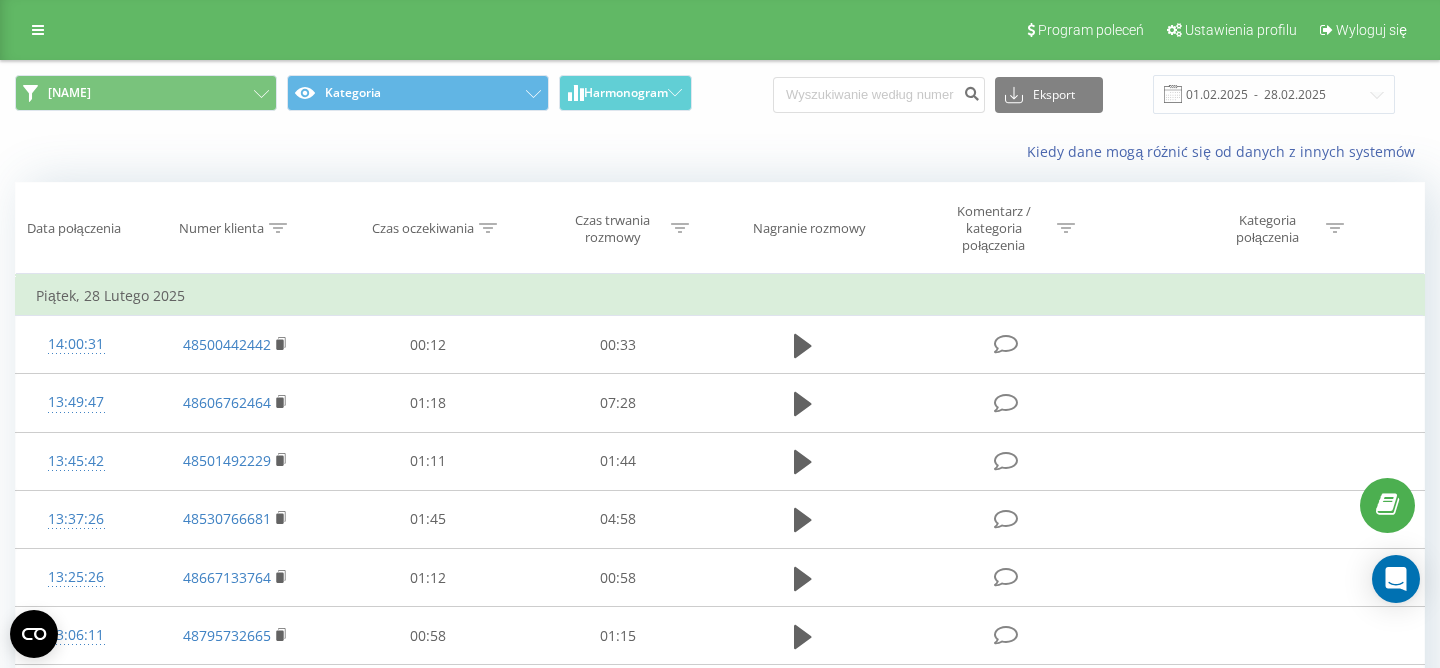 type on "48609094686" 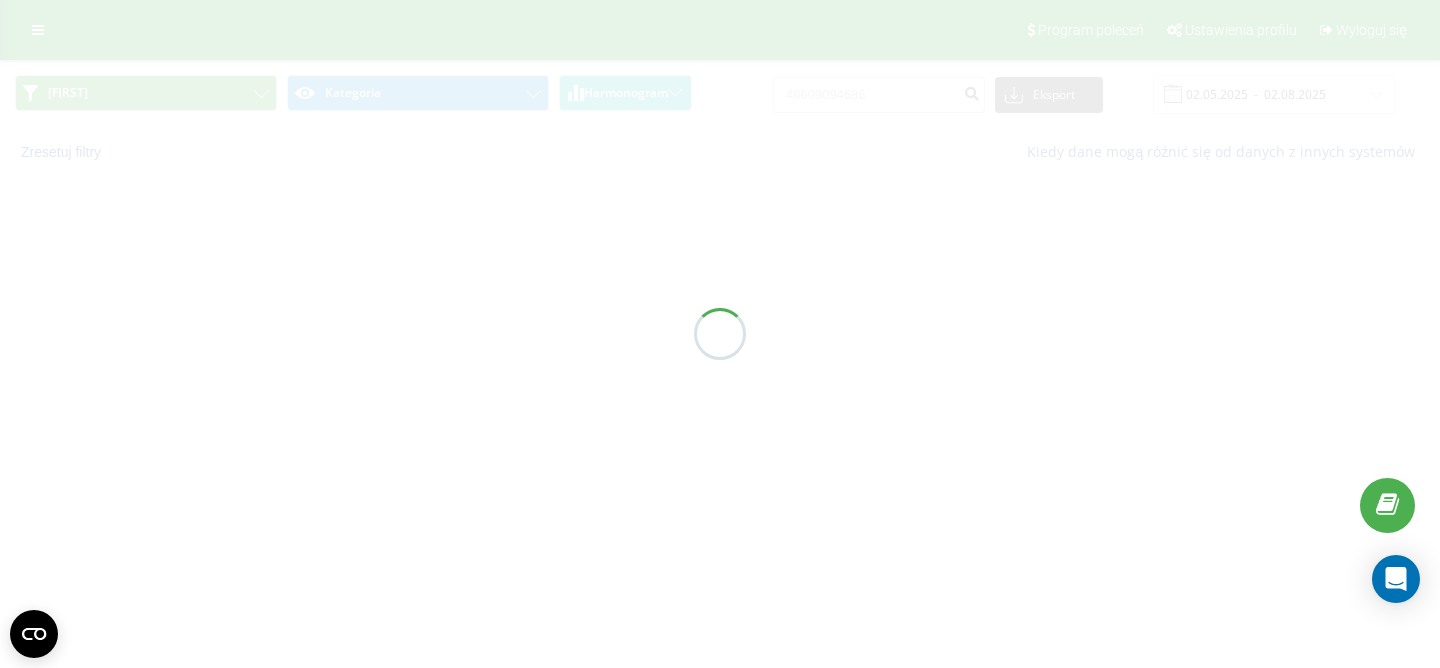scroll, scrollTop: 0, scrollLeft: 0, axis: both 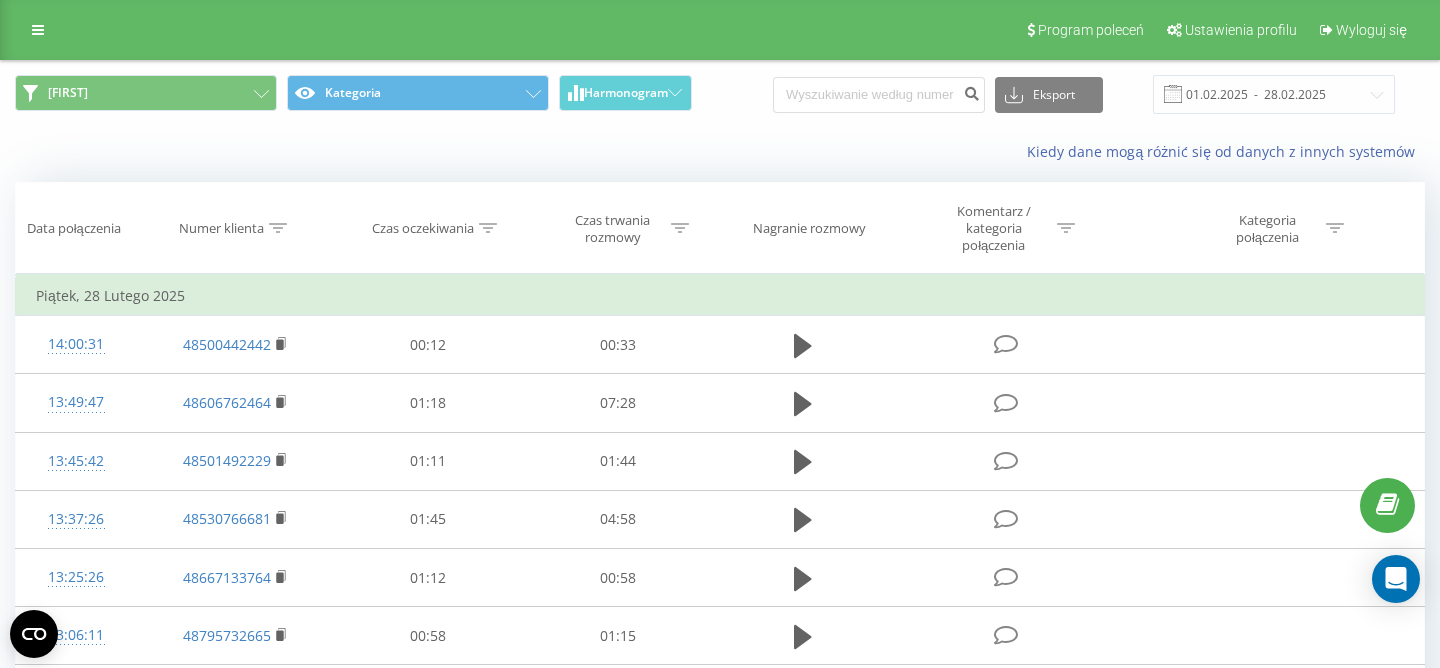 type on "48797627915" 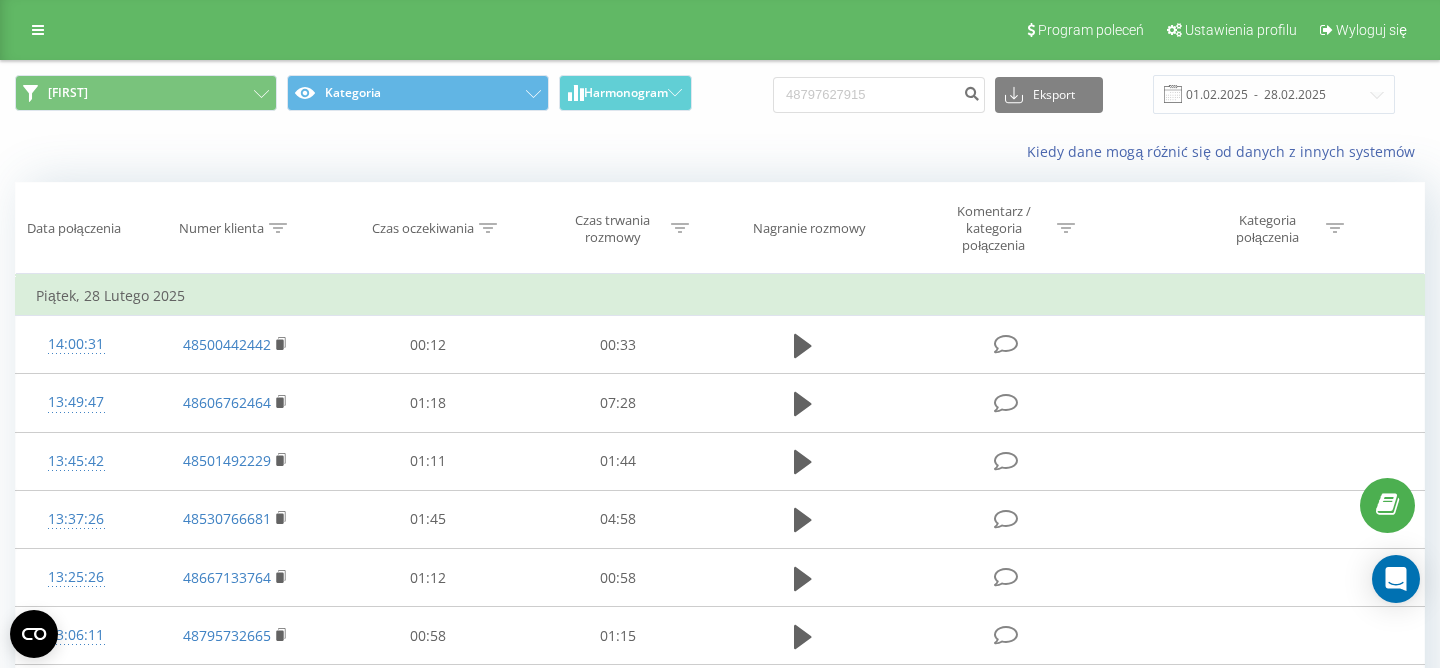 scroll, scrollTop: 0, scrollLeft: 0, axis: both 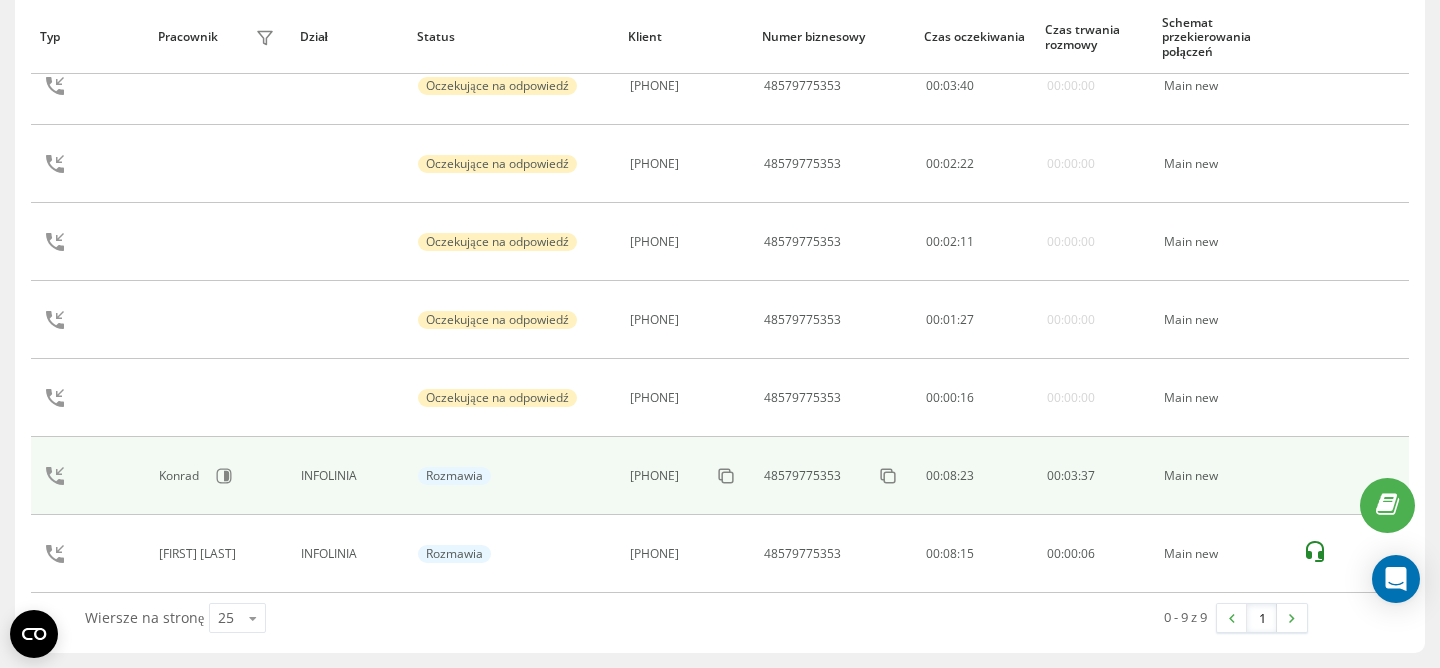 click on "[PHONE]" at bounding box center (686, 476) 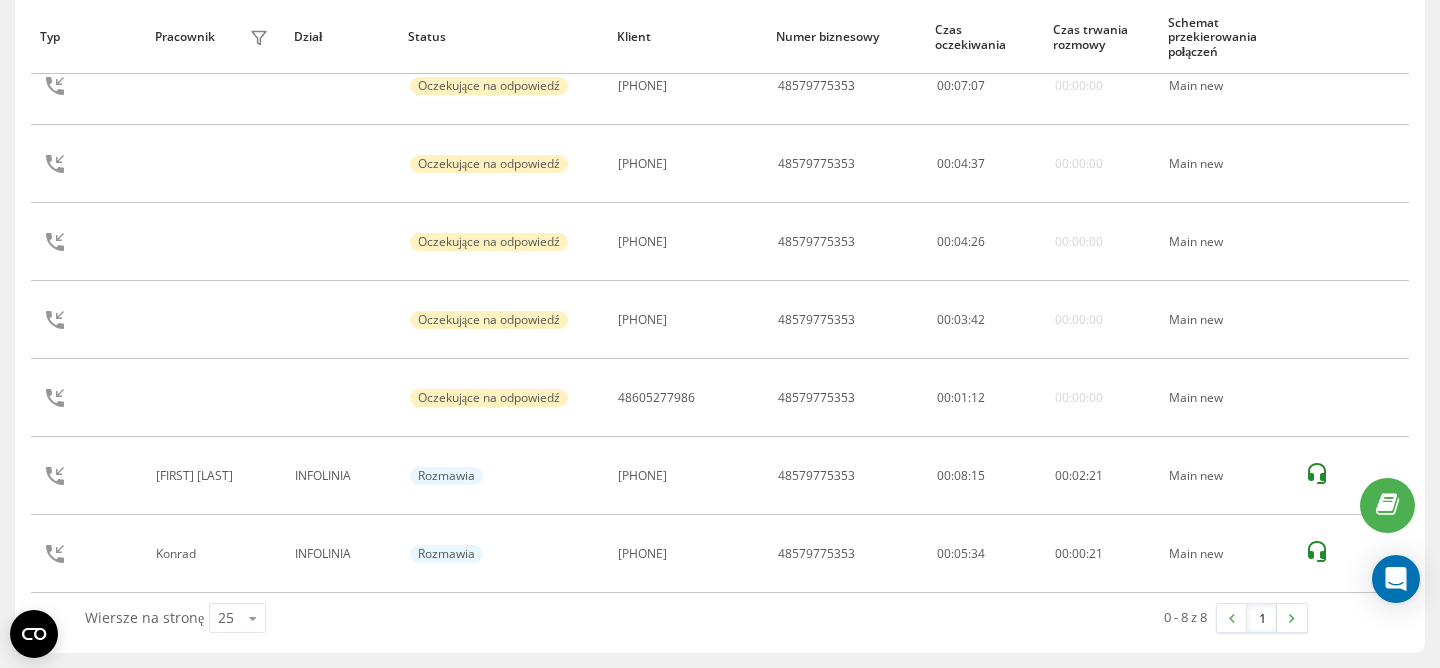 scroll, scrollTop: 360, scrollLeft: 0, axis: vertical 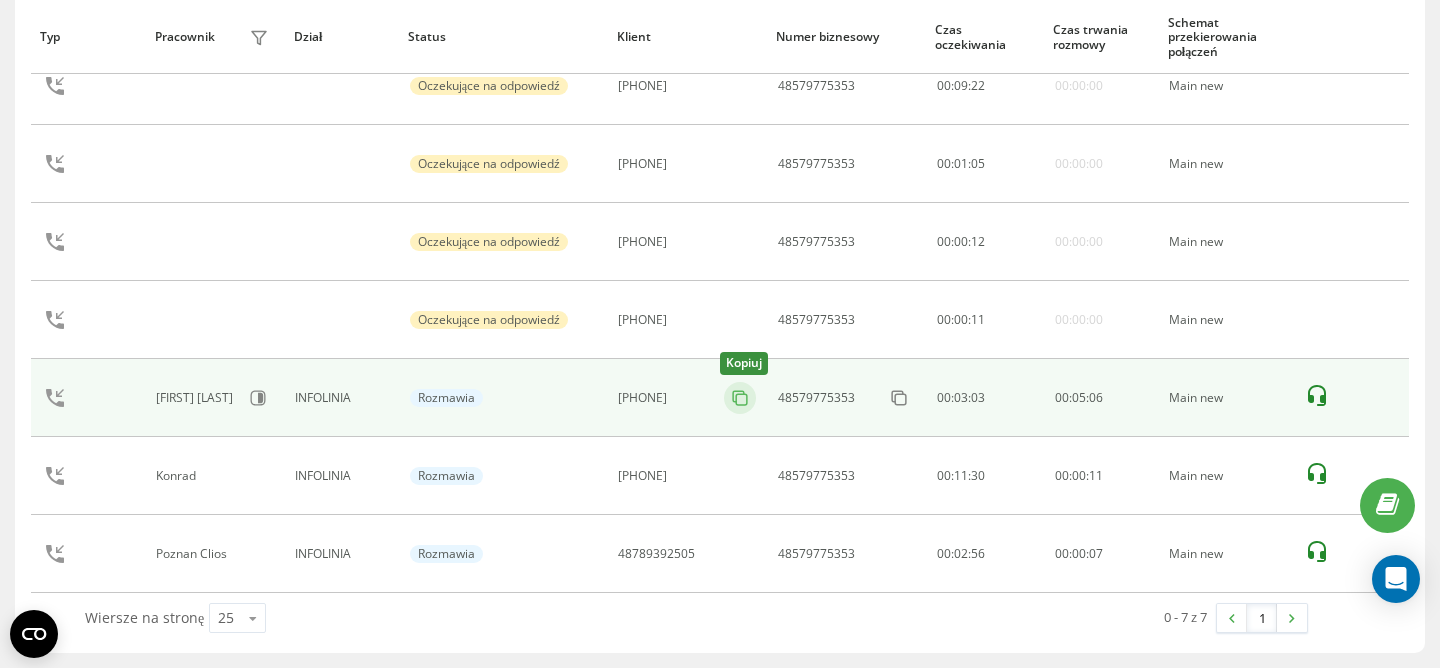 click 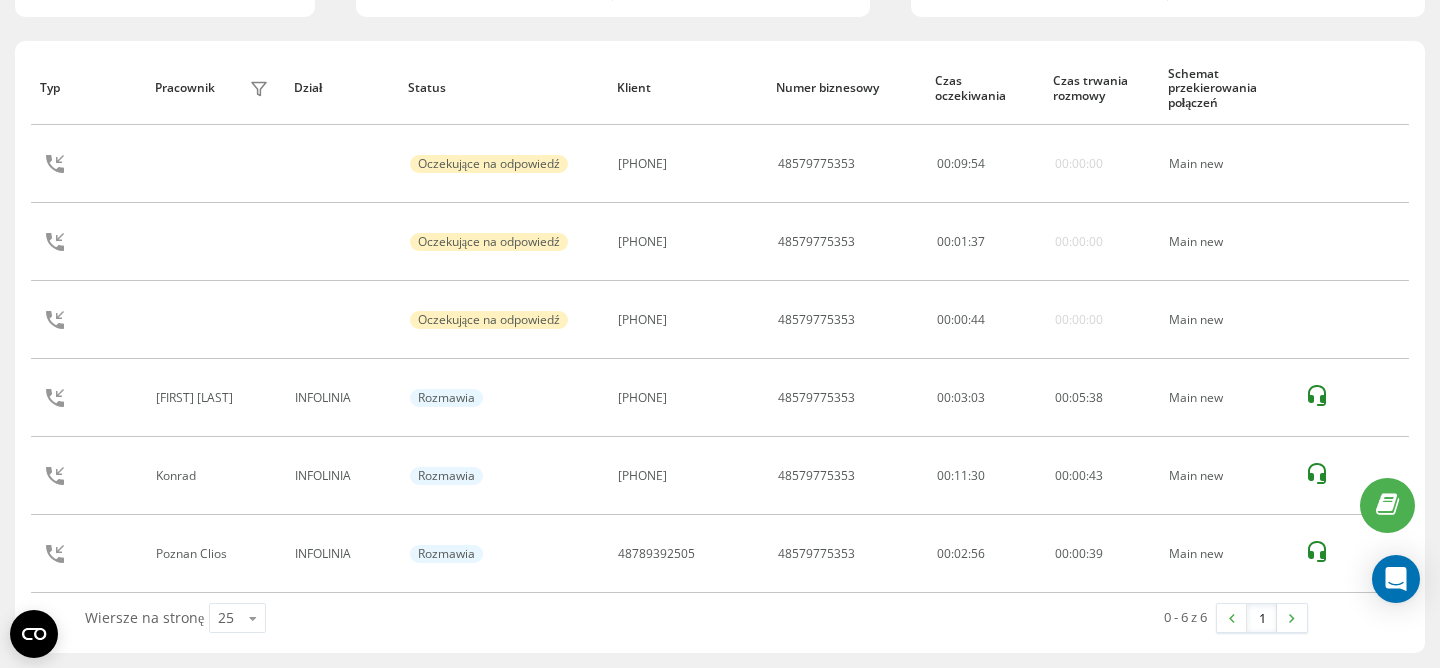 scroll, scrollTop: 204, scrollLeft: 0, axis: vertical 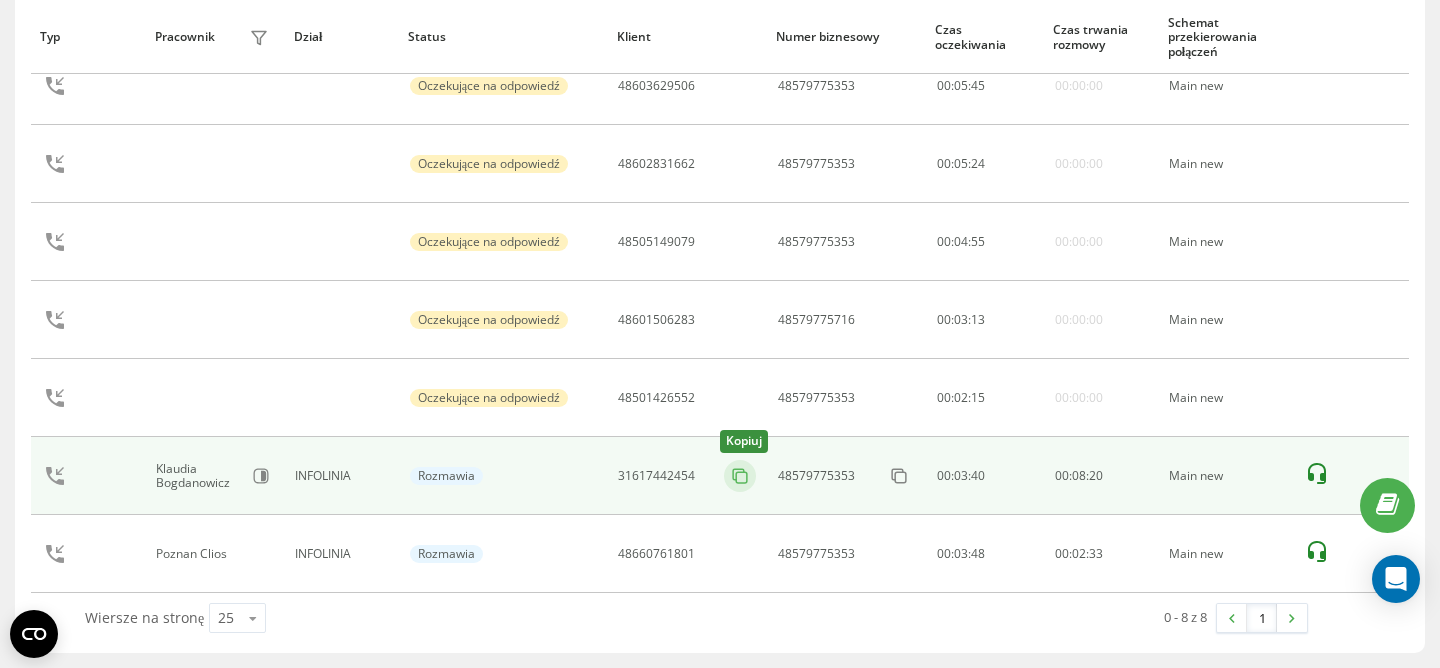 click 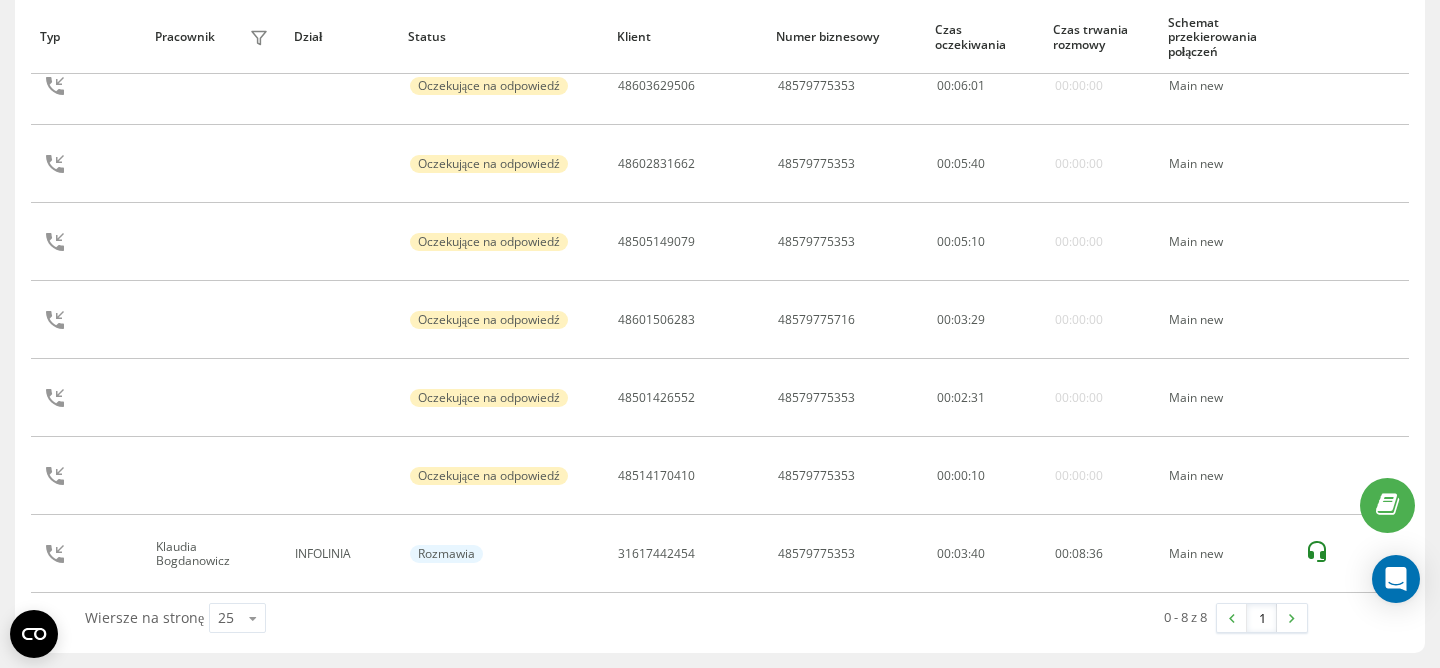 scroll, scrollTop: 282, scrollLeft: 0, axis: vertical 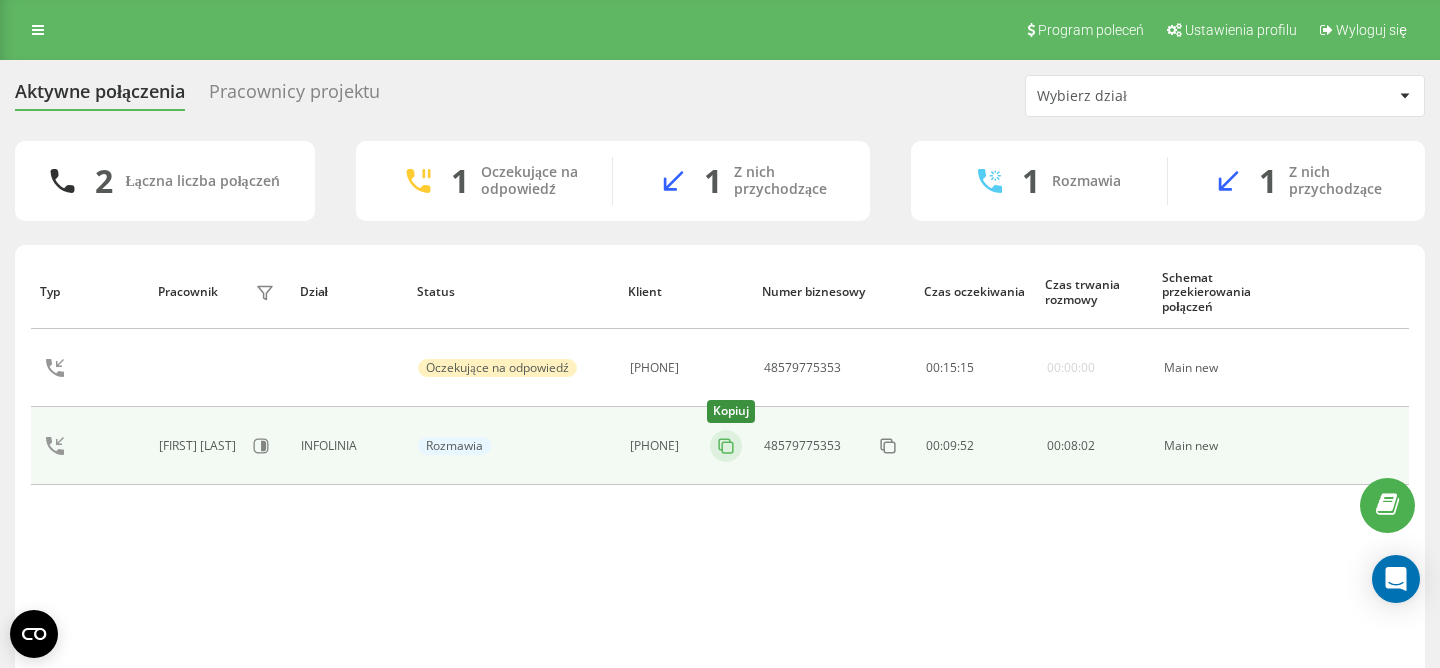 click 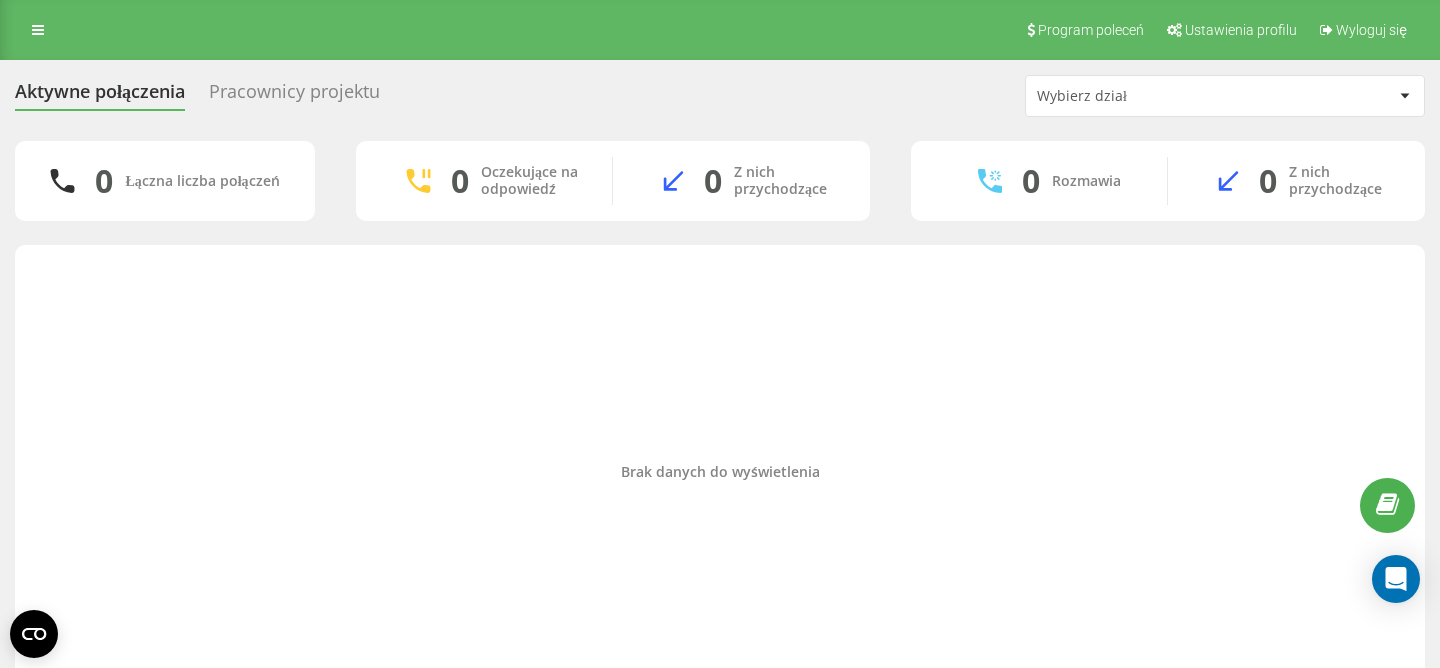 scroll, scrollTop: 0, scrollLeft: 0, axis: both 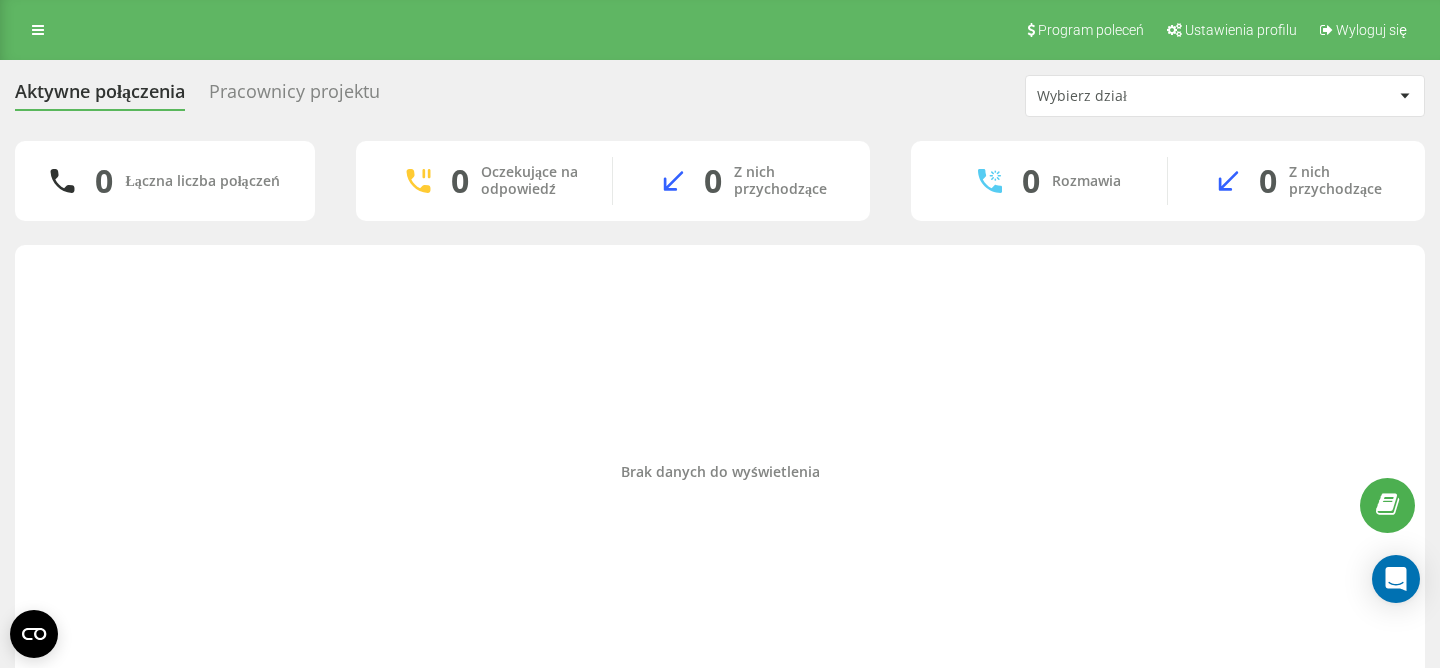click on "Brak danych do wyświetlenia" at bounding box center [720, 472] 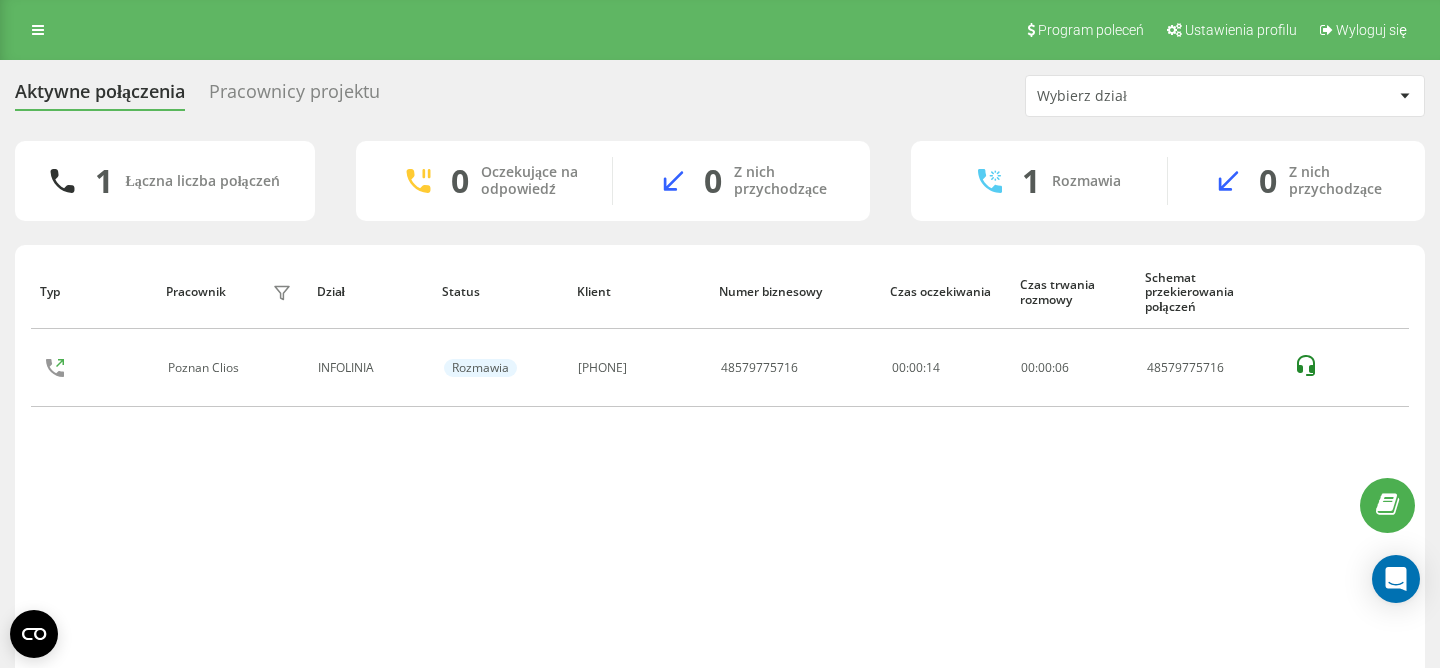 click on "Typ Pracownik  filtra  Dział Status Klient Numer biznesowy Czas oczekiwania Czas trwania rozmowy Schemat przekierowania połączeń [CITY] Clios INFOLINIA Rozmawia [PHONE] [PHONE] 00:00:14 00 : 00 : 06 [PHONE]" at bounding box center [720, 472] 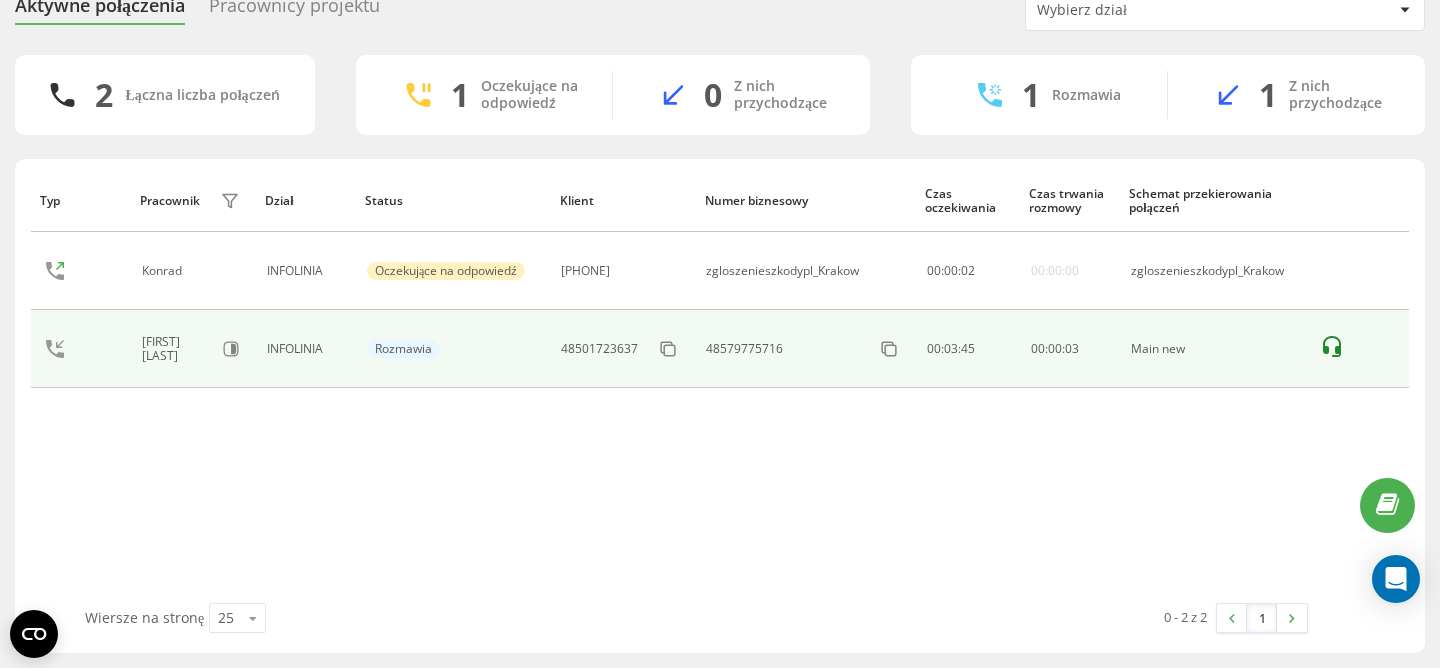 scroll, scrollTop: 0, scrollLeft: 0, axis: both 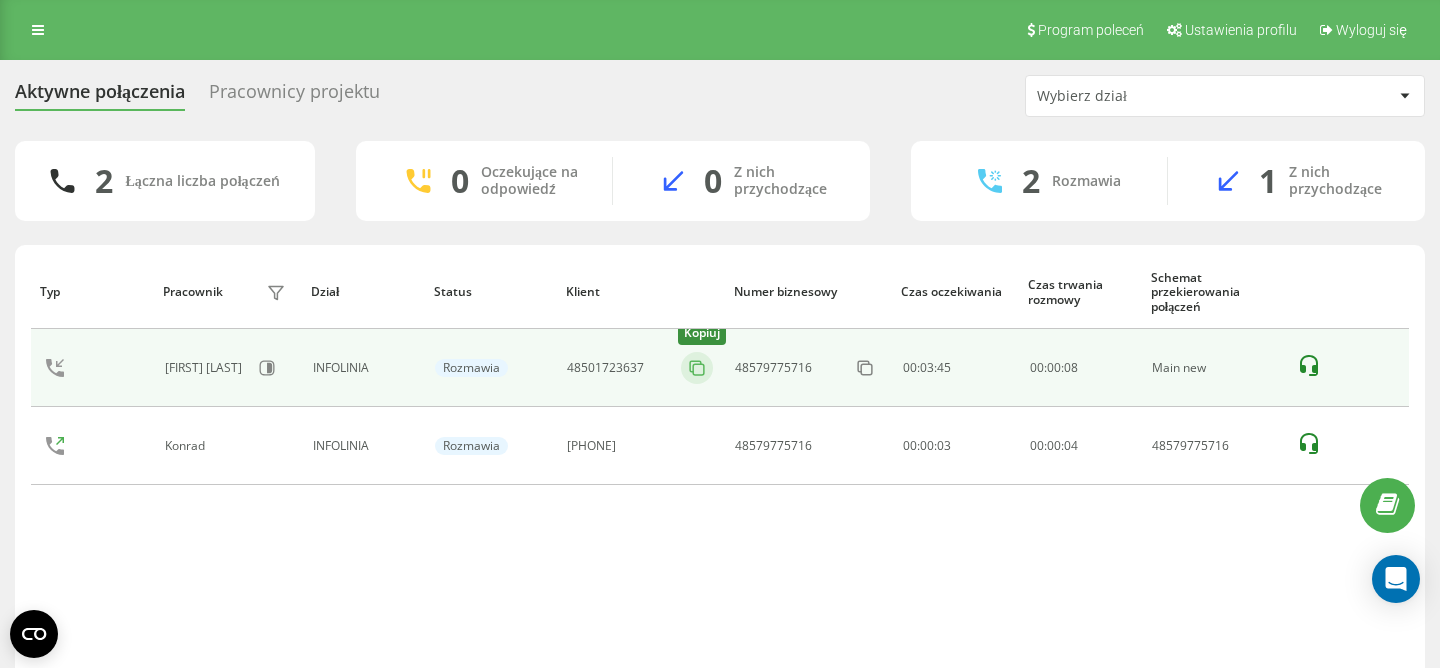 click 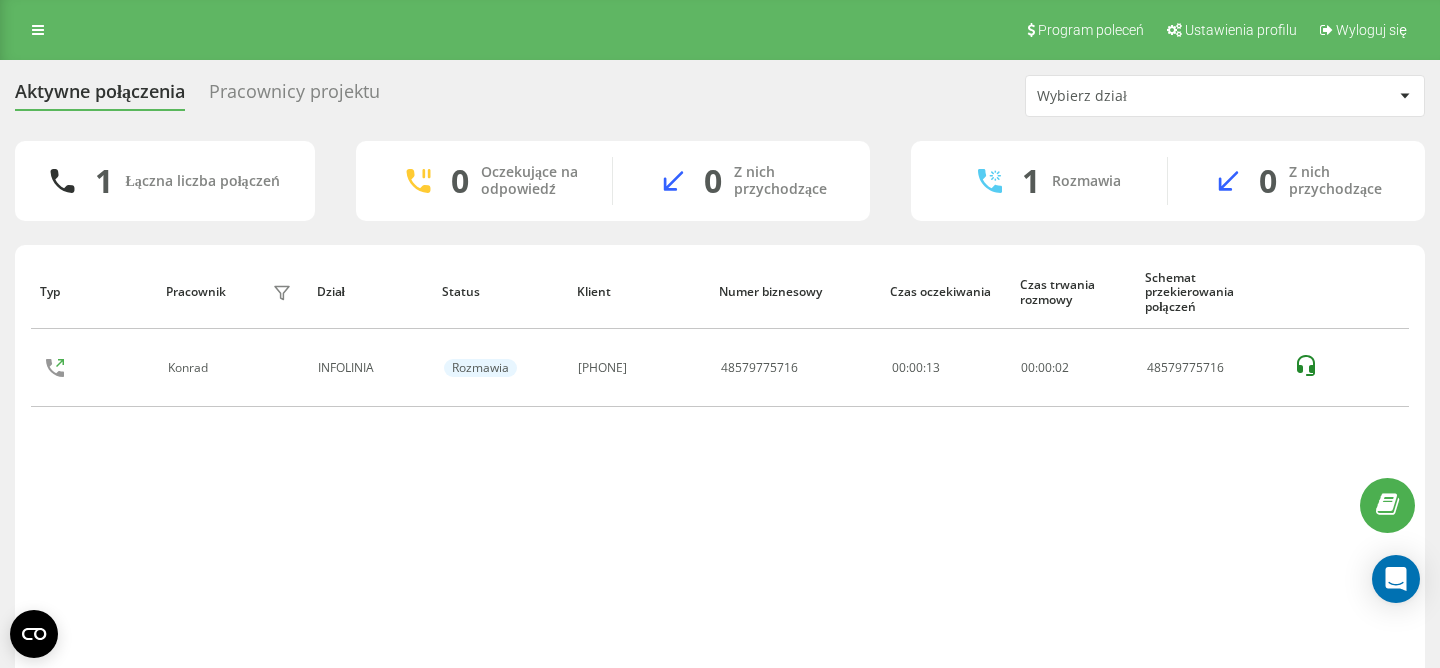 click on "Typ Pracownik  filtra  Dział Status Klient Numer biznesowy Czas oczekiwania Czas trwania rozmowy Schemat przekierowania połączeń Konrad INFOLINIA Rozmawia [PHONE] [PHONE] 00:00:13 00 : 00 : 02 [PHONE]" at bounding box center (720, 472) 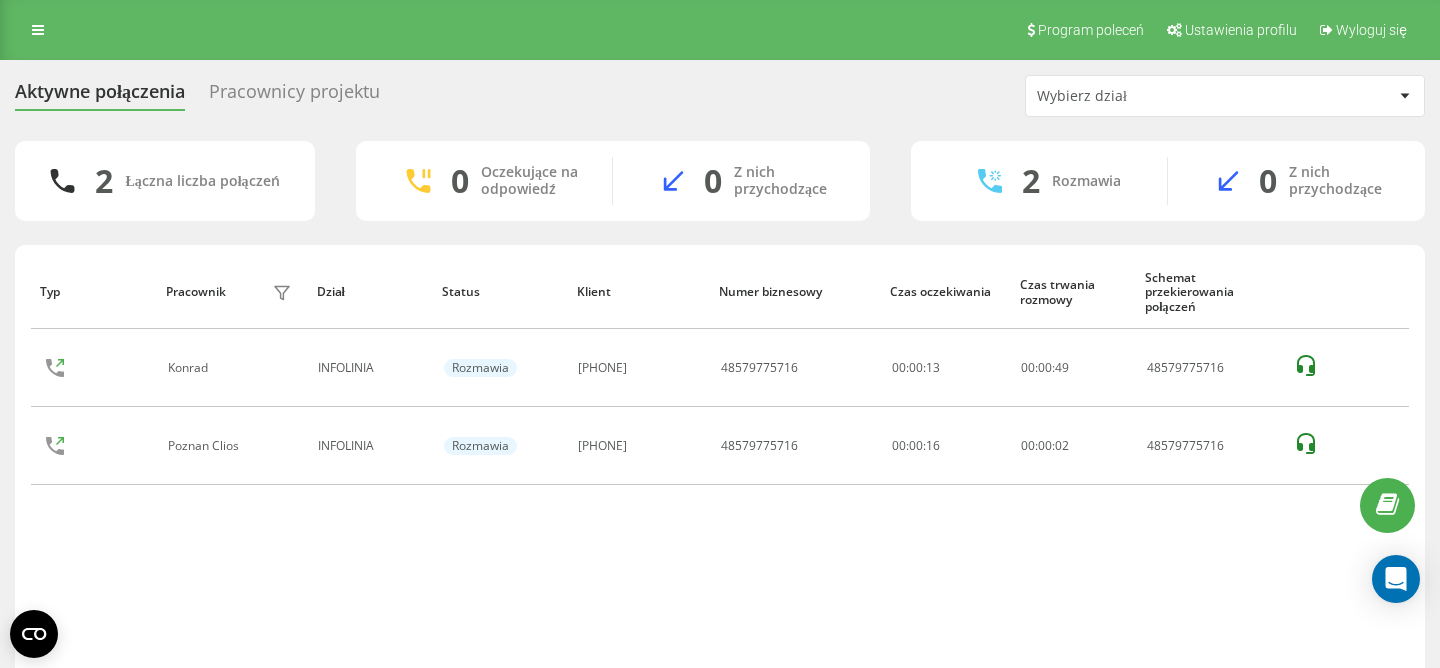 click on "Typ Pracownik  filtra  Dział Status Klient Numer biznesowy Czas oczekiwania Czas trwania rozmowy Schemat przekierowania połączeń Konrad INFOLINIA Rozmawia [PHONE] [PHONE] 00:00:13 00 : 00 : 49 [PHONE] Poznan Clios INFOLINIA Rozmawia [PHONE] [PHONE] 00:00:16 00 : 00 : 02 [PHONE]" at bounding box center [720, 472] 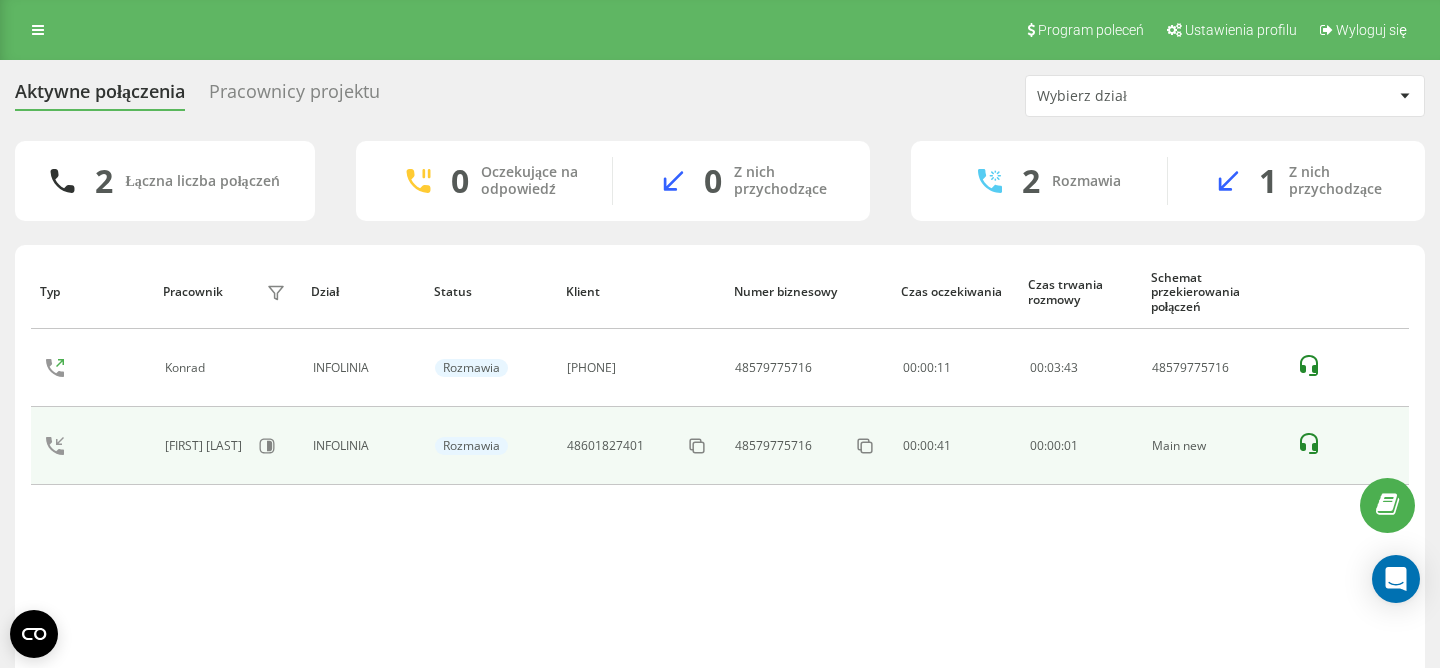 scroll, scrollTop: 86, scrollLeft: 0, axis: vertical 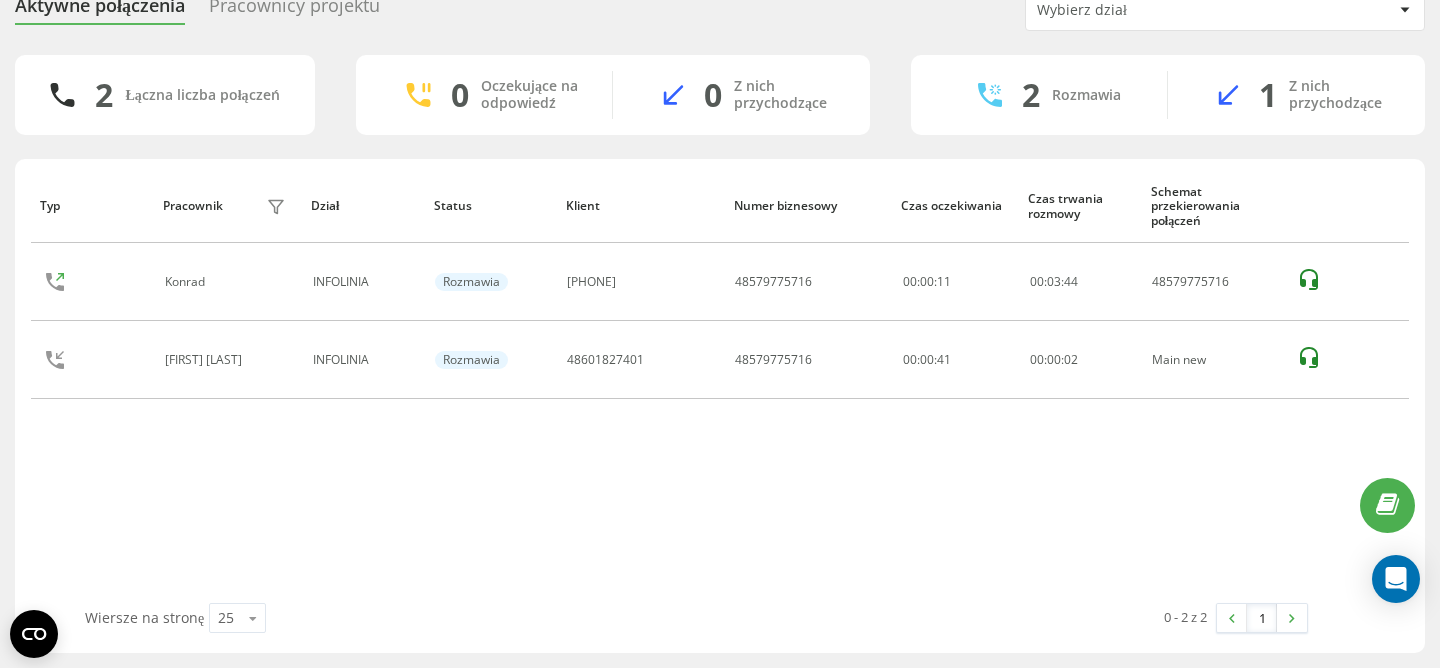 click on "Typ Pracownik  filtra  Dział Status Klient Numer biznesowy Czas oczekiwania Czas trwania rozmowy Schemat przekierowania połączeń Konrad INFOLINIA Rozmawia 535022363 48579775716 00:00:11 00 : 03 : 44 48579775716 Klaudia Bogdanowicz INFOLINIA Rozmawia 48601827401 48579775716 00:00:41 00 : 00 : 02 Main new" at bounding box center (720, 386) 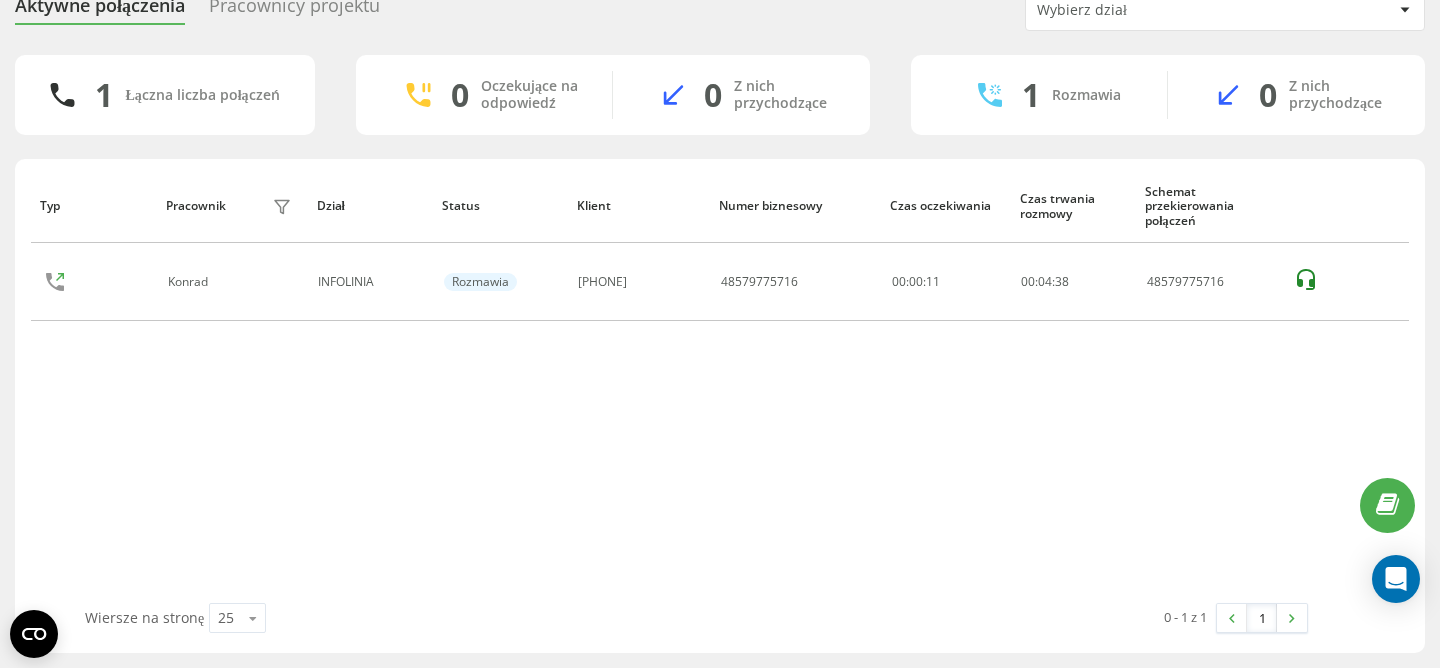 click on "Typ Pracownik  filtra  Dział Status Klient Numer biznesowy Czas oczekiwania Czas trwania rozmowy Schemat przekierowania połączeń Konrad INFOLINIA Rozmawia 535022363 48579775716 00:00:11 00 : 04 : 38 48579775716" at bounding box center [720, 386] 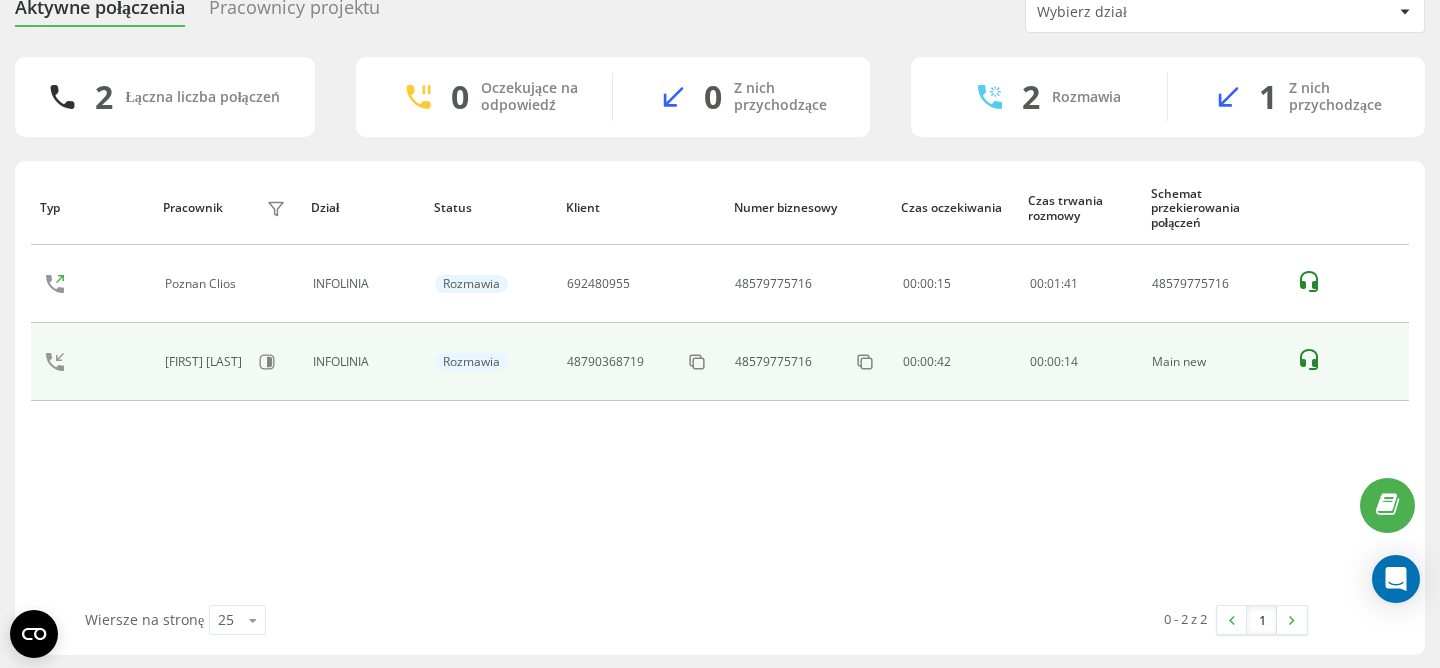 scroll, scrollTop: 86, scrollLeft: 0, axis: vertical 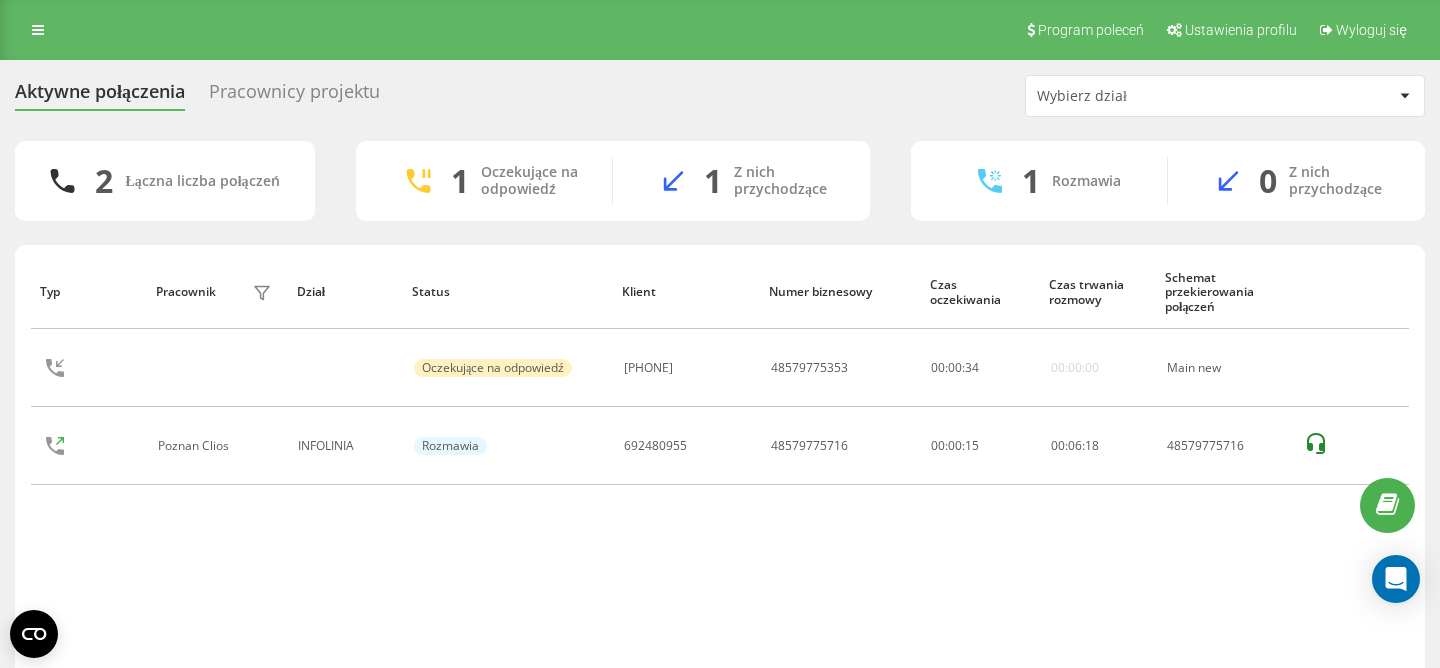 click on "Typ Pracownik  filtra  Dział Status Klient Numer biznesowy Czas oczekiwania Czas trwania rozmowy Schemat przekierowania połączeń Oczekujące na odpowiedź 48518057697 48579775353 00 : 00 : 34 00:00:00 Main new  Poznan Clios INFOLINIA Rozmawia 692480955 48579775716 00:00:15 00 : 06 : 18 48579775716" at bounding box center [720, 472] 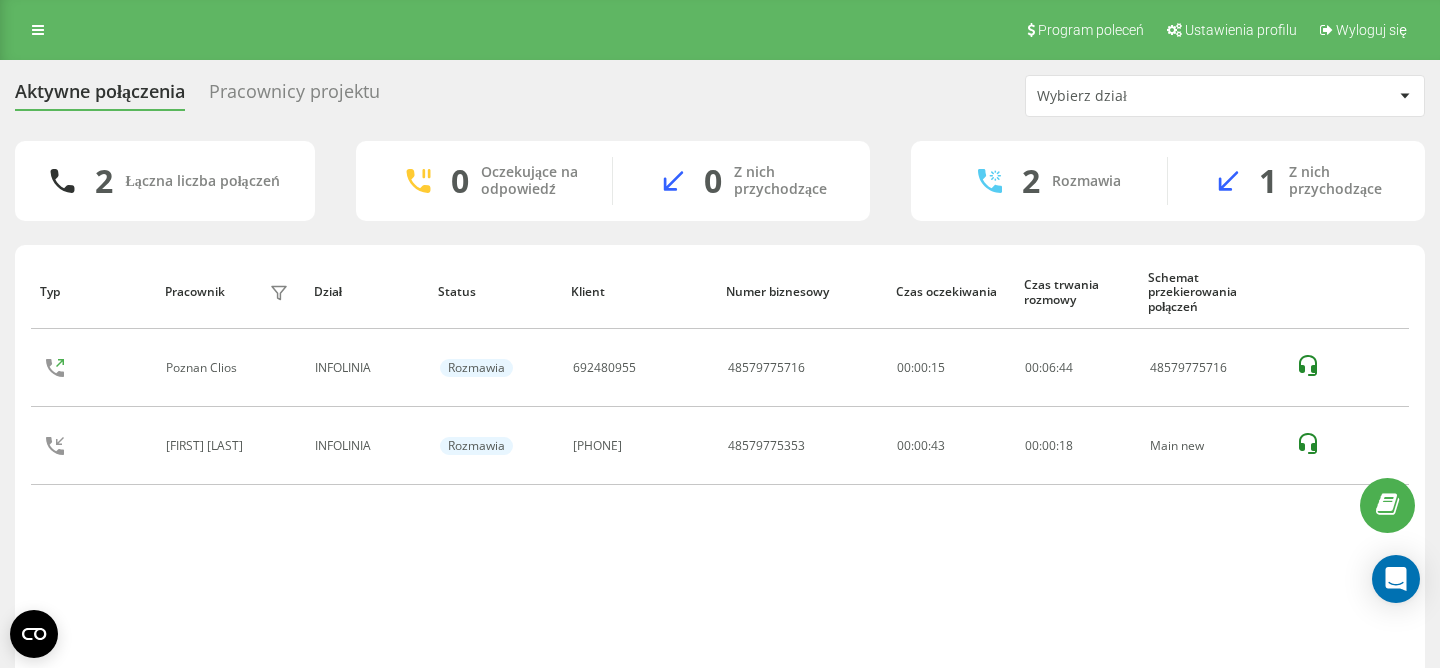 click on "Typ Pracownik  filtra  Dział Status Klient Numer biznesowy Czas oczekiwania Czas trwania rozmowy Schemat przekierowania połączeń Poznan Clios INFOLINIA Rozmawia 692480955 48579775716 00:00:15 00 : 06 : 44 48579775716 Klaudia Bogdanowicz INFOLINIA Rozmawia 48518057697 48579775353 00:00:43 00 : 00 : 18 Main new" at bounding box center (720, 472) 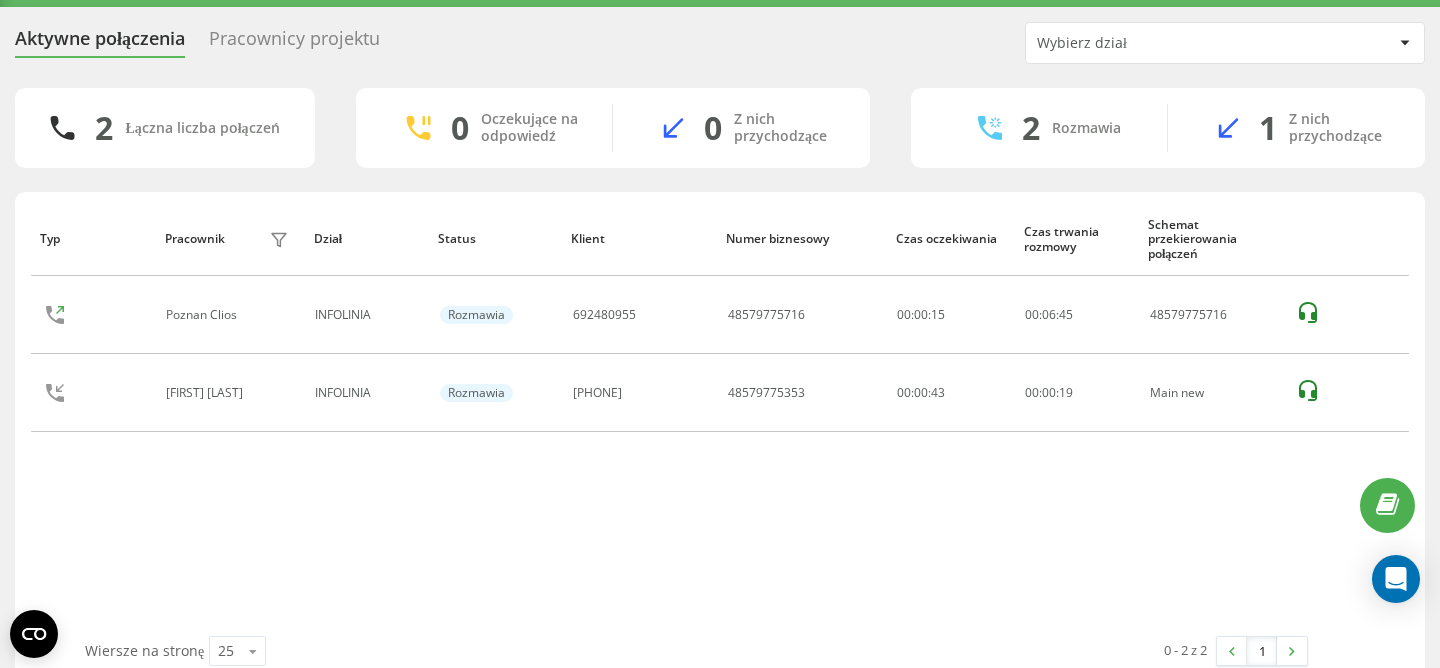 scroll, scrollTop: 86, scrollLeft: 0, axis: vertical 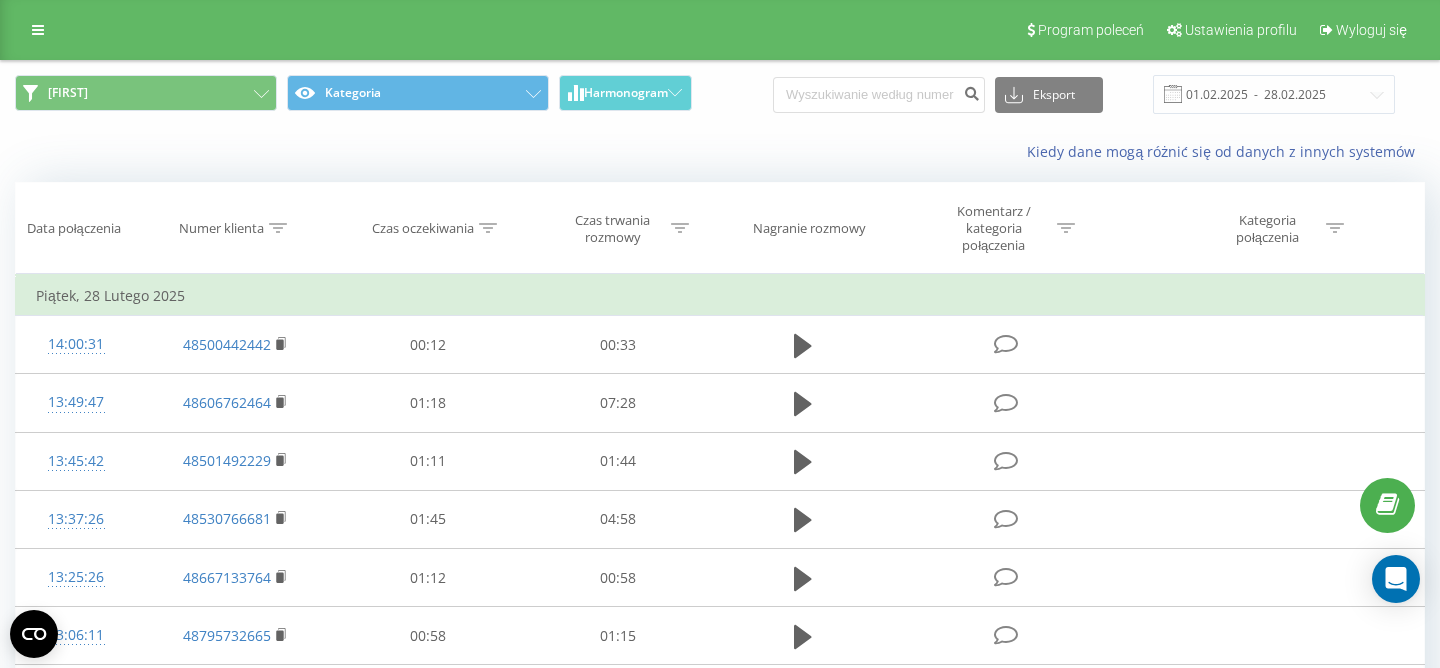 type on "48601827401" 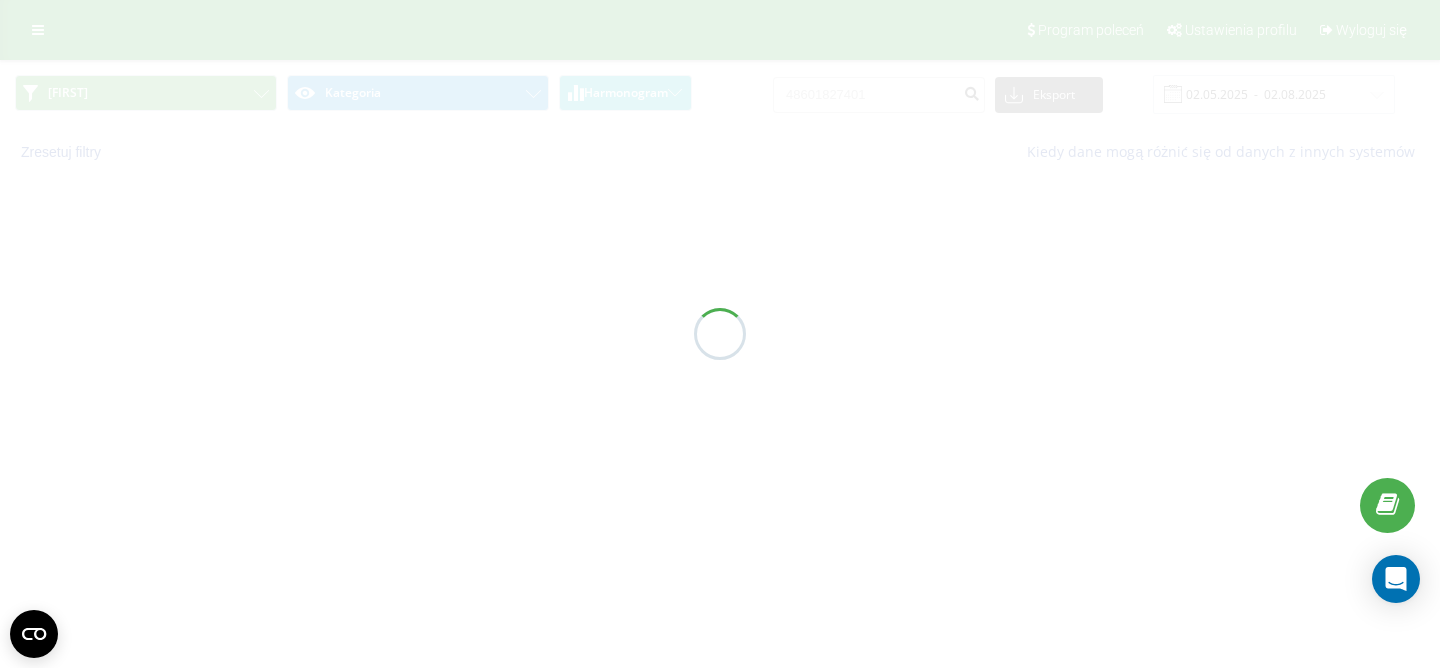 scroll, scrollTop: 0, scrollLeft: 0, axis: both 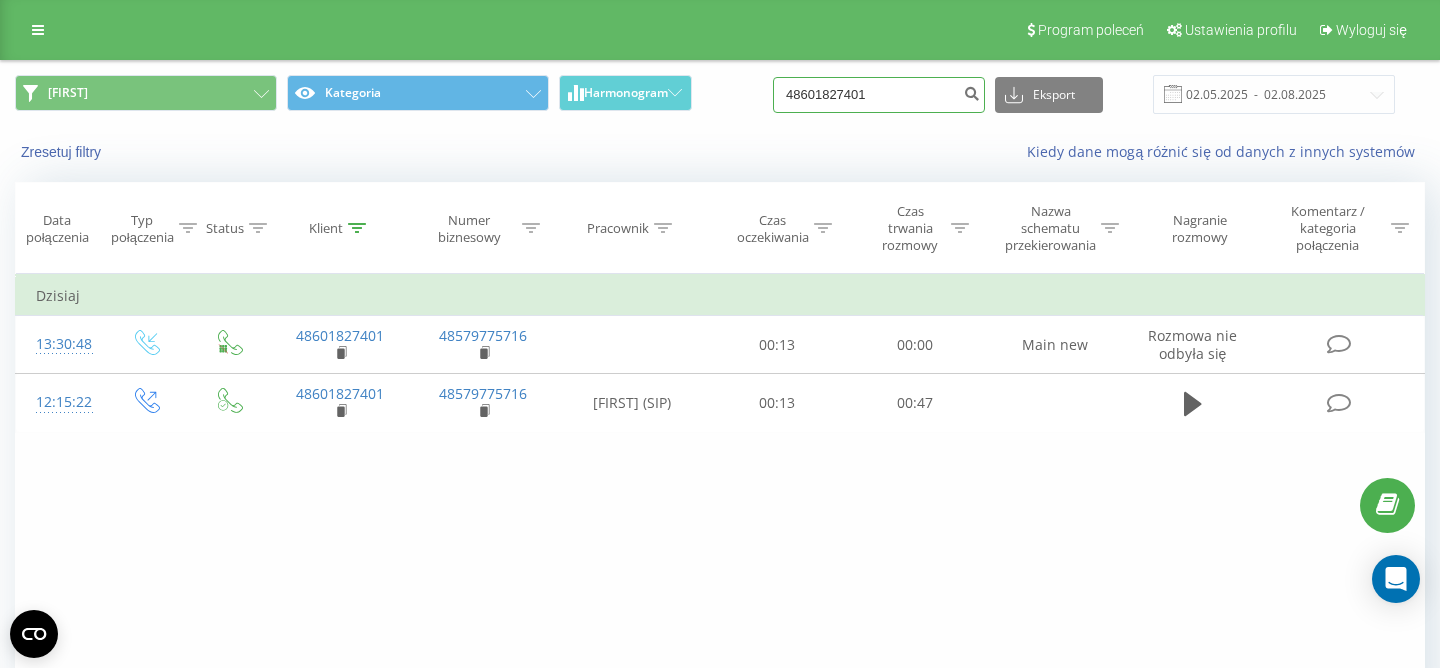 click on "48601827401" at bounding box center [879, 95] 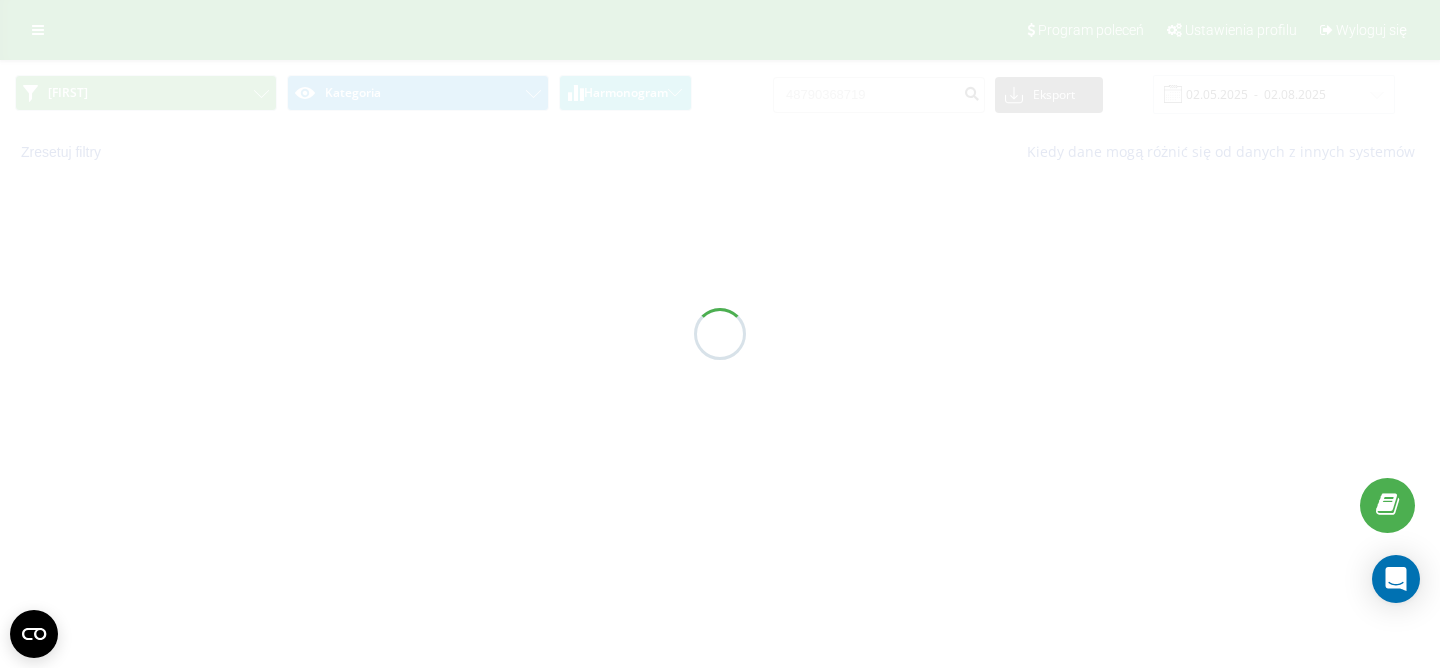 scroll, scrollTop: 0, scrollLeft: 0, axis: both 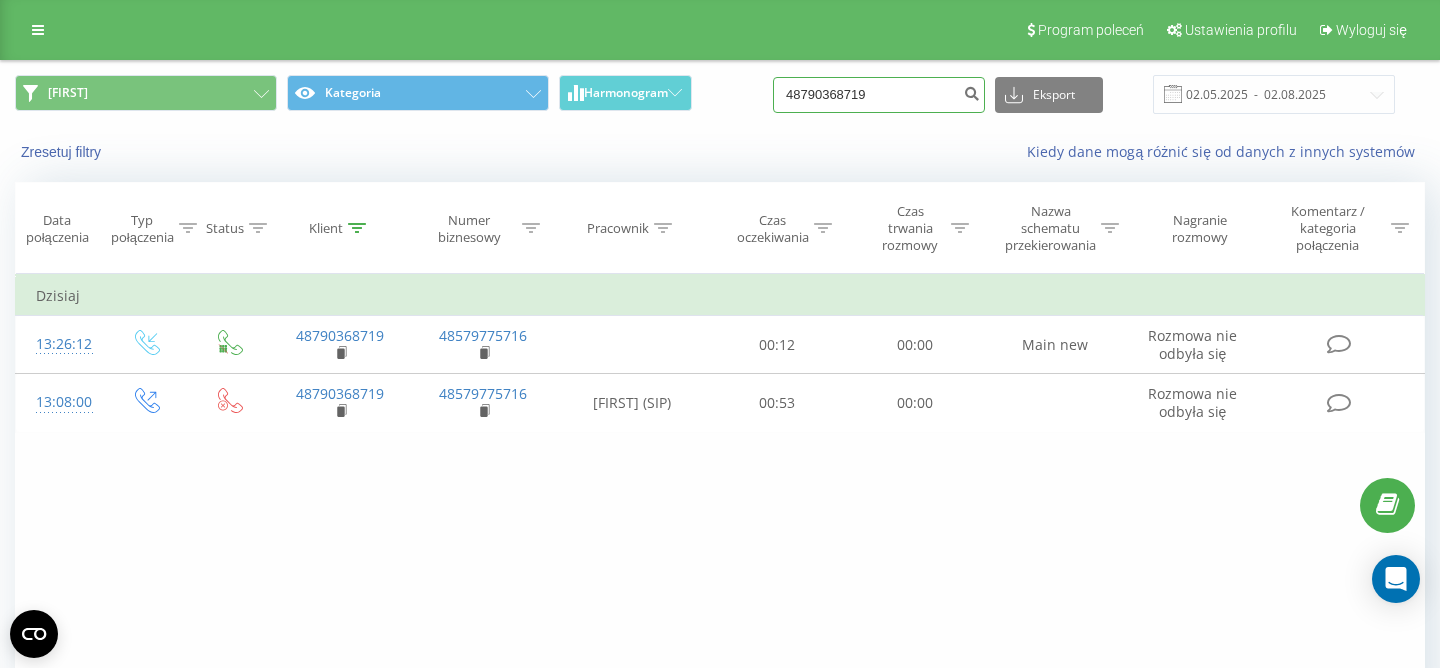 click on "48790368719" at bounding box center (879, 95) 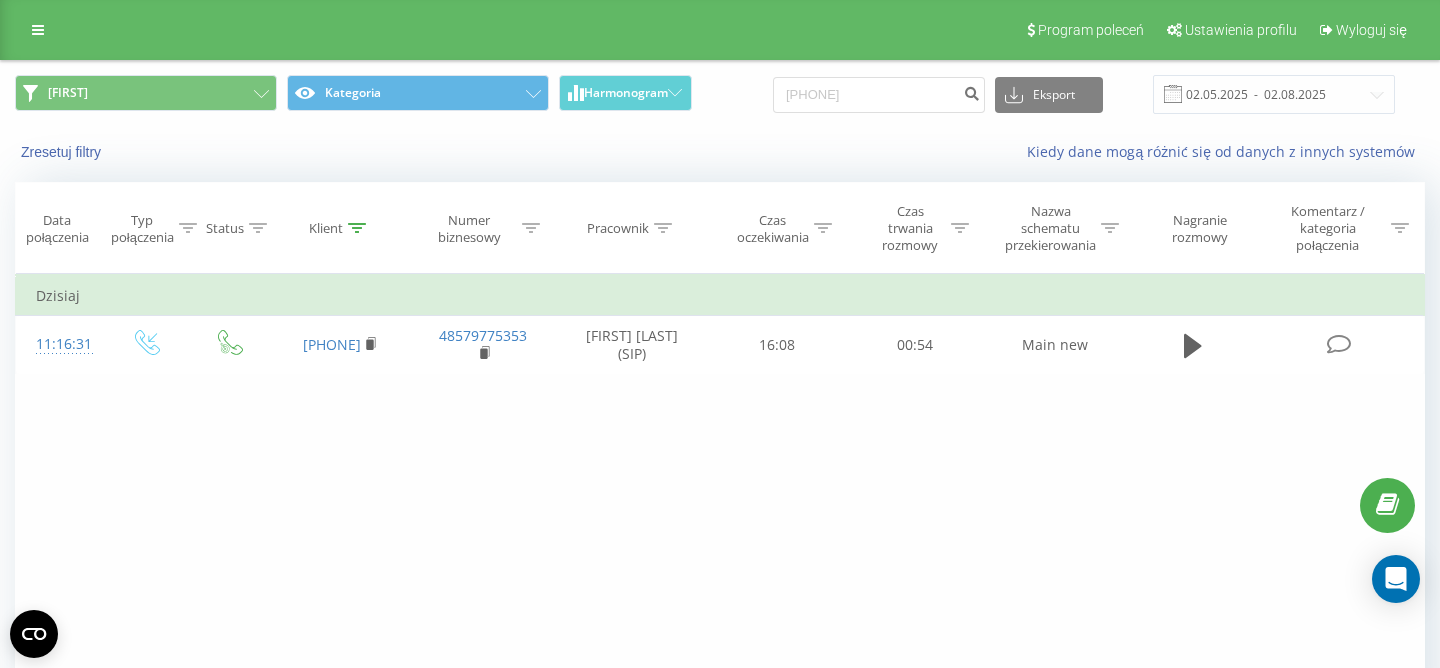 scroll, scrollTop: 0, scrollLeft: 0, axis: both 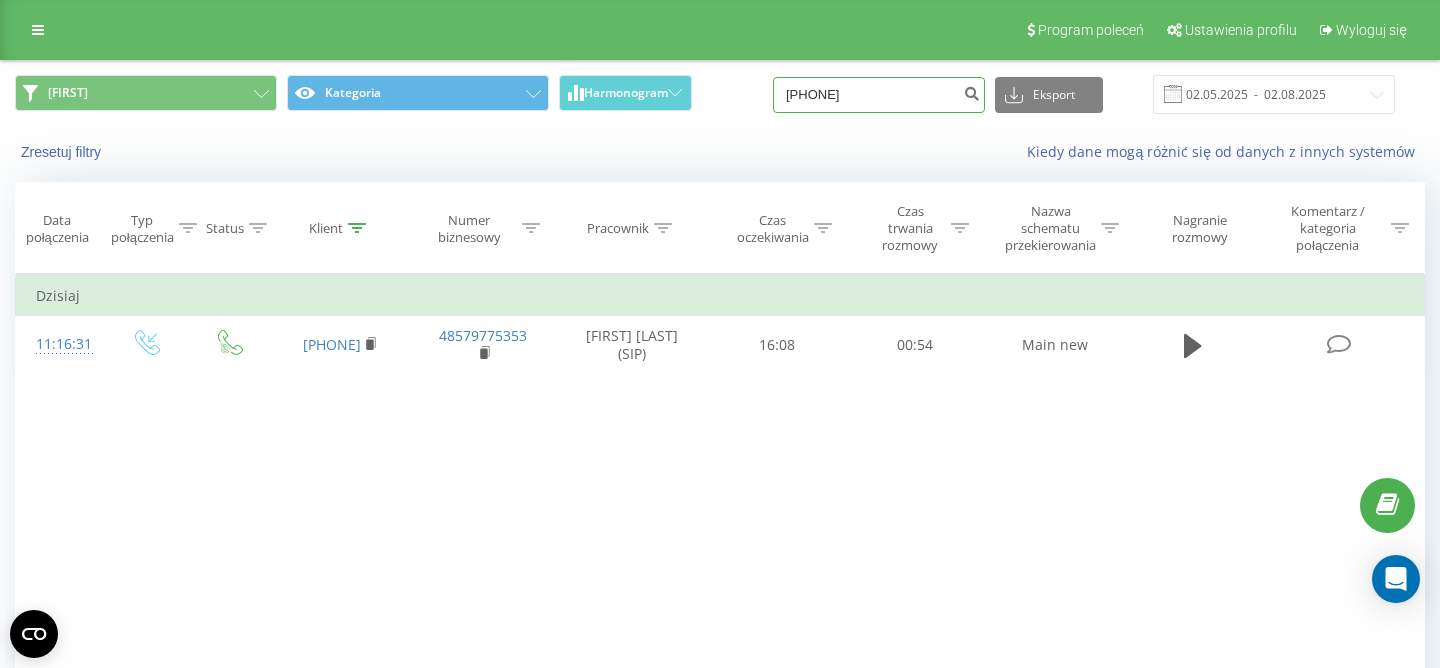 click on "48518057697" at bounding box center [879, 95] 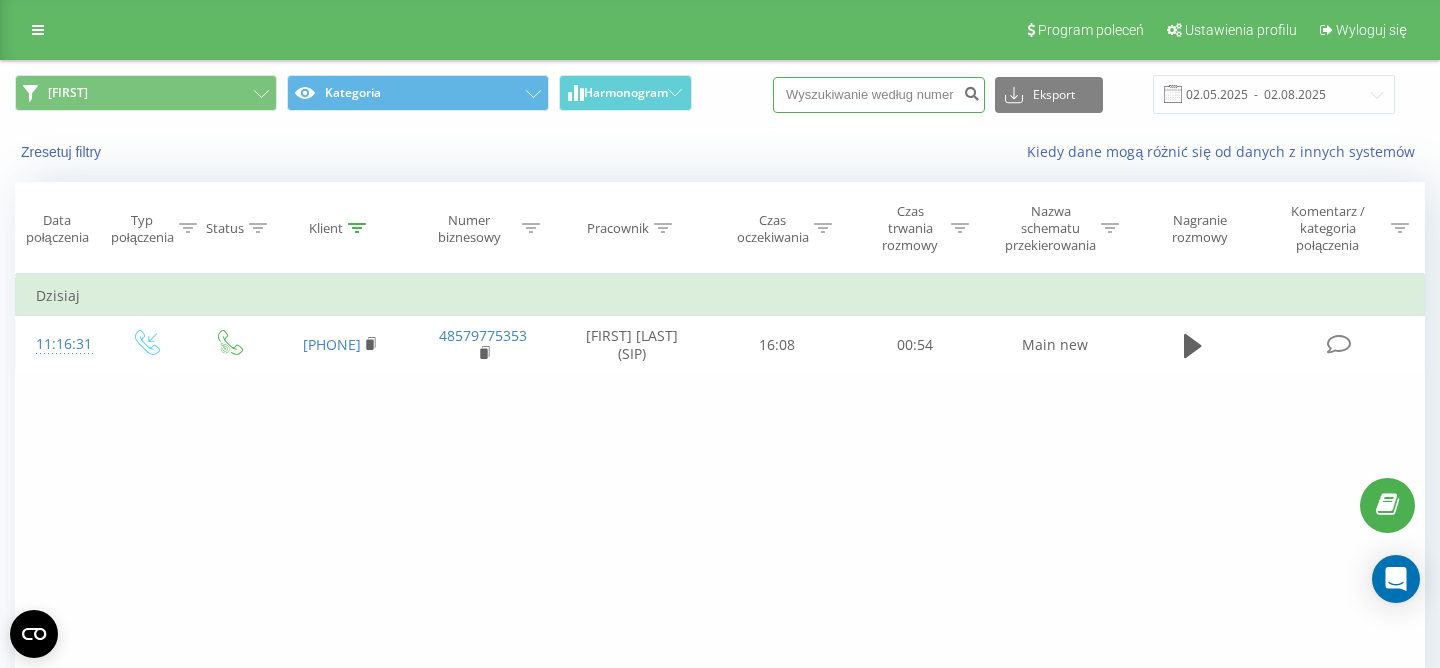 click at bounding box center (879, 95) 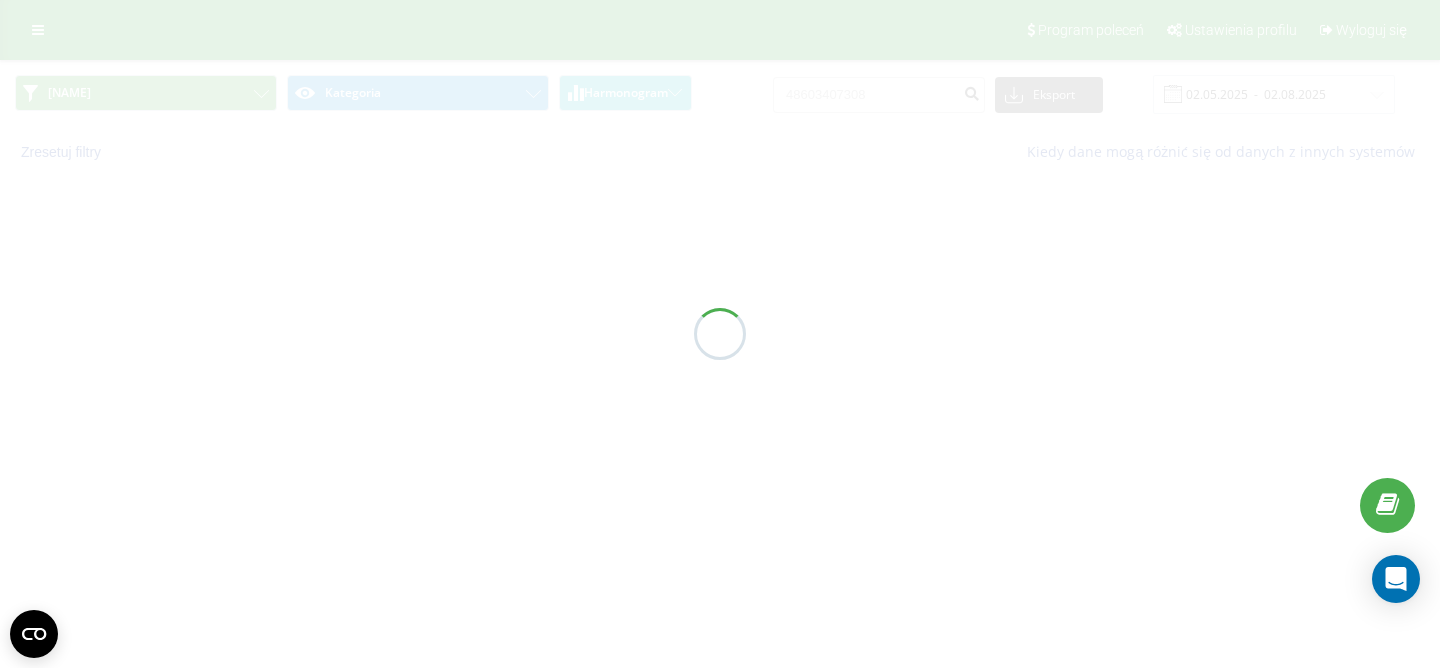 scroll, scrollTop: 0, scrollLeft: 0, axis: both 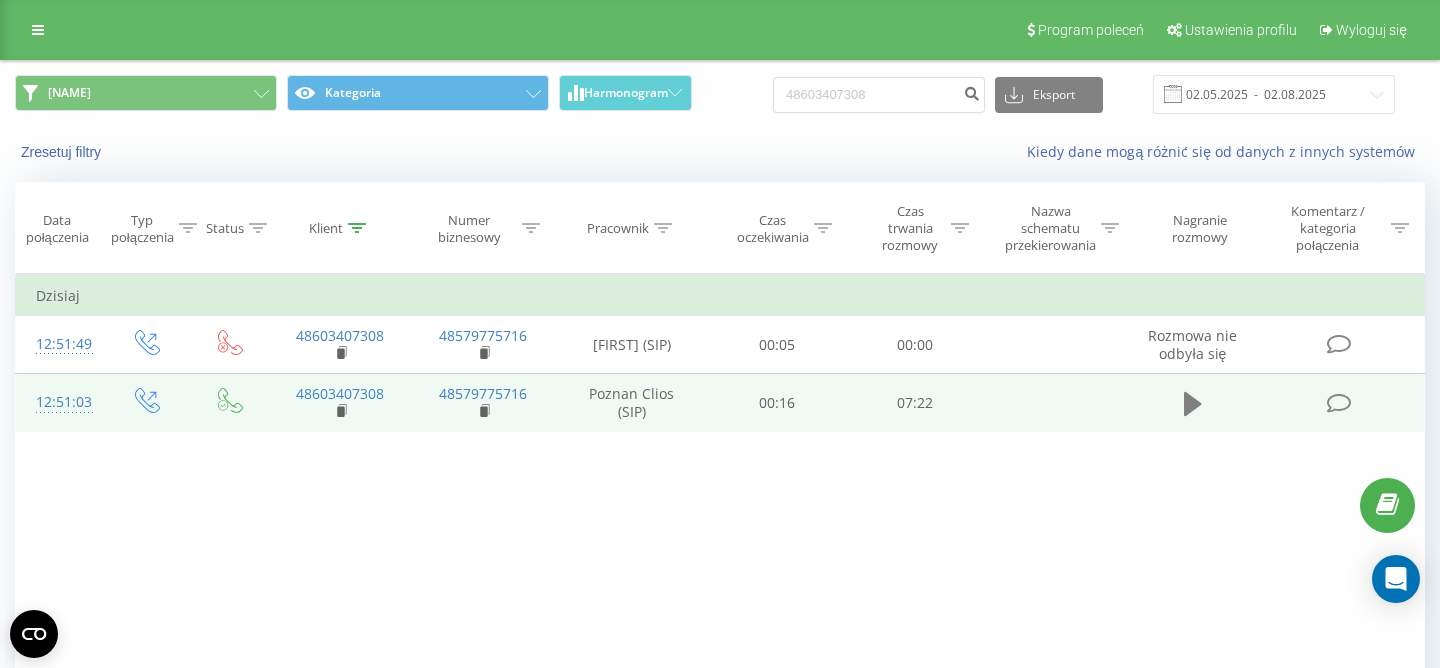 click 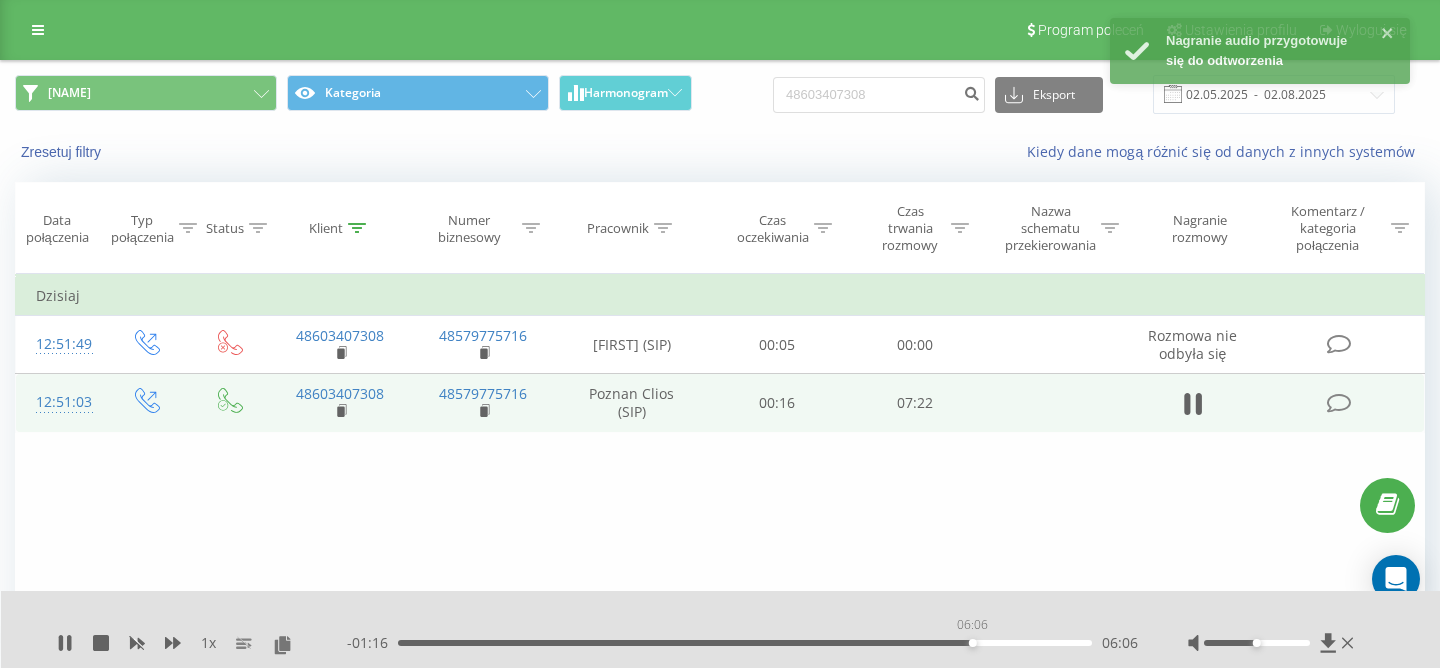 click on "06:06" at bounding box center [745, 643] 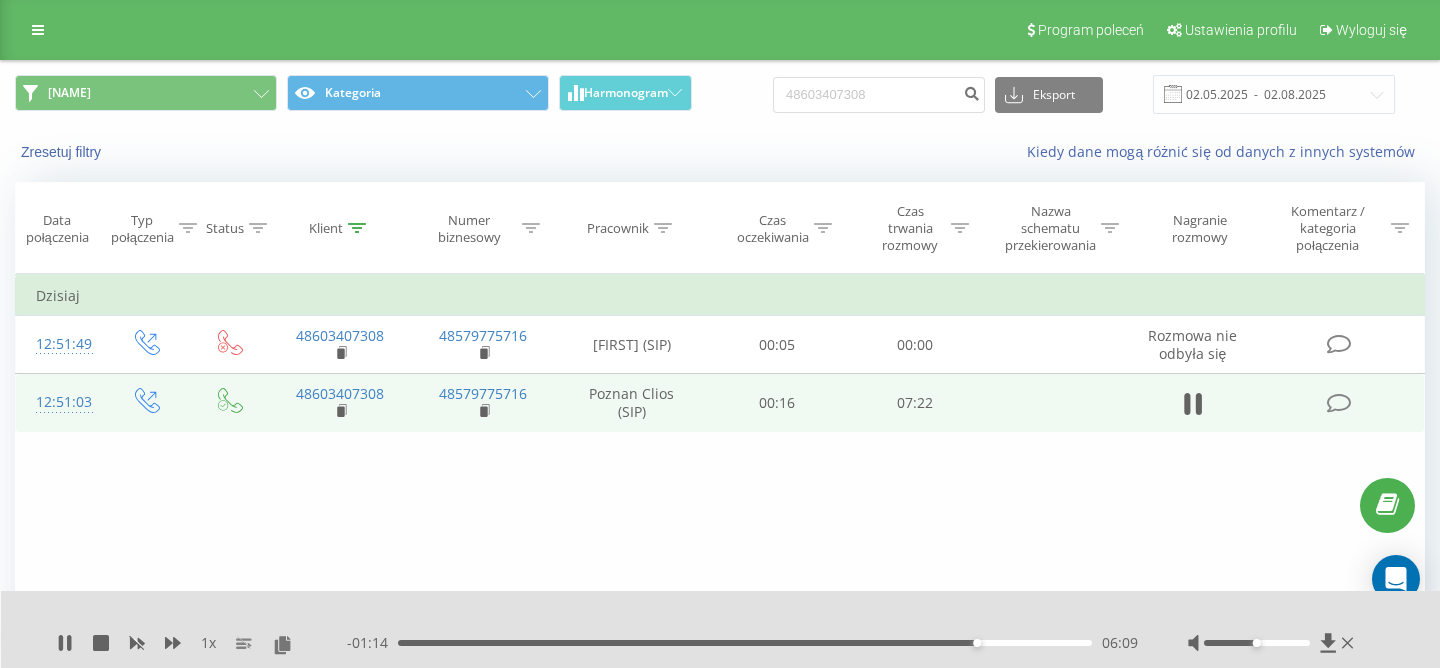 click on "06:09" at bounding box center [745, 643] 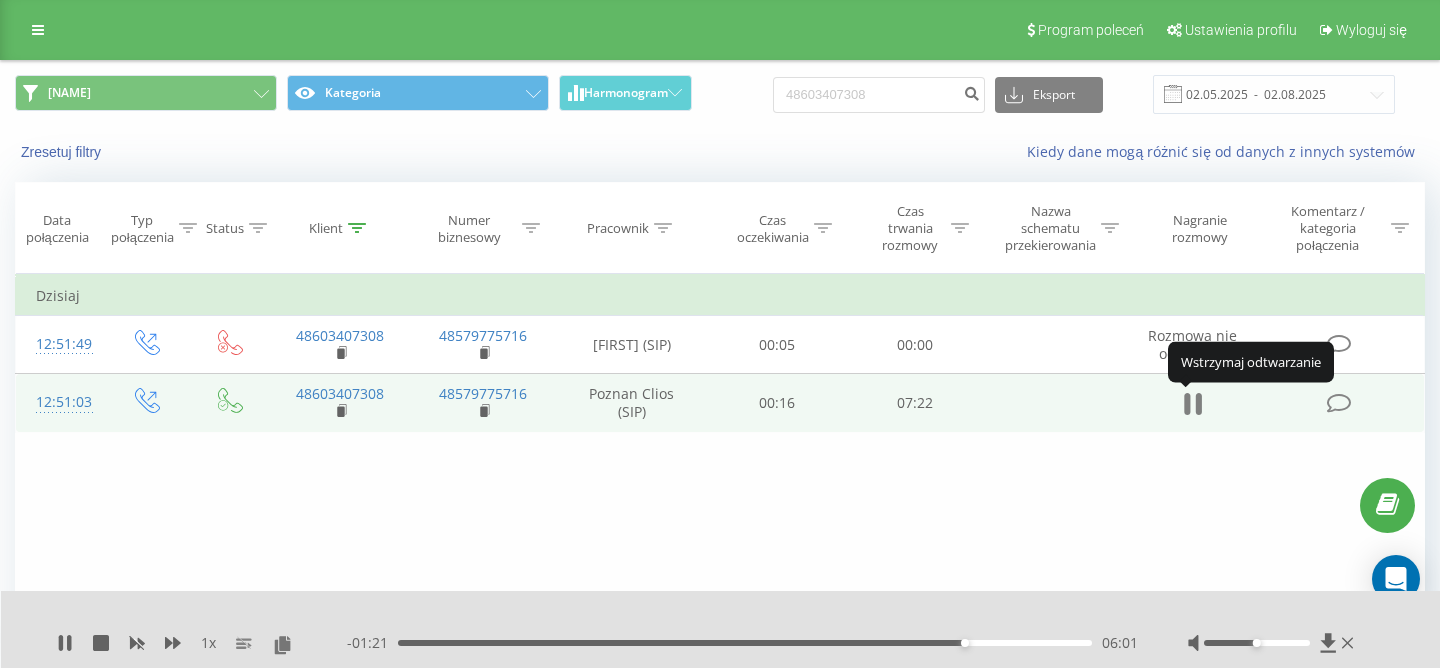 click 